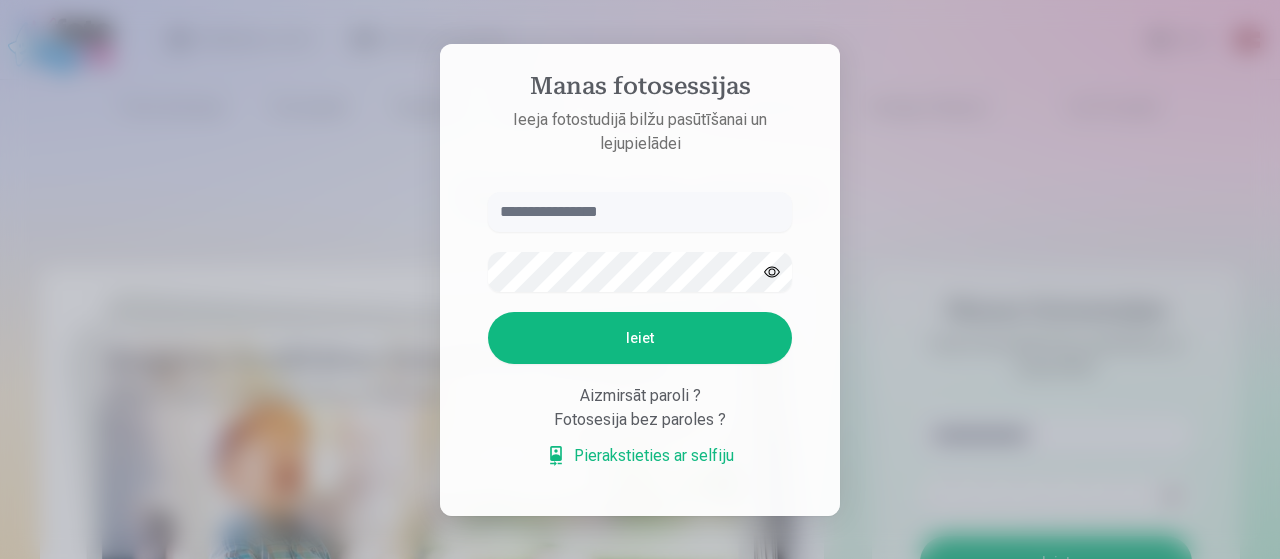 scroll, scrollTop: 0, scrollLeft: 0, axis: both 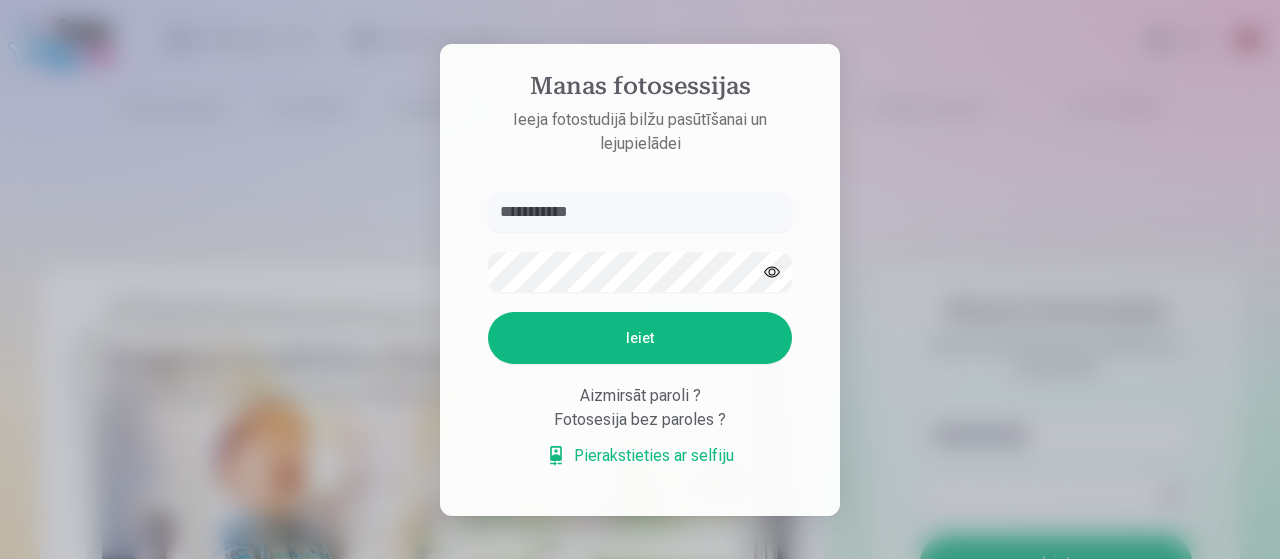 type on "**********" 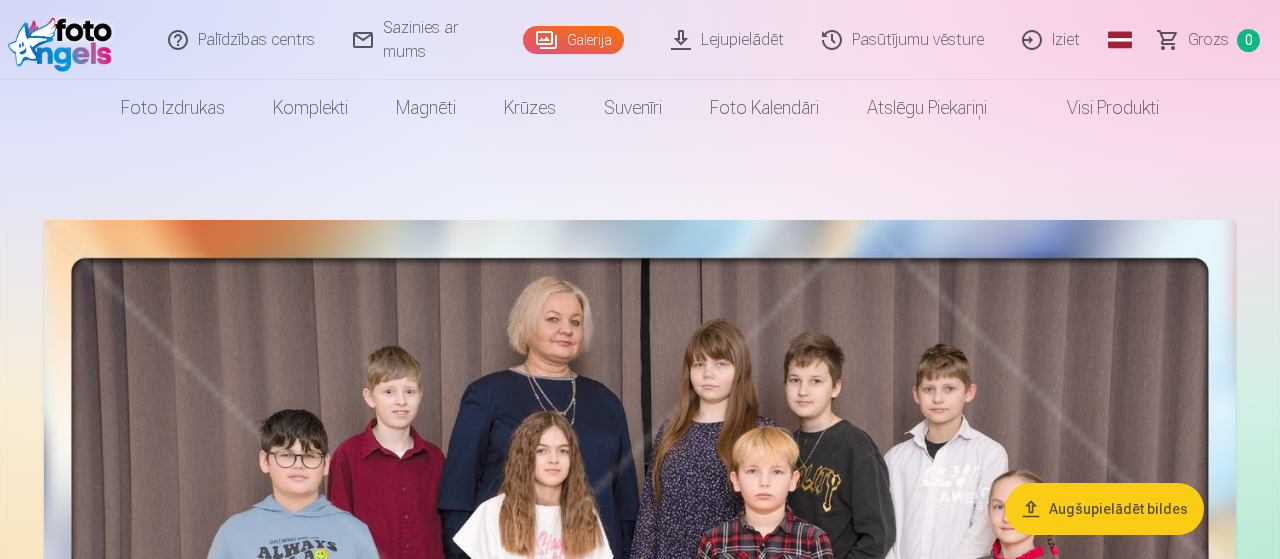 scroll, scrollTop: 0, scrollLeft: 0, axis: both 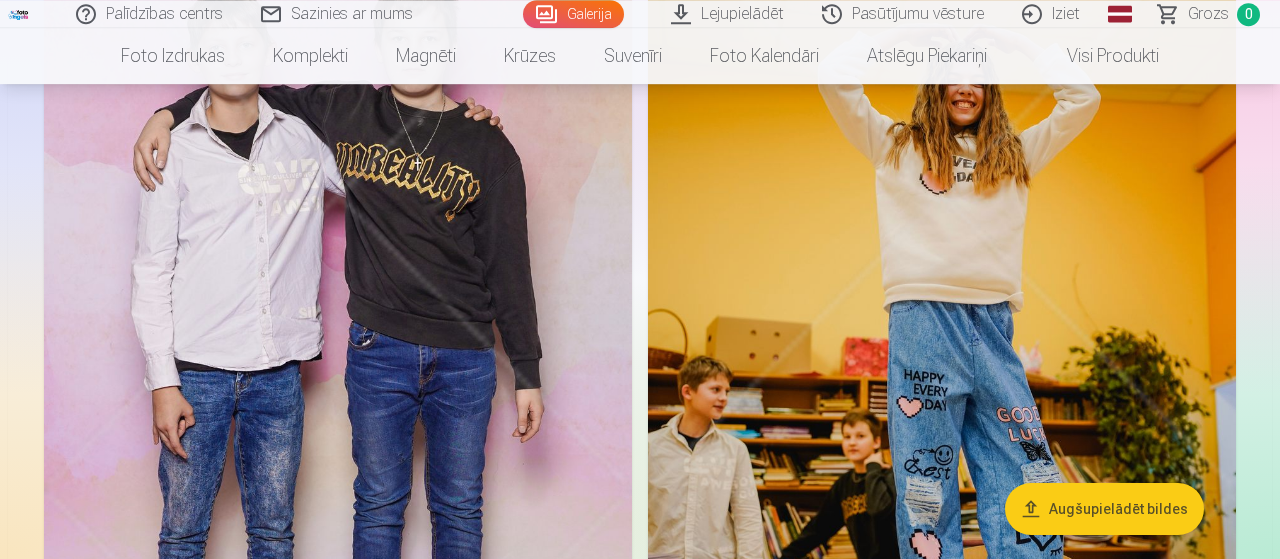 click on "Komplekti" at bounding box center (310, 56) 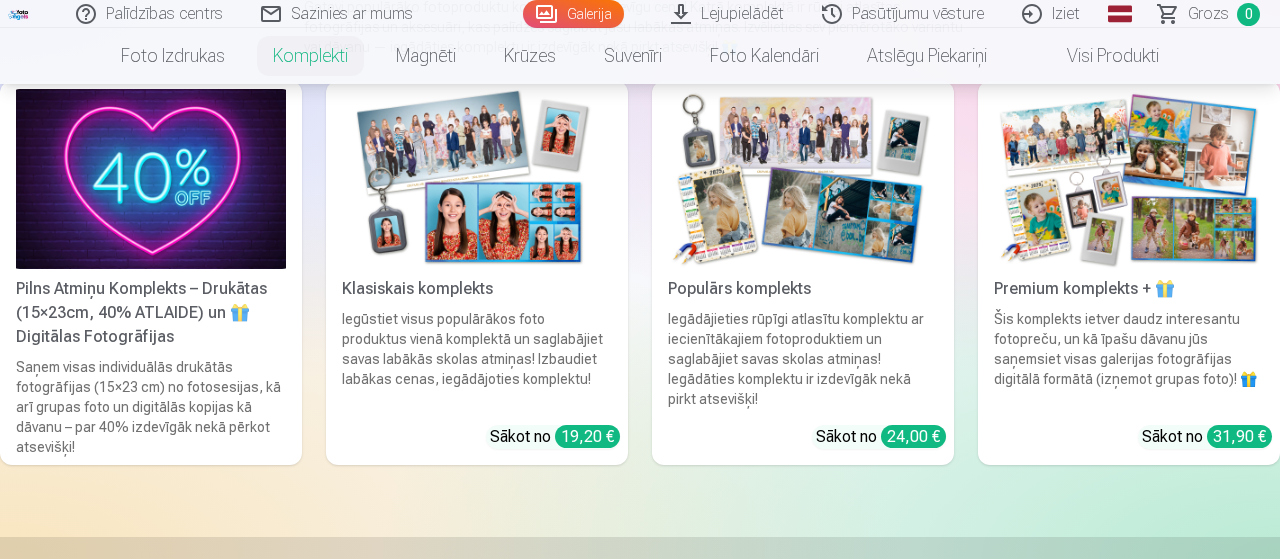 scroll, scrollTop: 262, scrollLeft: 0, axis: vertical 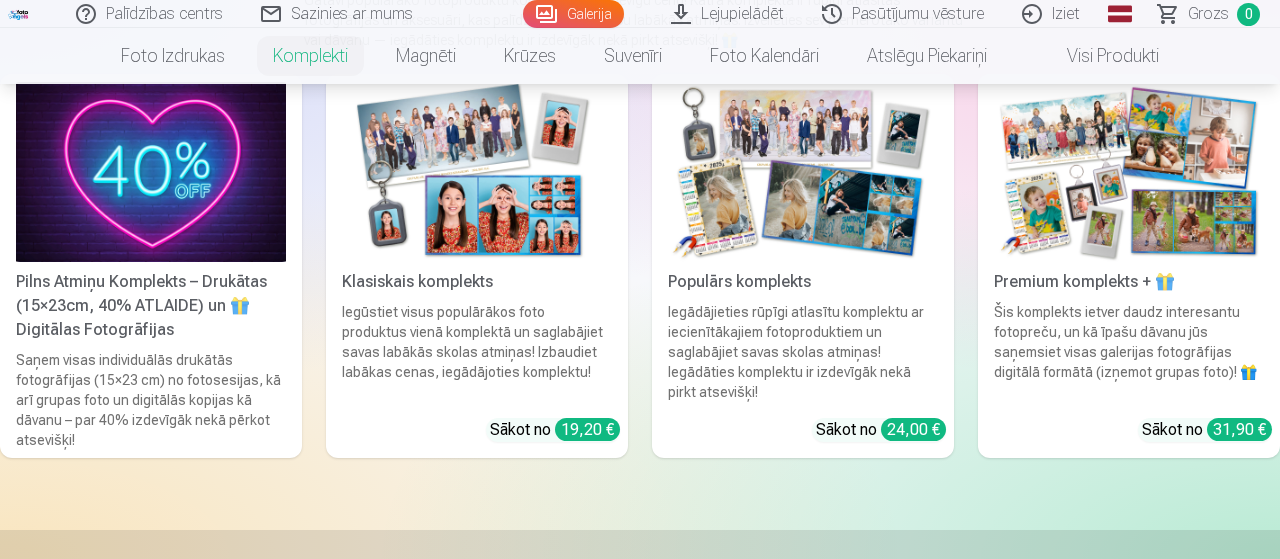 click on "Saņem visas individuālās drukātās fotogrāfijas (15×23 cm) no fotosesijas, kā arī grupas foto un digitālās kopijas kā dāvanu – par 40% izdevīgāk nekā pērkot atsevišķi!" at bounding box center (151, 400) 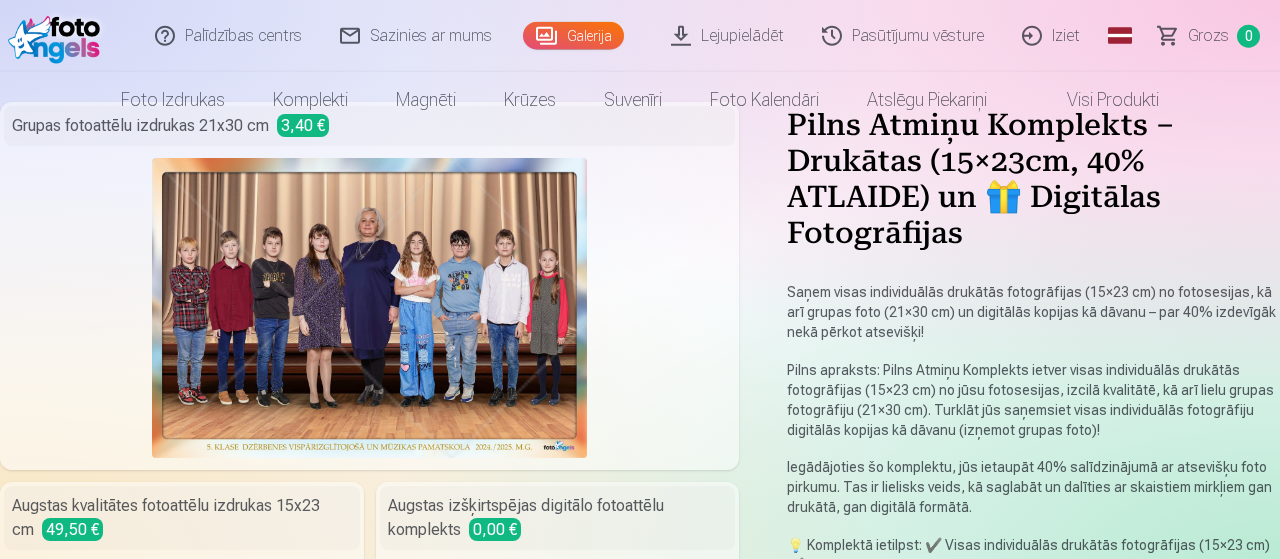 scroll, scrollTop: 0, scrollLeft: 0, axis: both 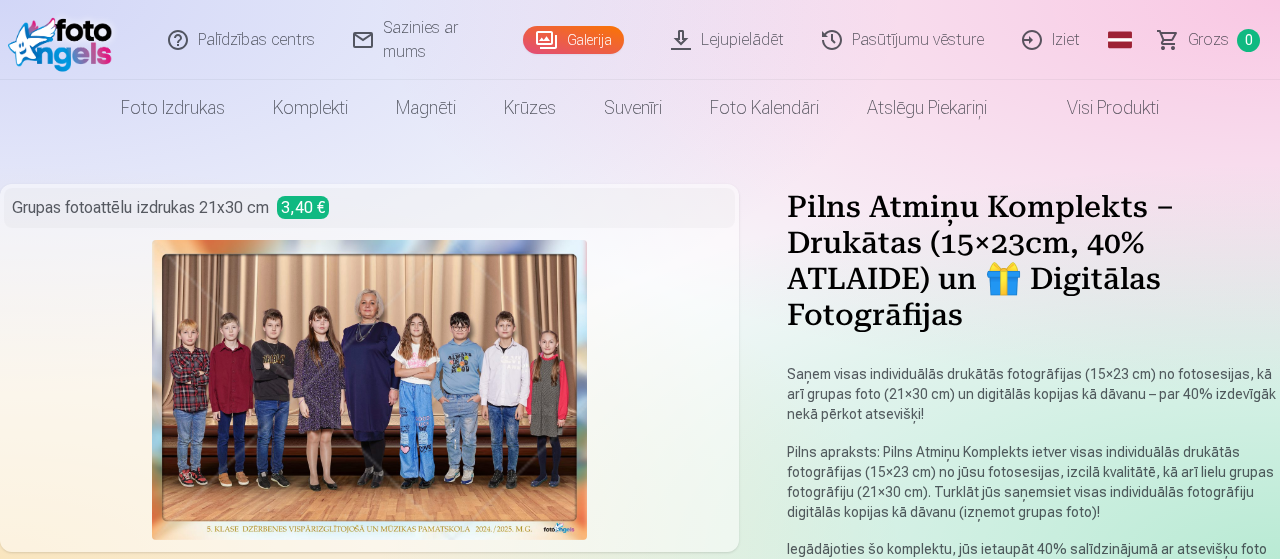 click on "Visi produkti" at bounding box center (1097, 108) 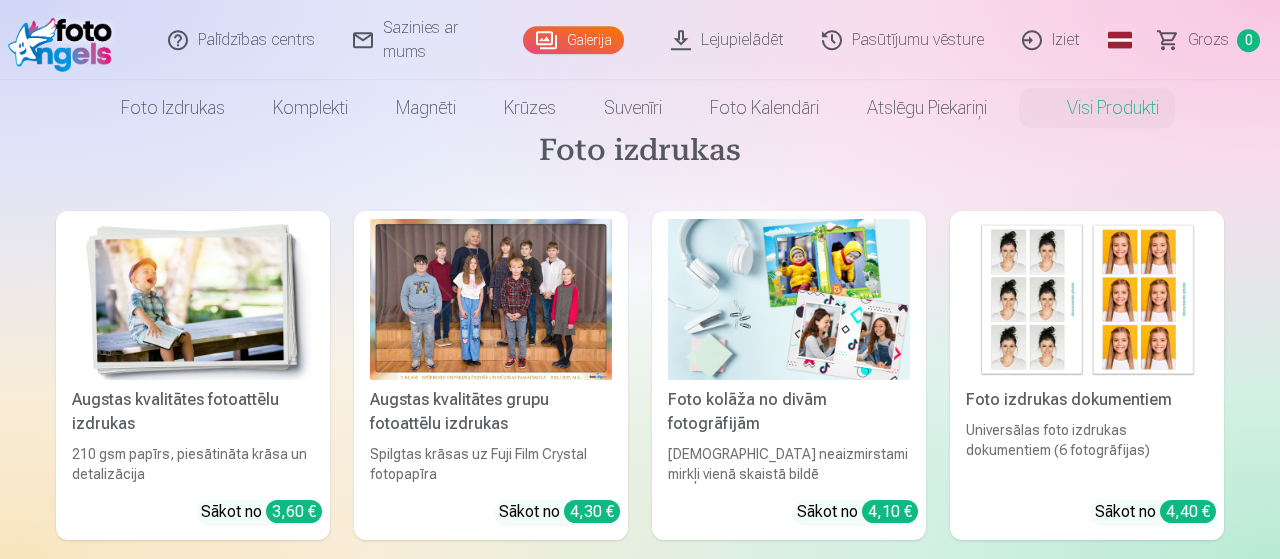 scroll, scrollTop: 0, scrollLeft: 0, axis: both 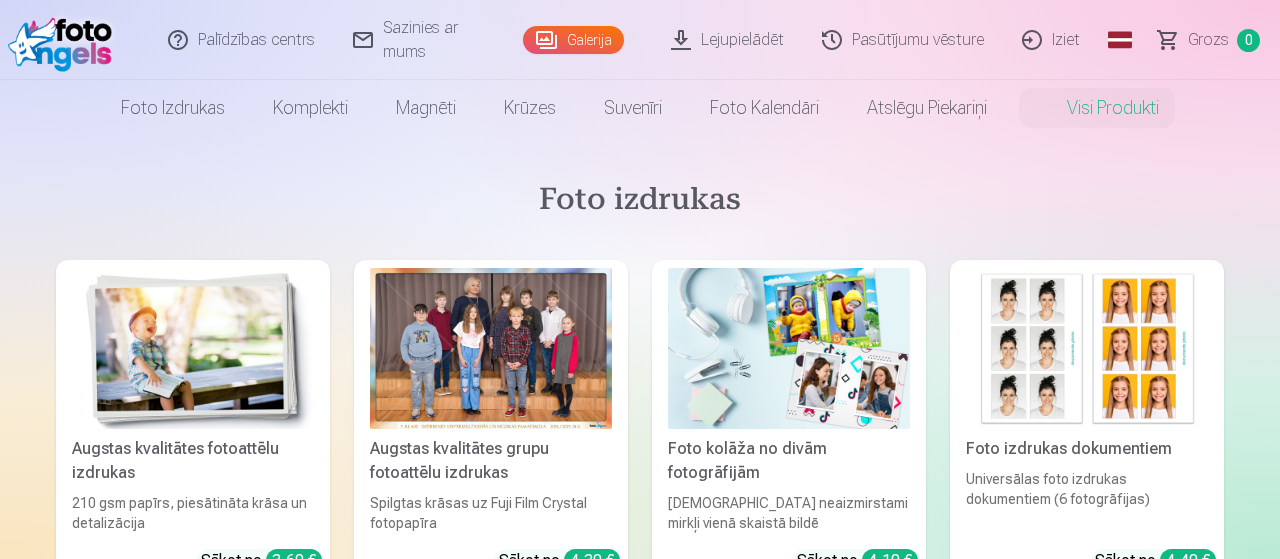 click on "Grozs" at bounding box center (1208, 40) 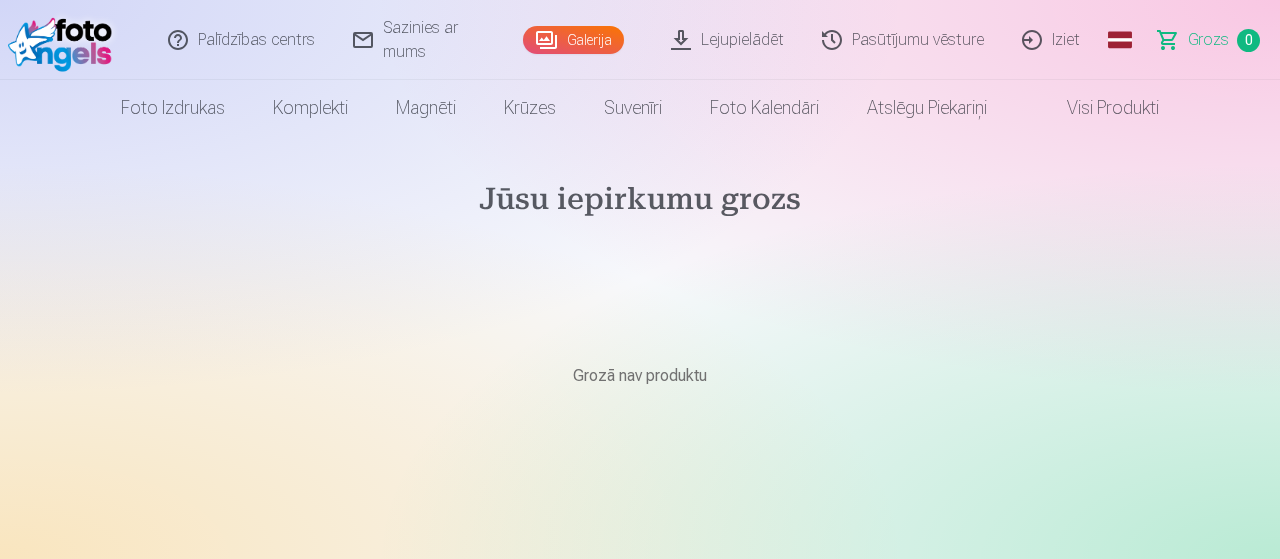 click on "Pasūtījumu vēsture" at bounding box center [904, 40] 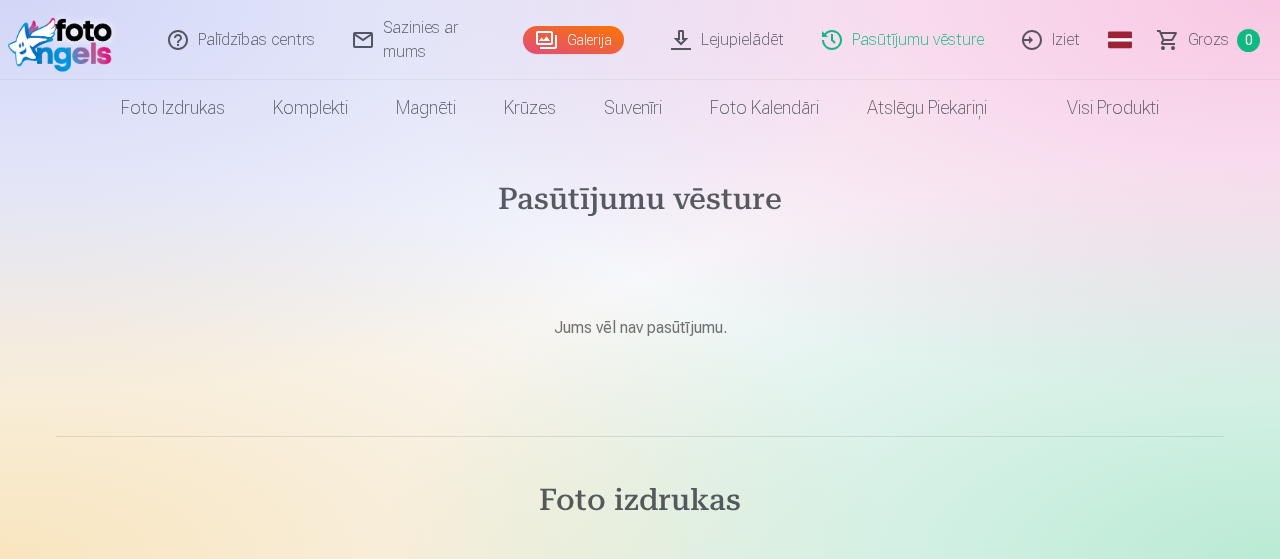 click on "Visi produkti" at bounding box center (1097, 108) 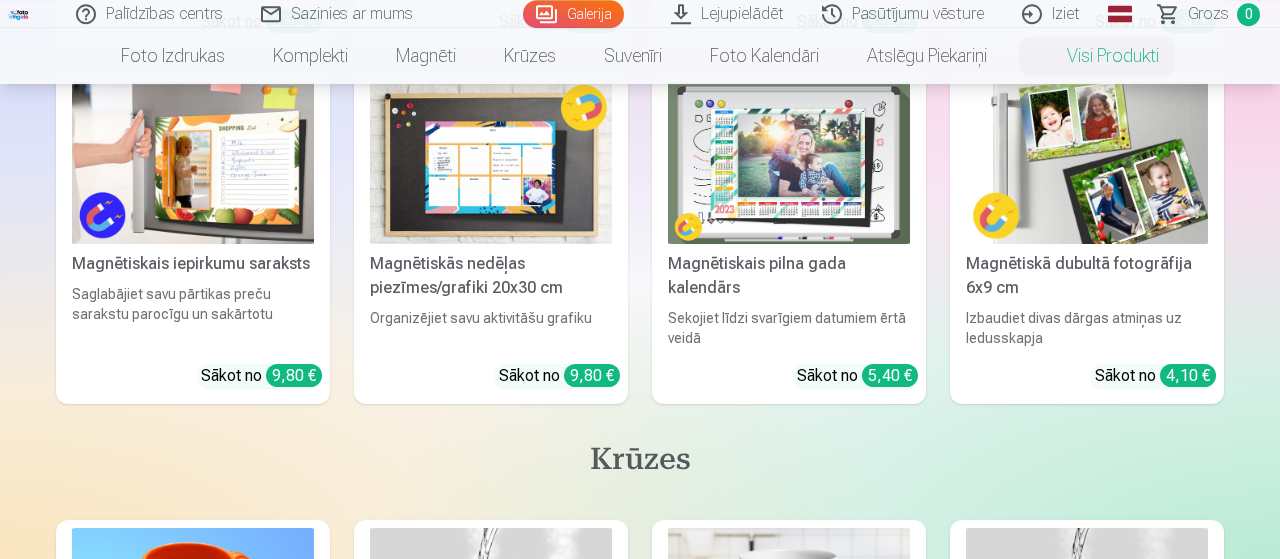 scroll, scrollTop: 1873, scrollLeft: 0, axis: vertical 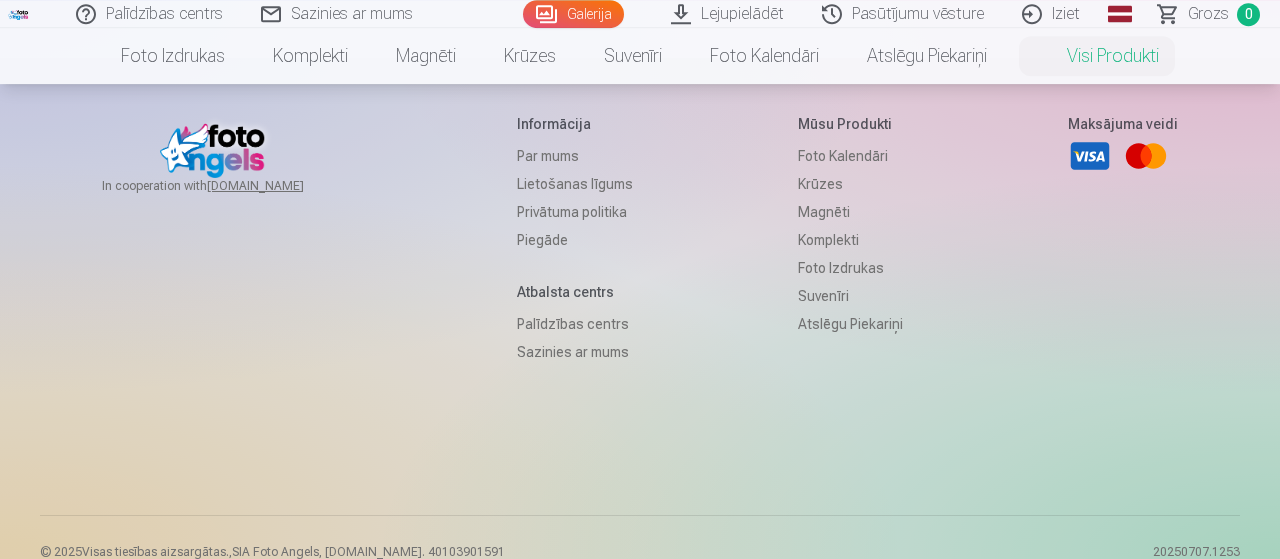 click on "Foto izdrukas" at bounding box center [850, 268] 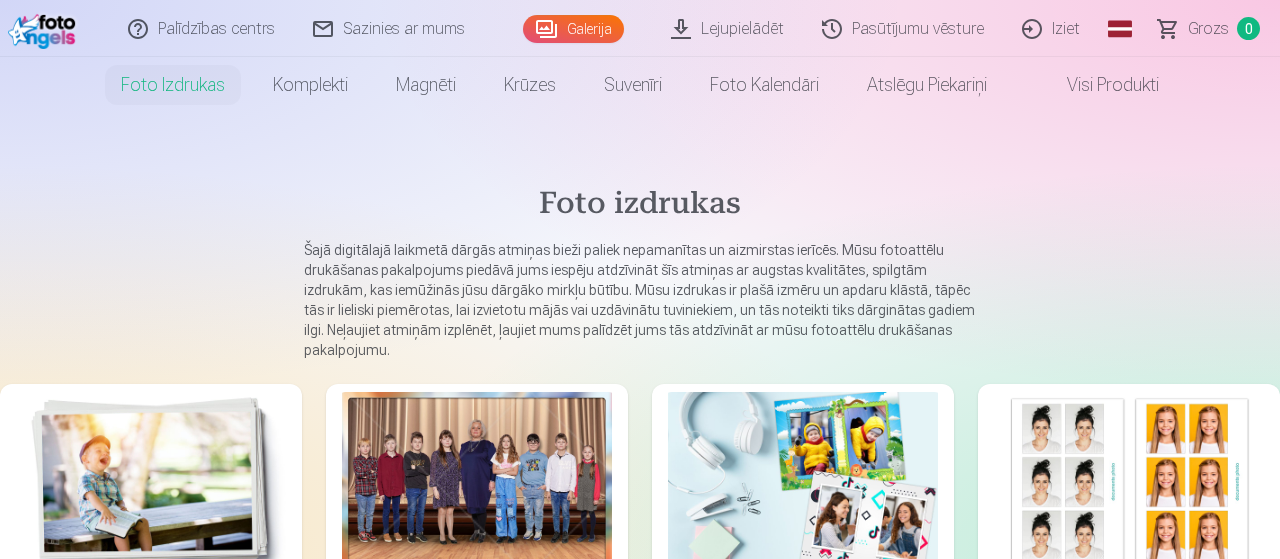 scroll, scrollTop: 0, scrollLeft: 0, axis: both 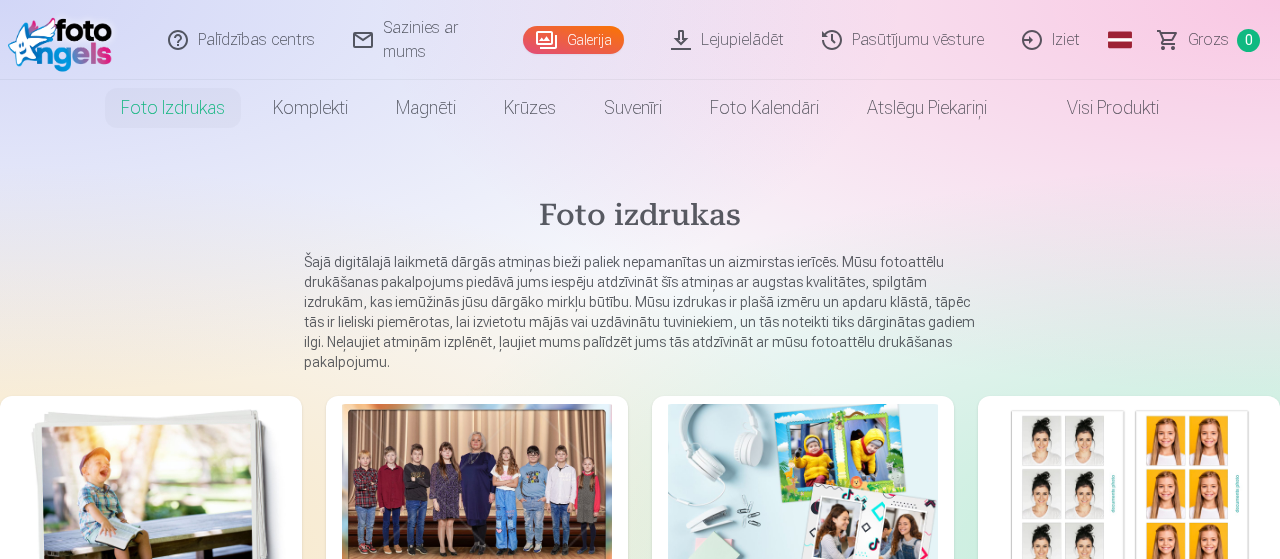 click on "Foto izdrukas Šajā digitālajā laikmetā dārgās atmiņas bieži paliek nepamanītas un aizmirstas ierīcēs. Mūsu fotoattēlu drukāšanas pakalpojums piedāvā jums iespēju atdzīvināt šīs atmiņas ar augstas kvalitātes, spilgtām izdrukām, kas iemūžinās jūsu dārgāko mirkļu būtību. Mūsu izdrukas ir plašā izmēru un apdaru klāstā, tāpēc tās ir lieliski piemērotas, lai izvietotu mājās vai uzdāvinātu tuviniekiem, un tās noteikti tiks dārginātas gadiem ilgi. Neļaujiet atmiņām izplēnēt, ļaujiet mums palīdzēt jums tās atdzīvināt ar mūsu fotoattēlu drukāšanas pakalpojumu. Augstas kvalitātes fotoattēlu izdrukas 210 gsm papīrs, piesātināta krāsa un detalizācija Sākot no    3,60 € Augstas kvalitātes grupu fotoattēlu izdrukas Spilgtas krāsas uz Fuji Film Crystal fotopapīra Sākot no    4,30 € Foto kolāža no divām fotogrāfijām Divi neaizmirstami mirkļi vienā skaistā bildē Sākot no    4,10 € Foto izdrukas dokumentiem Sākot no" at bounding box center [640, 662] 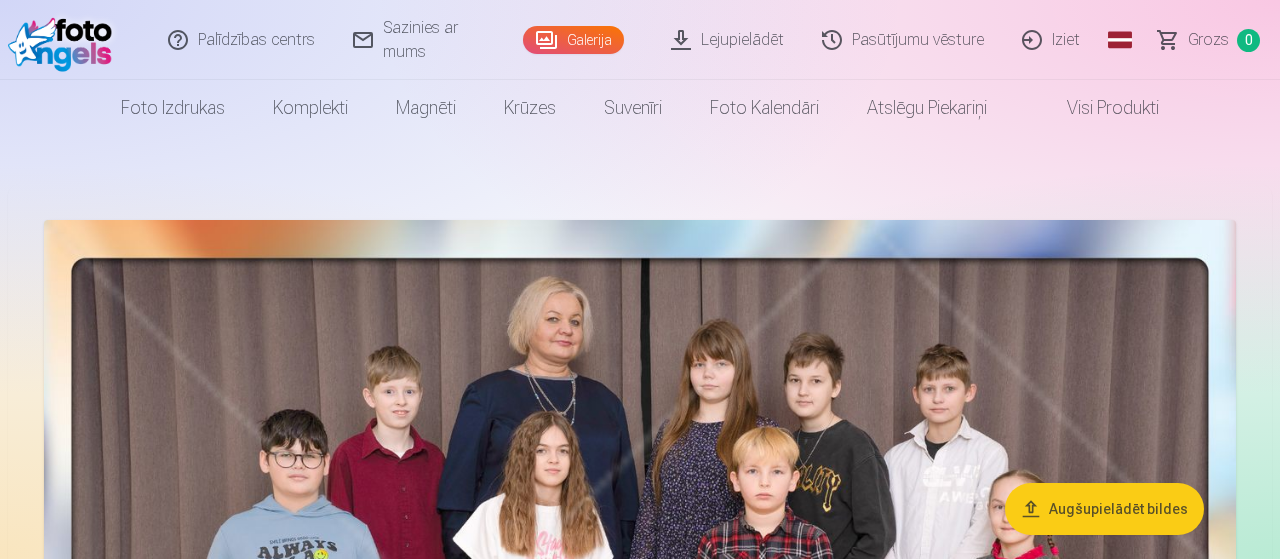 click on "Lejupielādēt" at bounding box center (728, 40) 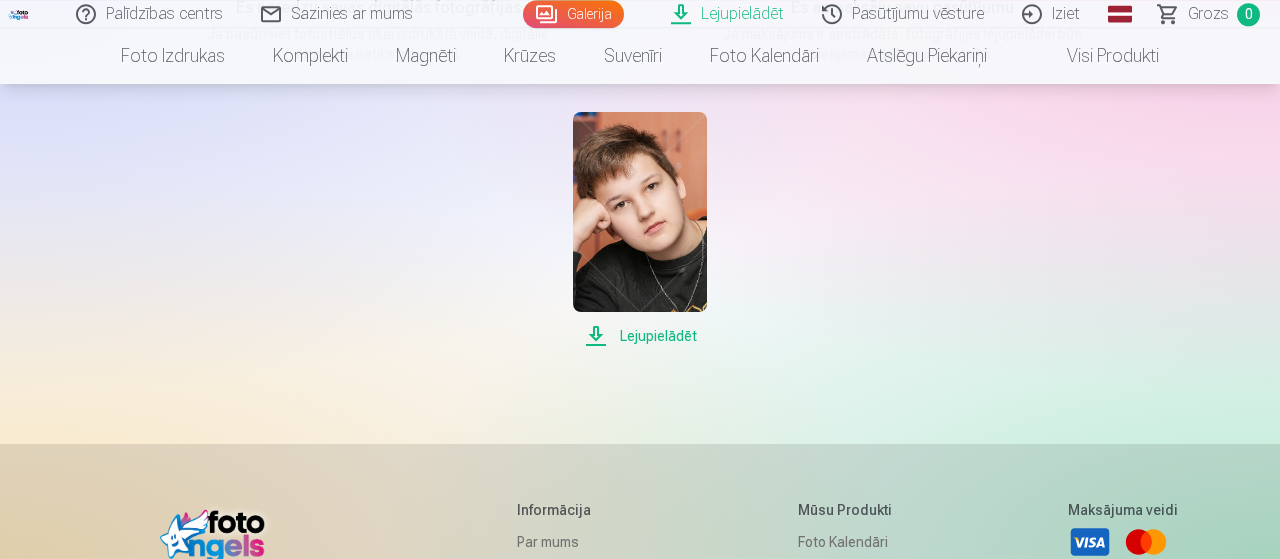 scroll, scrollTop: 395, scrollLeft: 0, axis: vertical 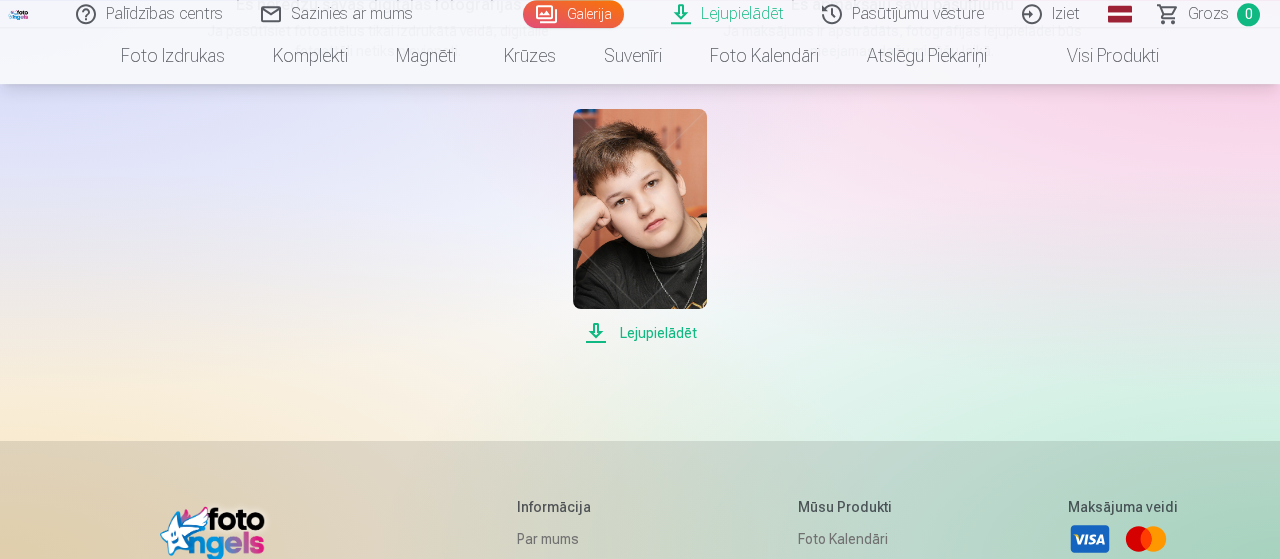 click on "Lejupielādēt" at bounding box center (639, 333) 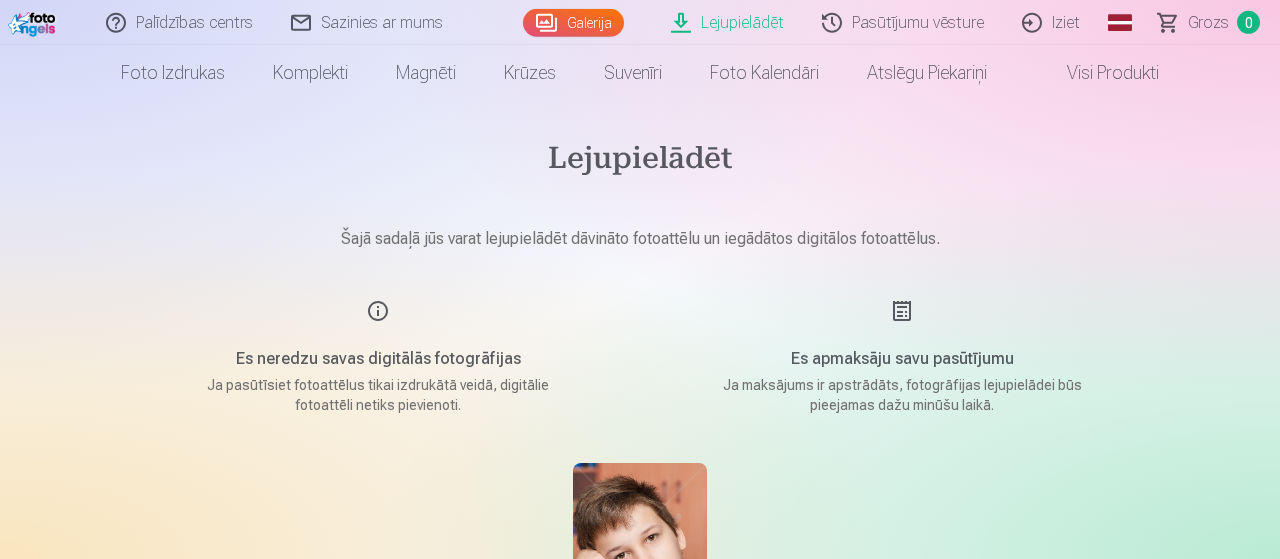 scroll, scrollTop: 0, scrollLeft: 0, axis: both 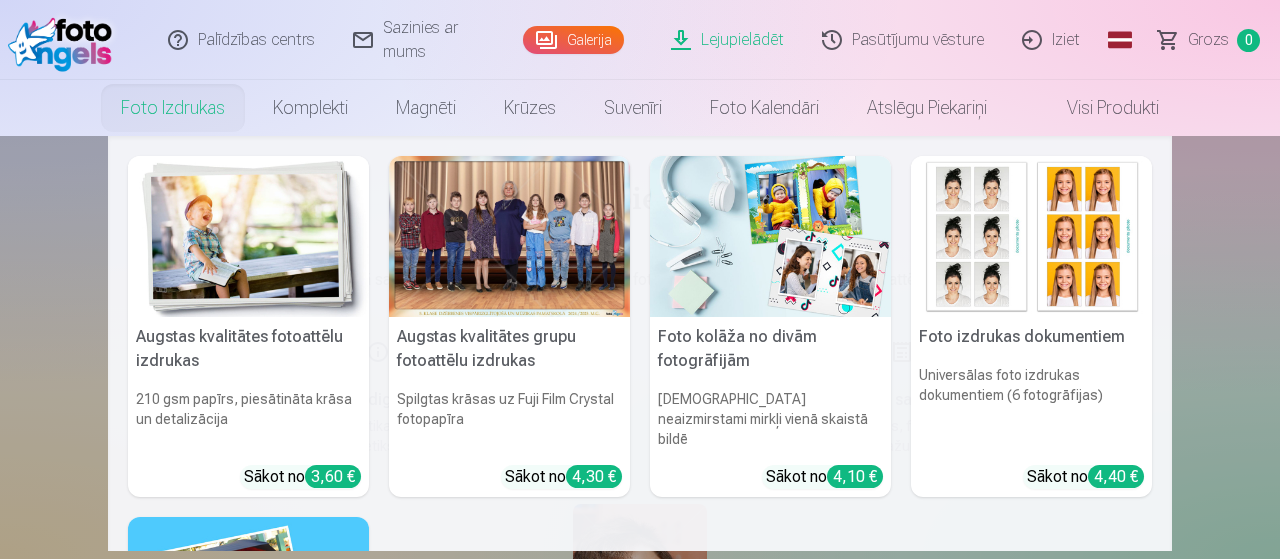 click on "Foto izdrukas" at bounding box center (173, 108) 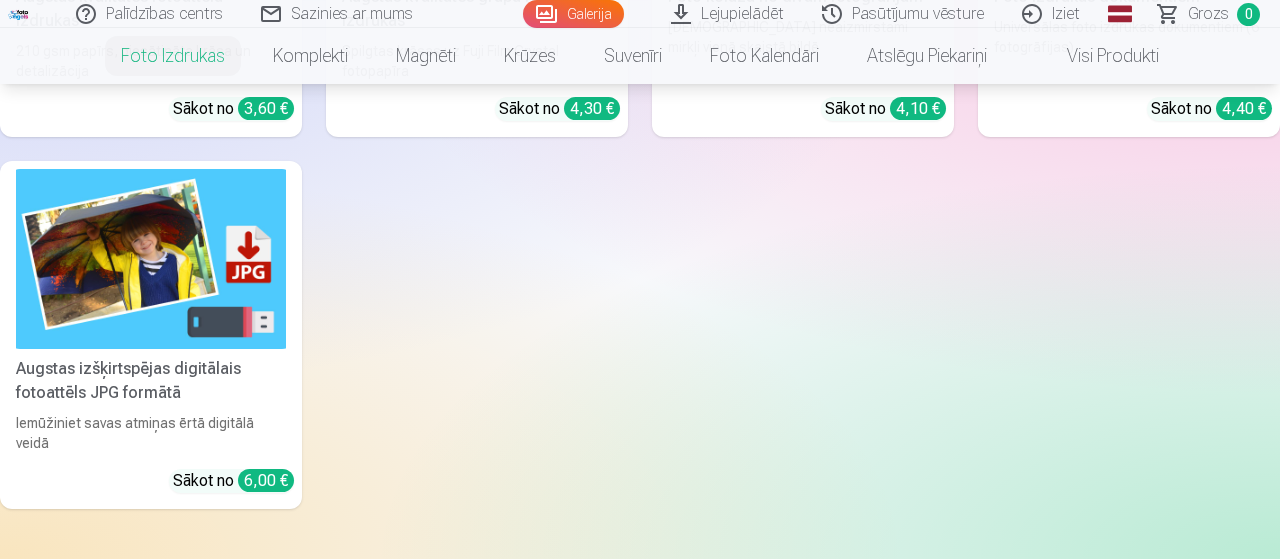 scroll, scrollTop: 609, scrollLeft: 0, axis: vertical 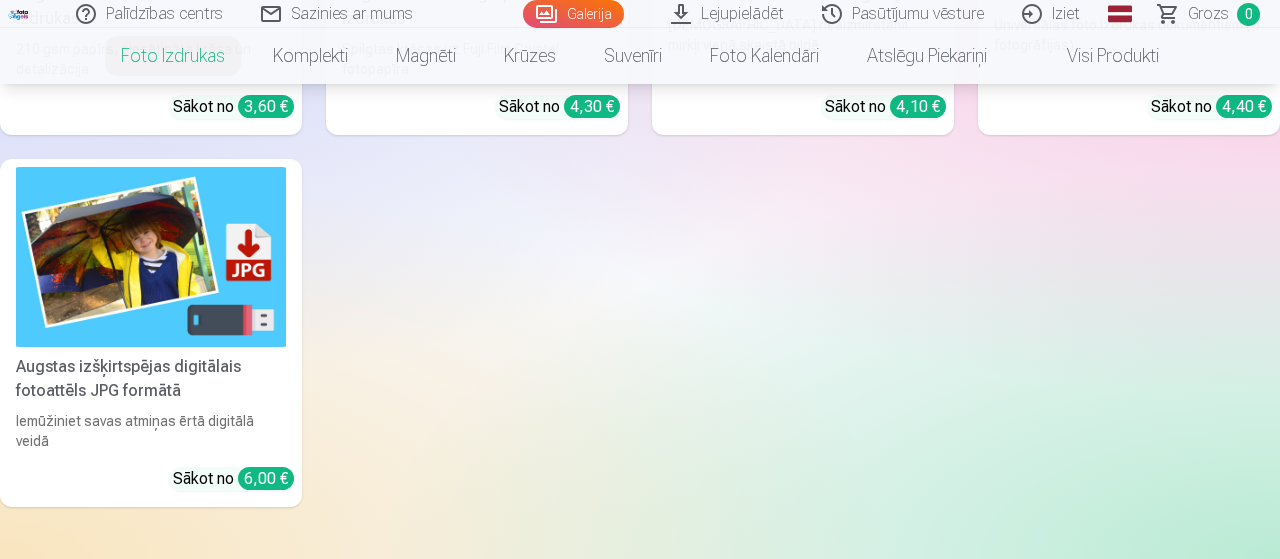 click at bounding box center [151, 257] 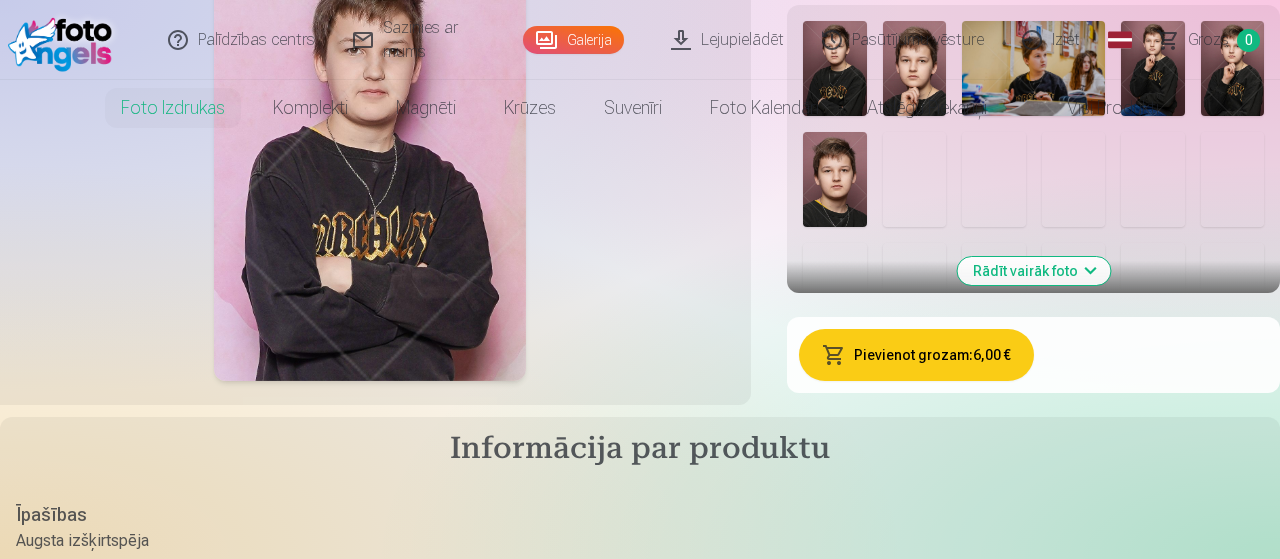 scroll, scrollTop: 0, scrollLeft: 0, axis: both 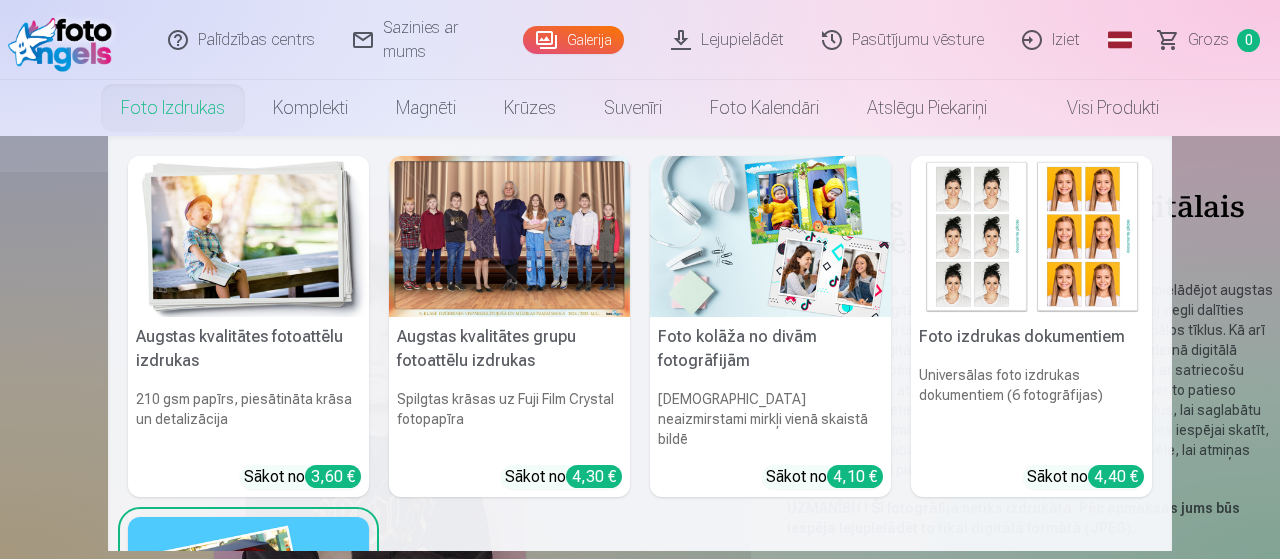 click at bounding box center [248, 236] 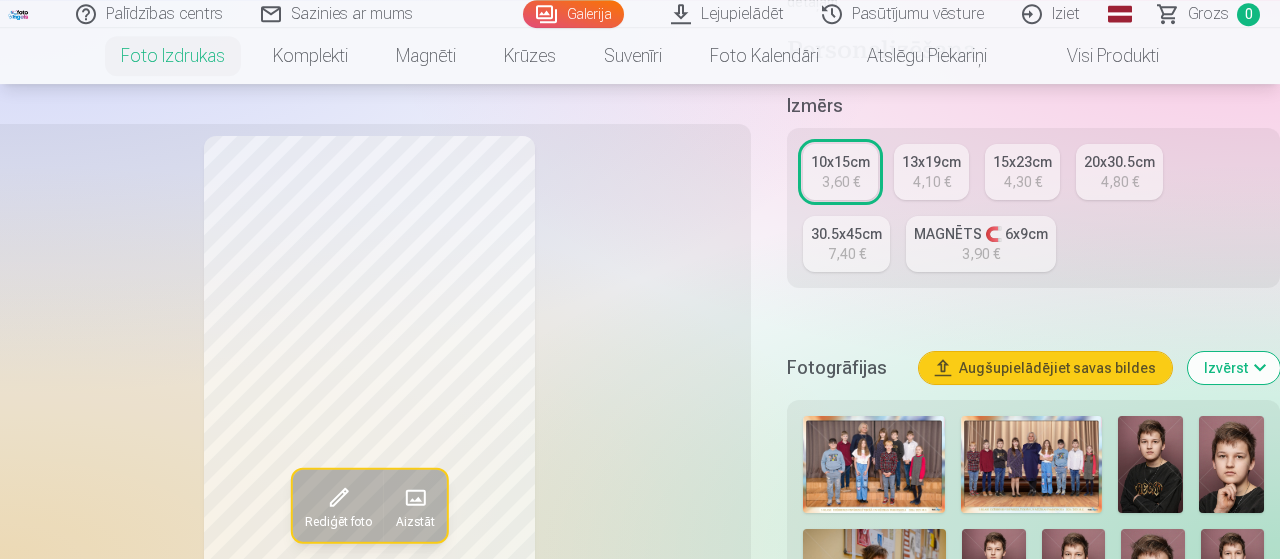 scroll, scrollTop: 484, scrollLeft: 0, axis: vertical 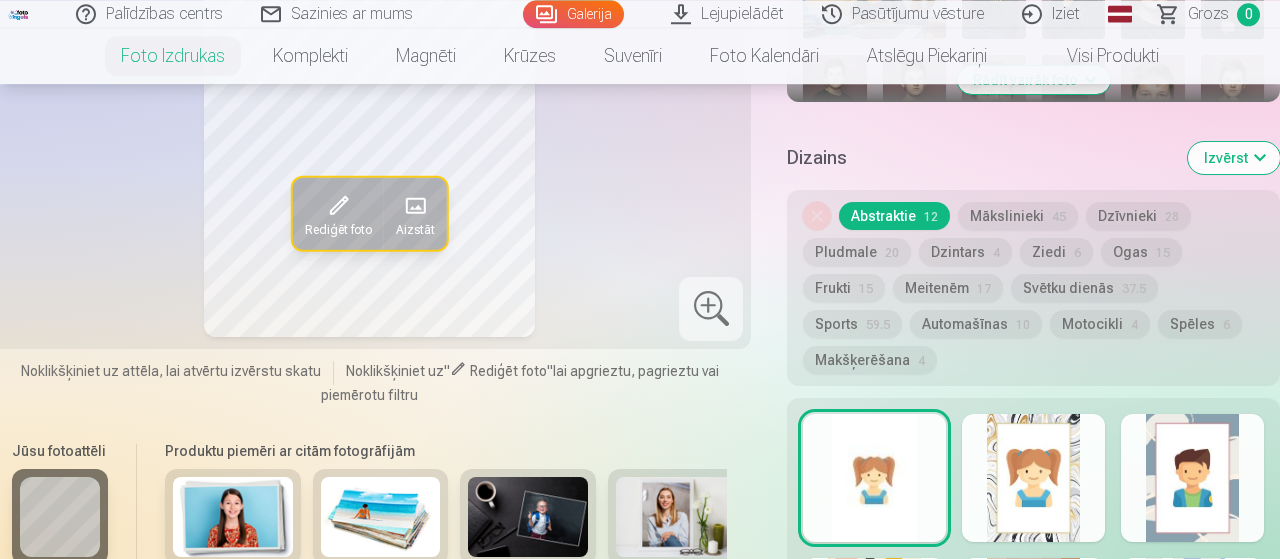 click at bounding box center [233, 517] 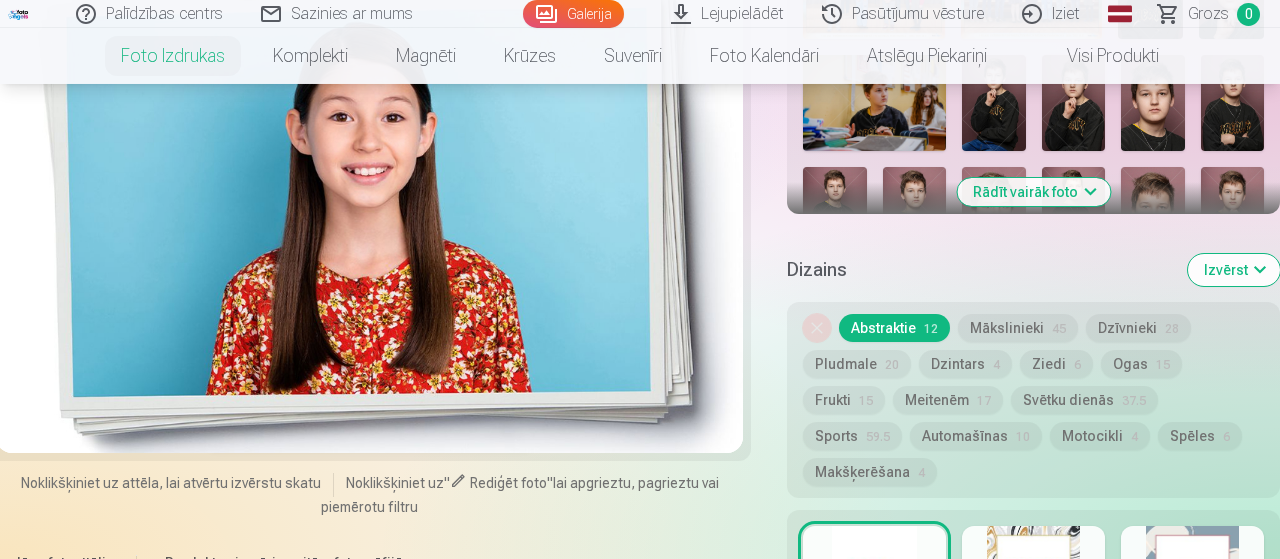 scroll, scrollTop: 1130, scrollLeft: 0, axis: vertical 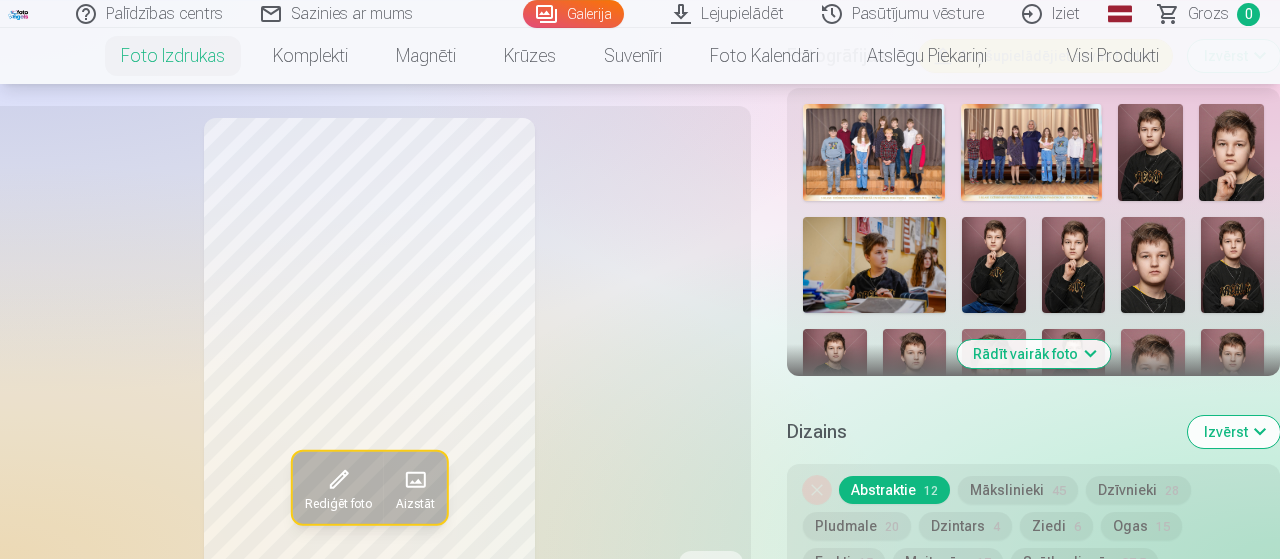 click on "Mākslinieki 45" at bounding box center [1018, 490] 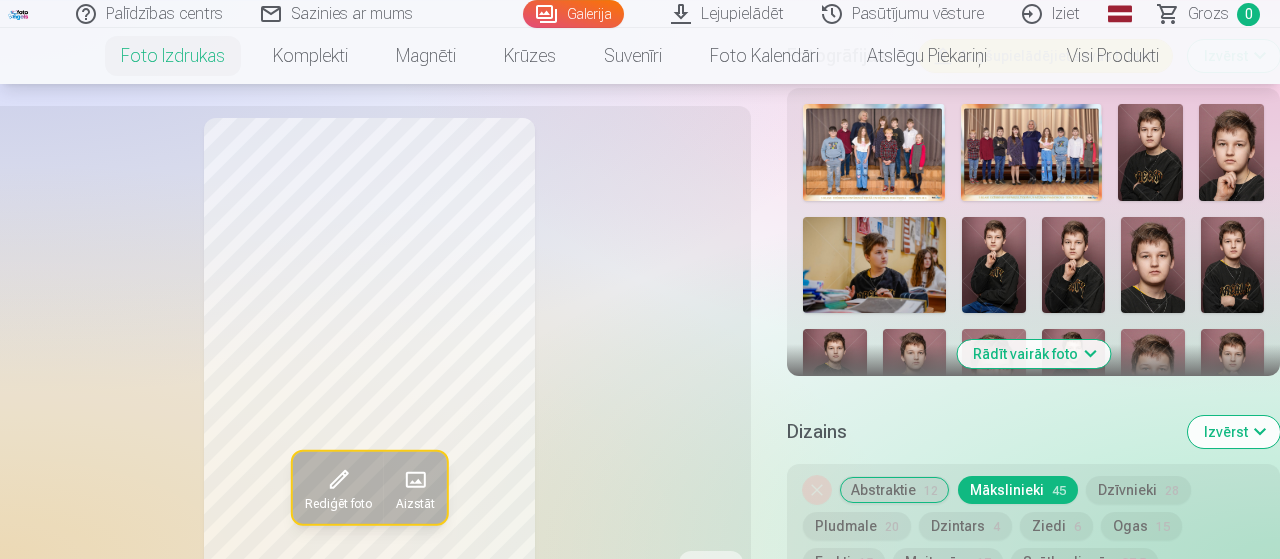 click on "Dzīvnieki 28" at bounding box center (1138, 490) 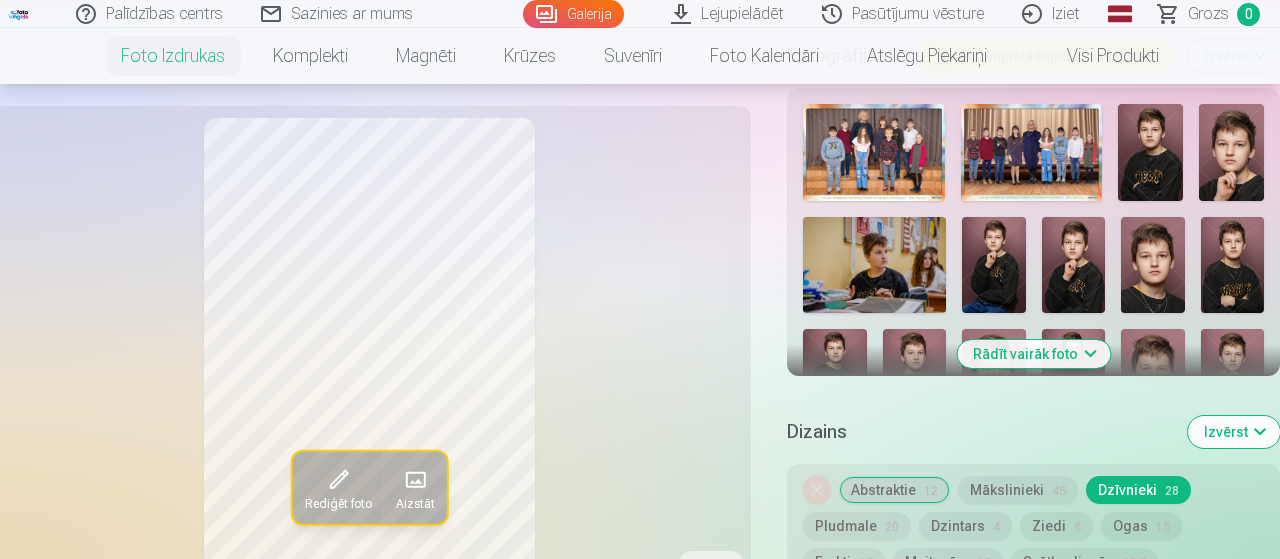 click on "Abstraktie 12" at bounding box center [894, 490] 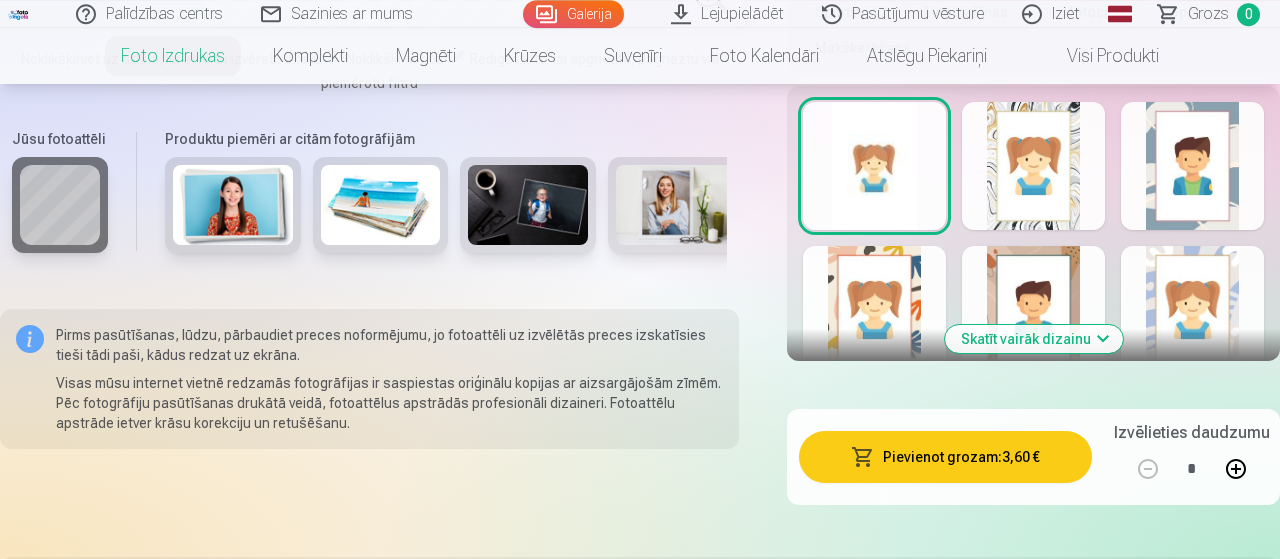 scroll, scrollTop: 1503, scrollLeft: 0, axis: vertical 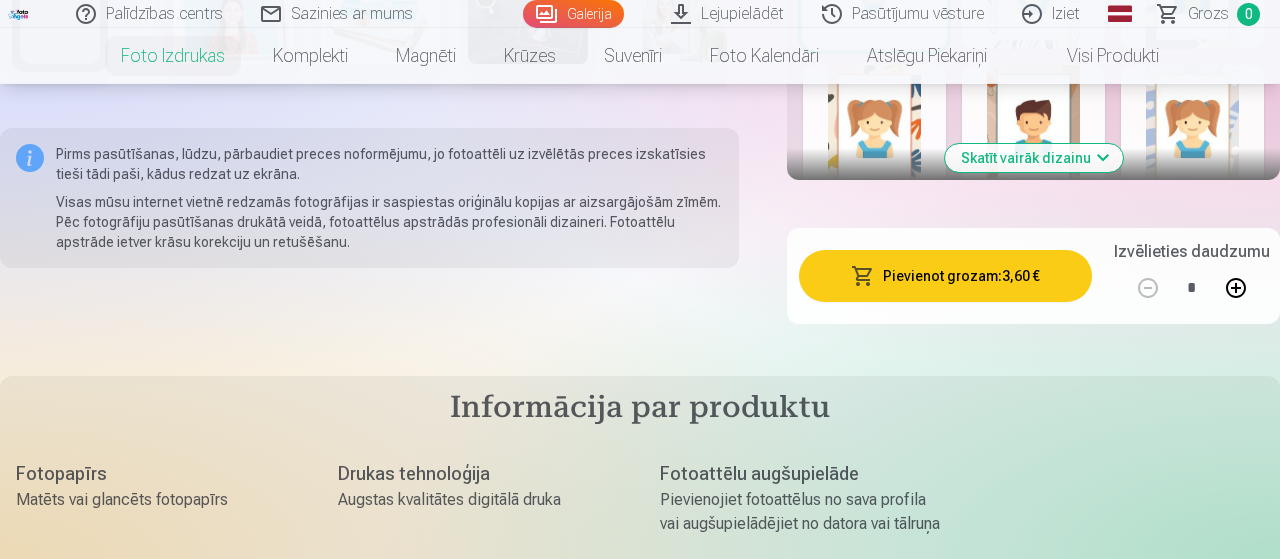 click on "Pievienot grozam :  3,60 €" at bounding box center (945, 276) 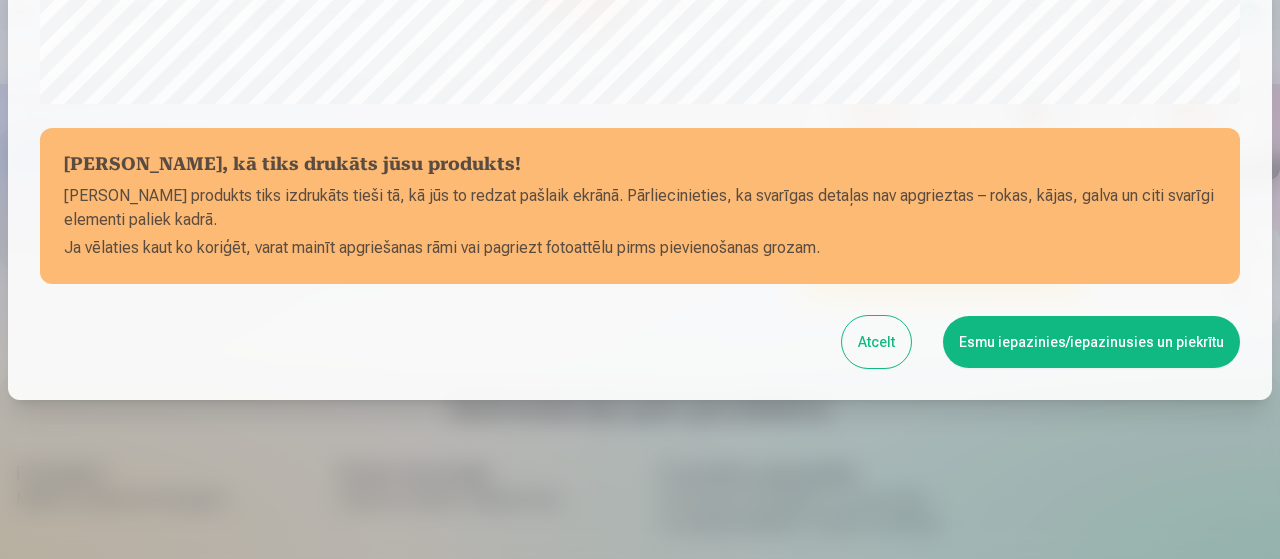 scroll, scrollTop: 869, scrollLeft: 0, axis: vertical 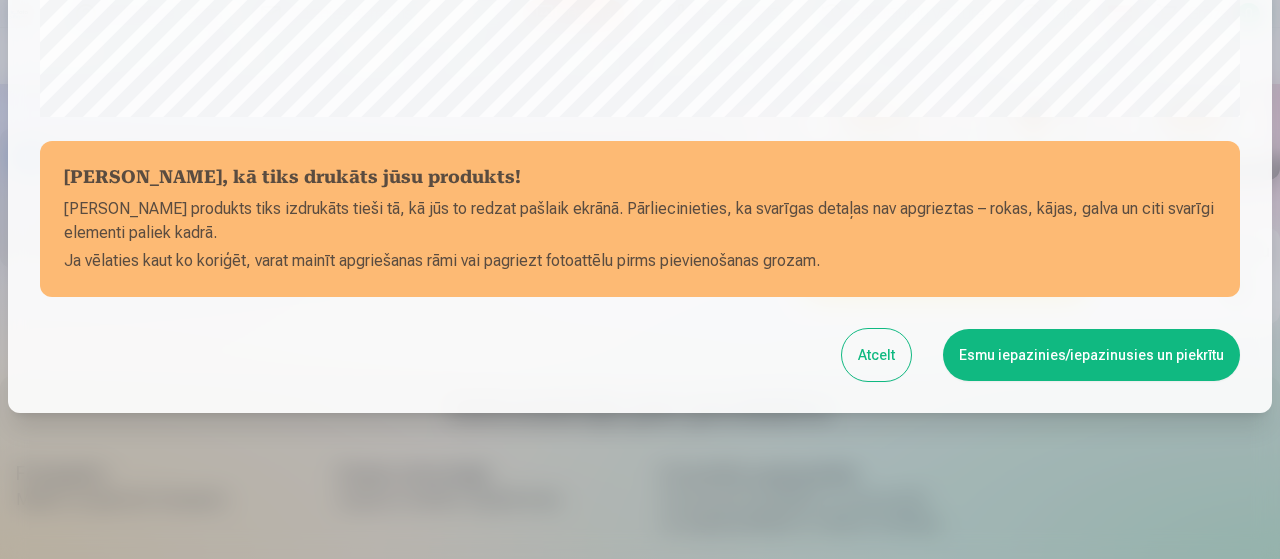 click on "Esmu iepazinies/iepazinusies un piekrītu" at bounding box center [1091, 355] 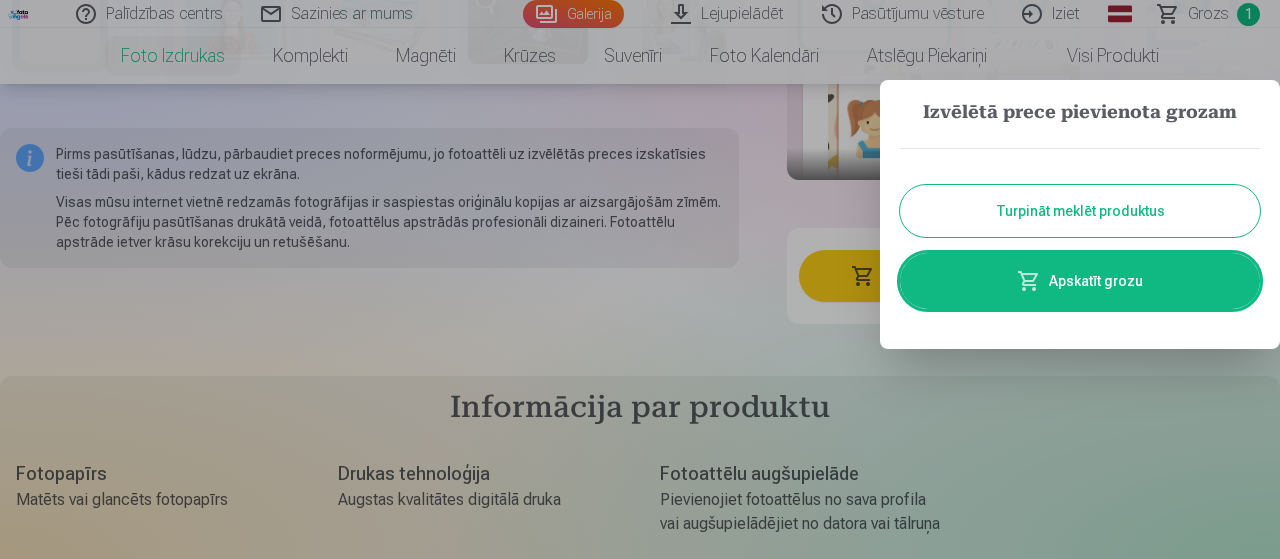 click on "Turpināt meklēt produktus" at bounding box center [1080, 211] 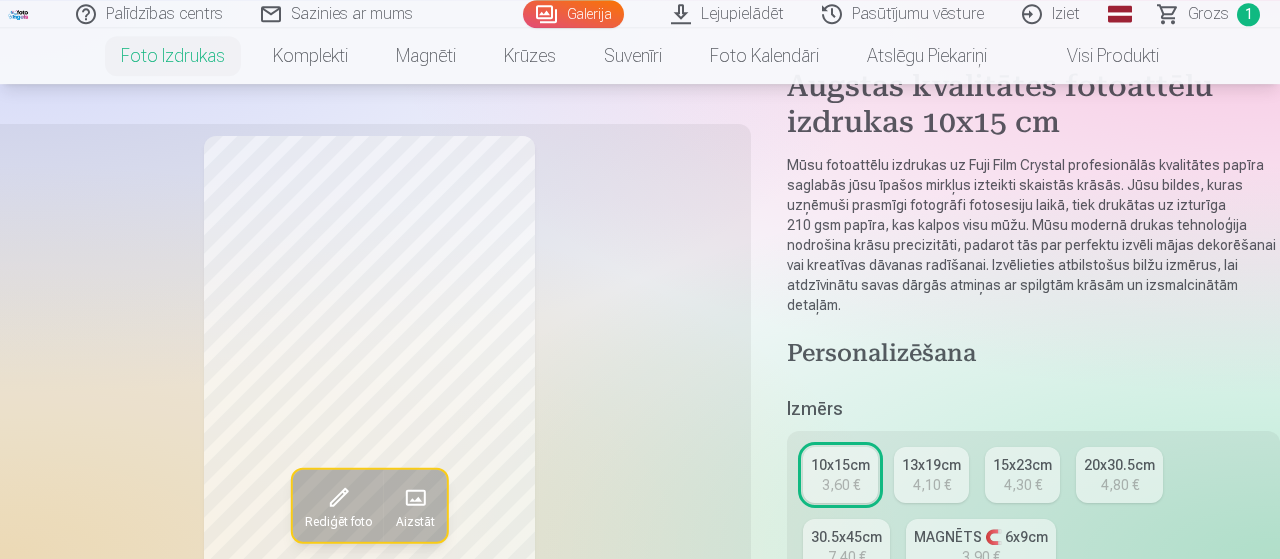 scroll, scrollTop: 0, scrollLeft: 0, axis: both 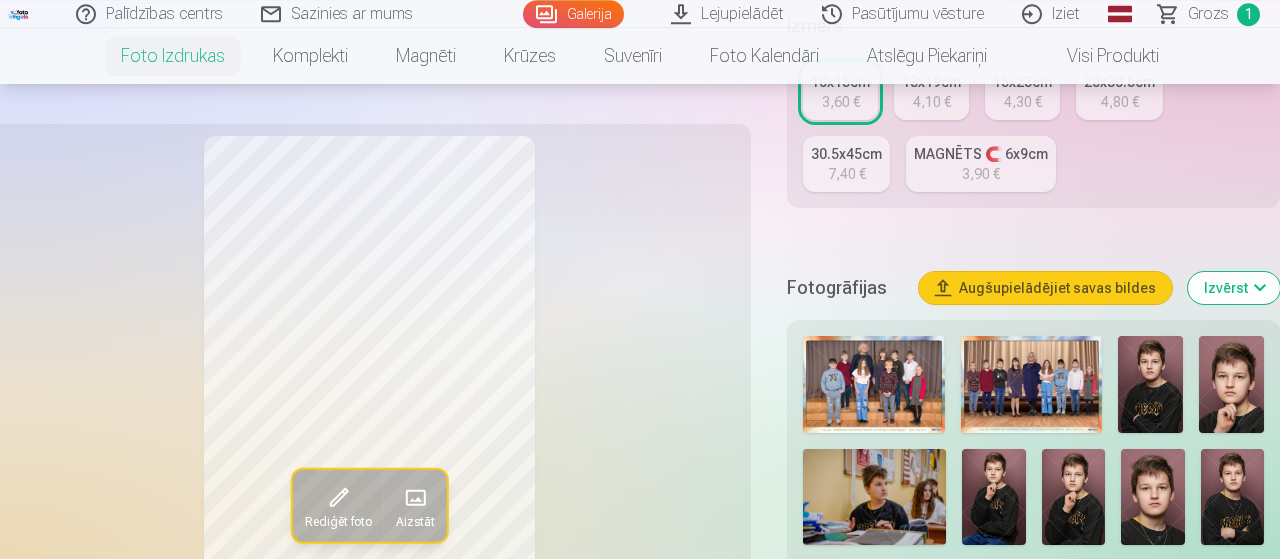 click at bounding box center [1031, 384] 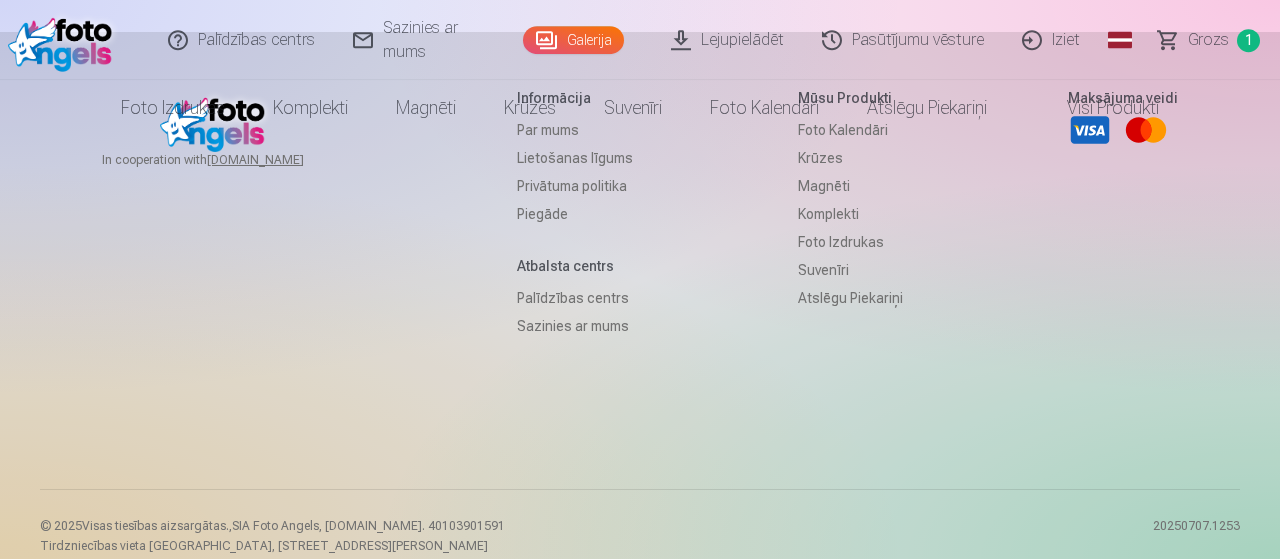 scroll, scrollTop: 0, scrollLeft: 0, axis: both 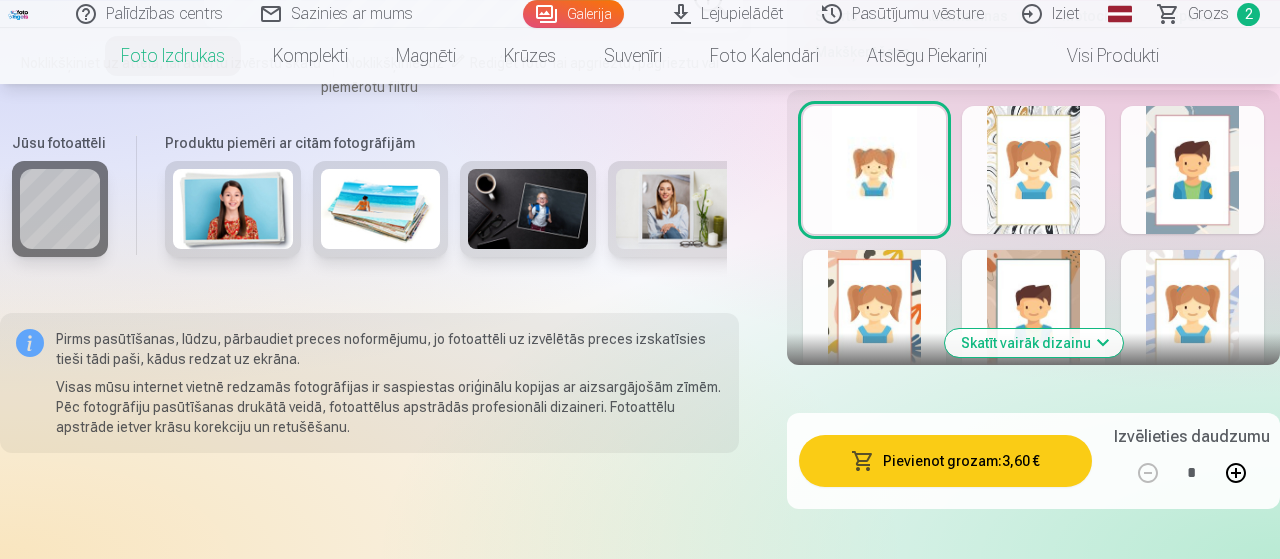 click on "Pievienot grozam :  3,60 €" at bounding box center (945, 461) 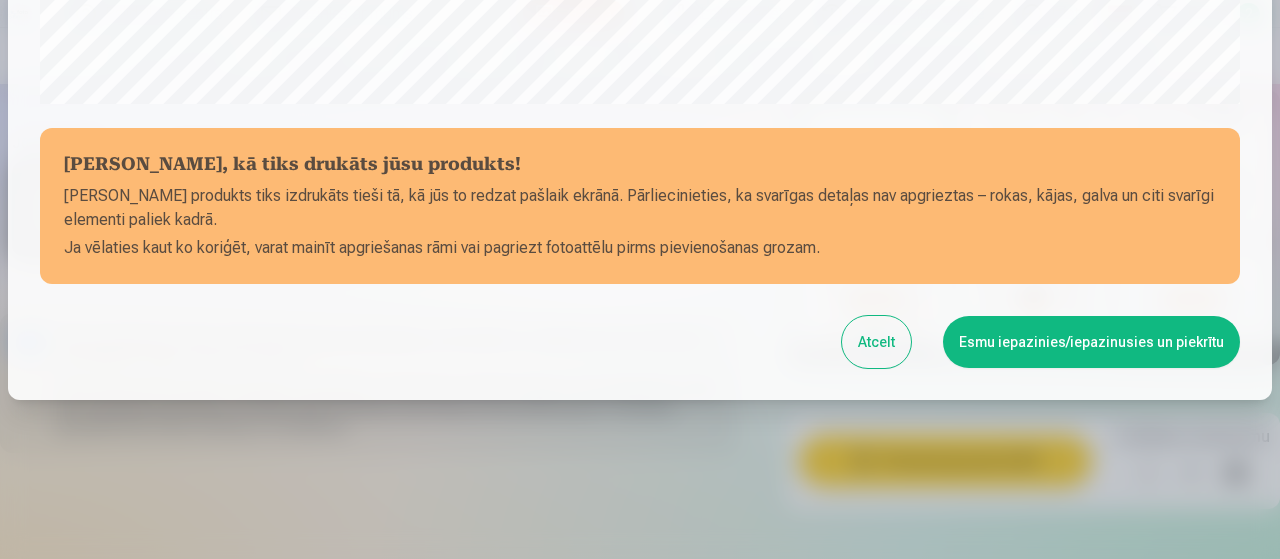 scroll, scrollTop: 869, scrollLeft: 0, axis: vertical 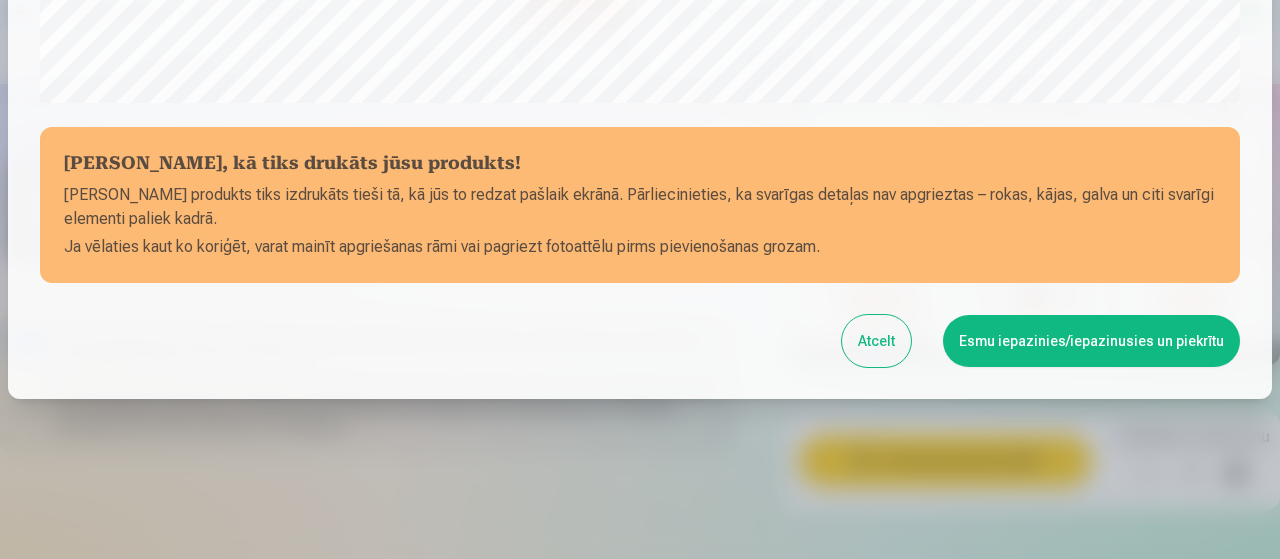 click on "Esmu iepazinies/iepazinusies un piekrītu" at bounding box center [1091, 341] 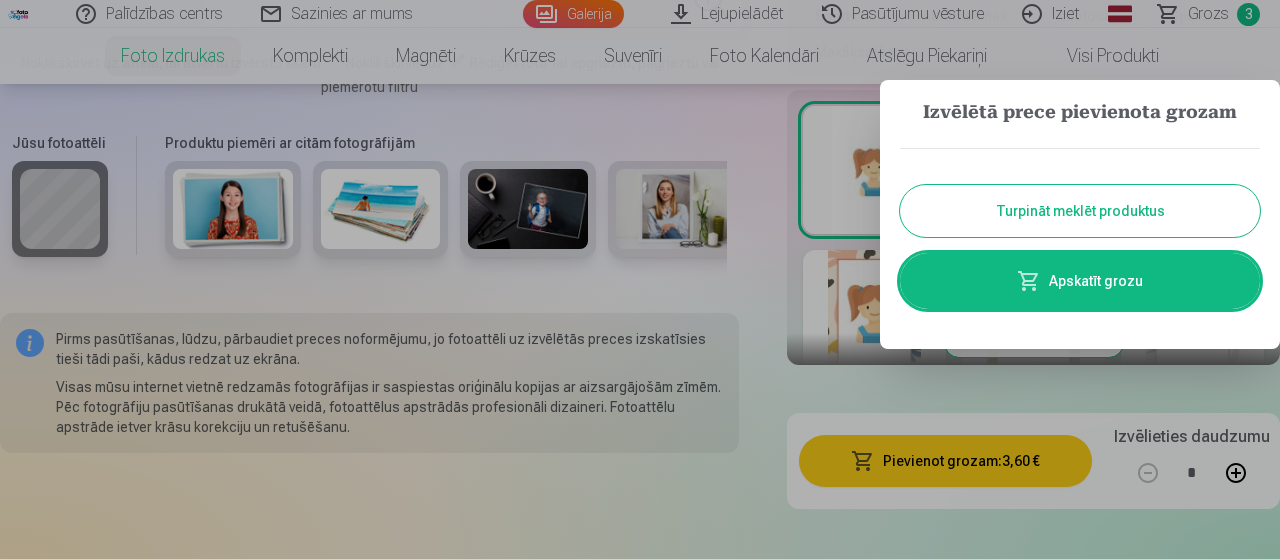 click on "Turpināt meklēt produktus" at bounding box center (1080, 211) 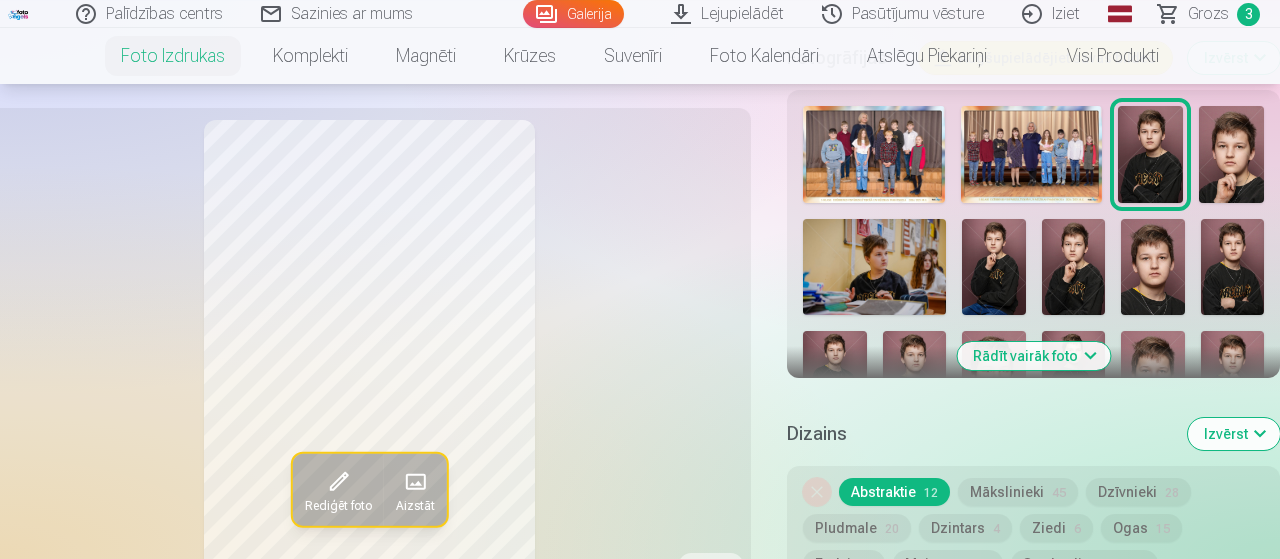 scroll, scrollTop: 718, scrollLeft: 0, axis: vertical 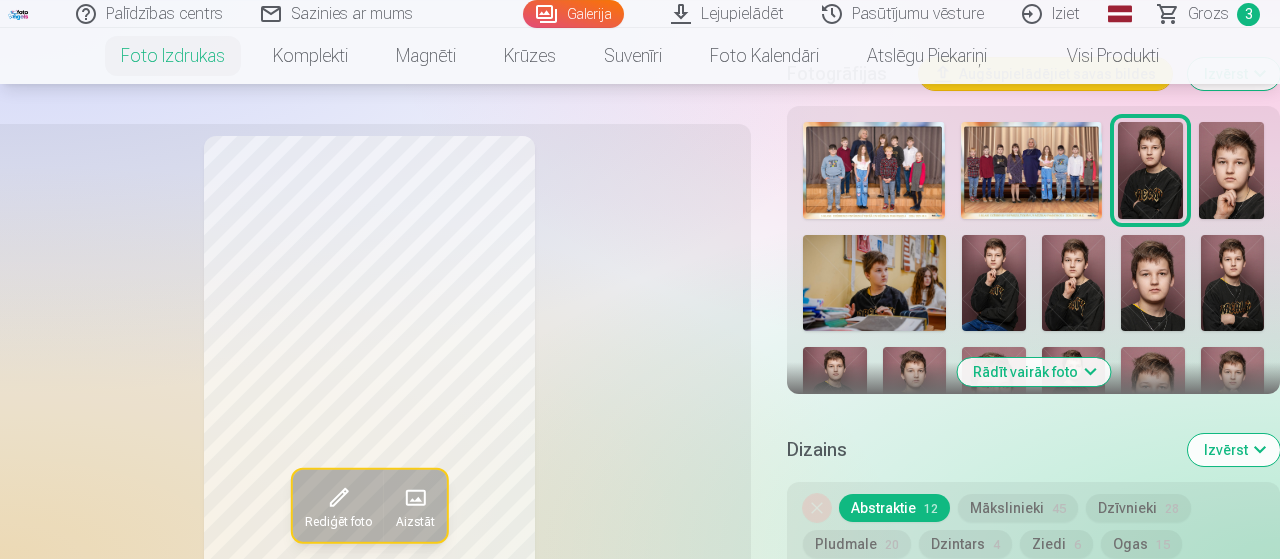 click at bounding box center [1153, 282] 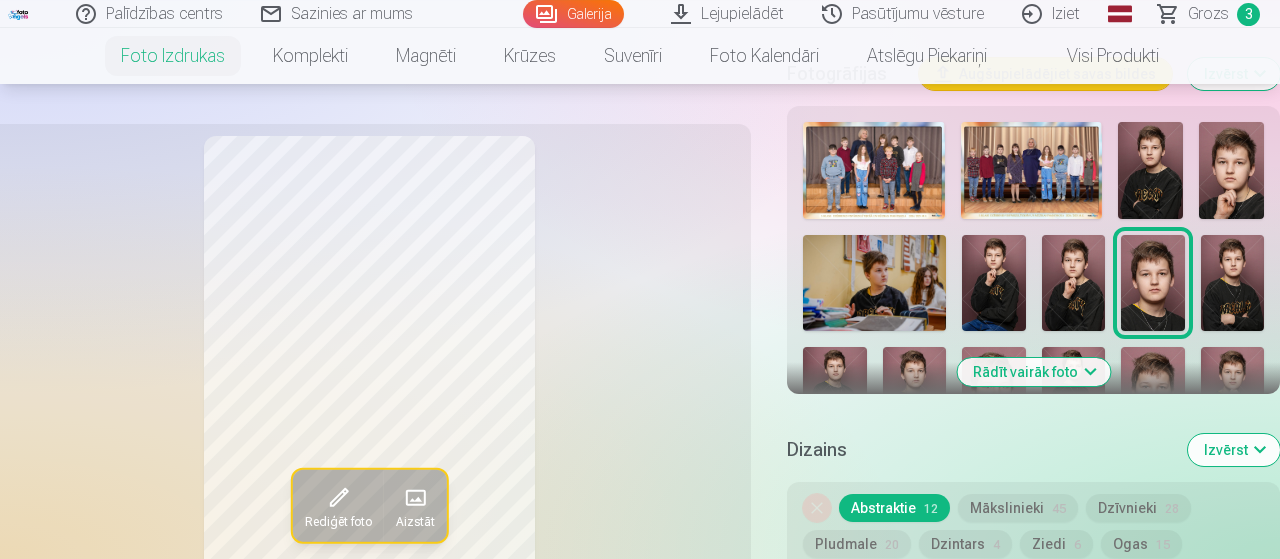 click at bounding box center [993, 282] 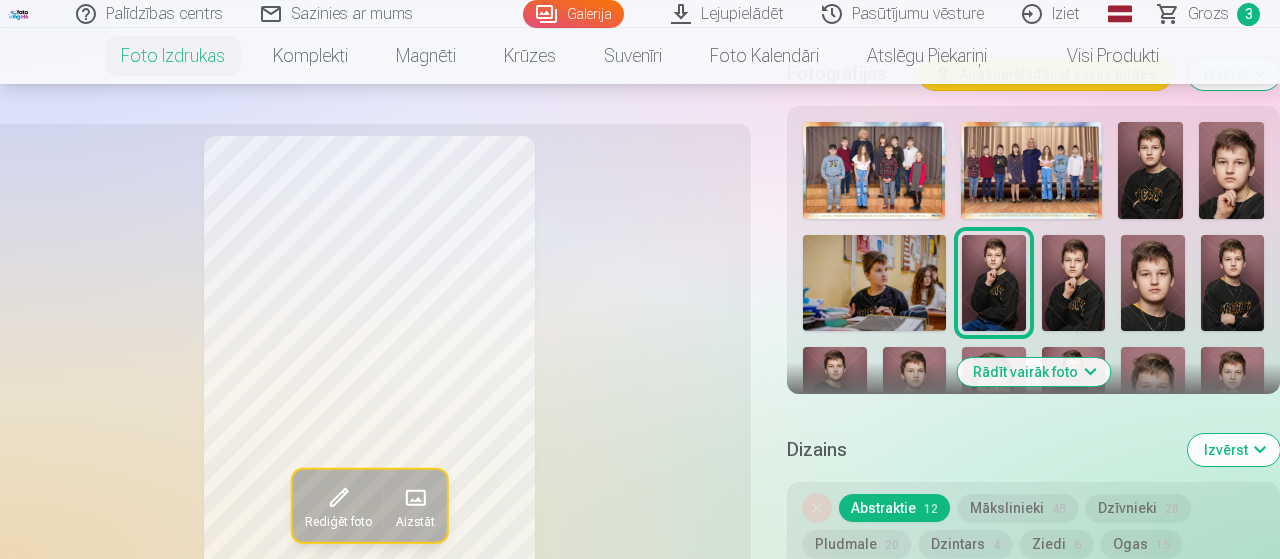 click at bounding box center (874, 282) 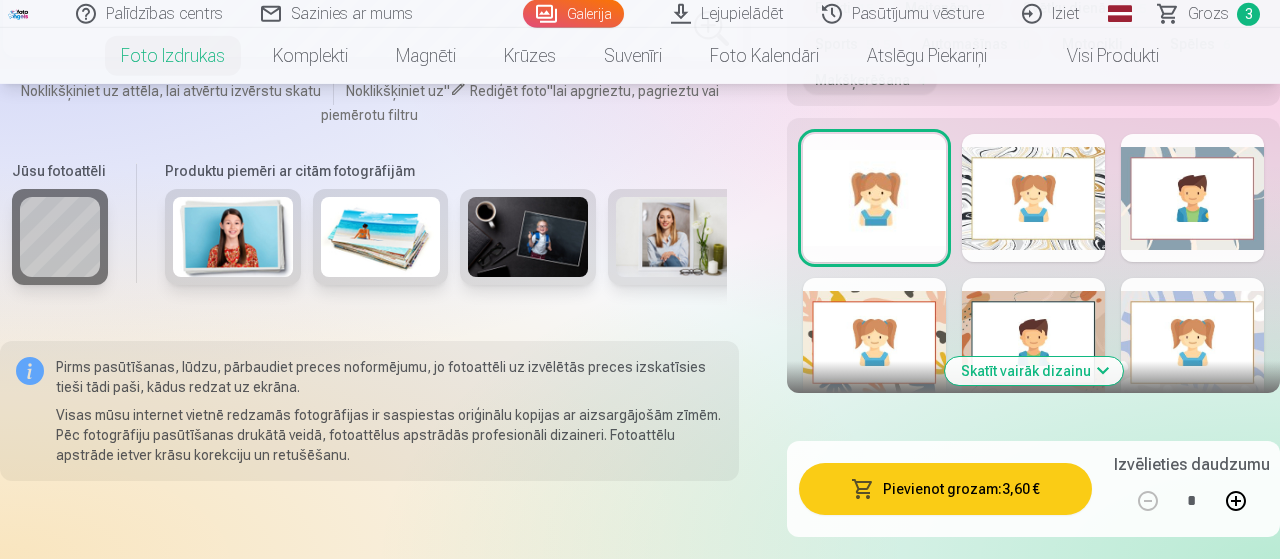 scroll, scrollTop: 1294, scrollLeft: 0, axis: vertical 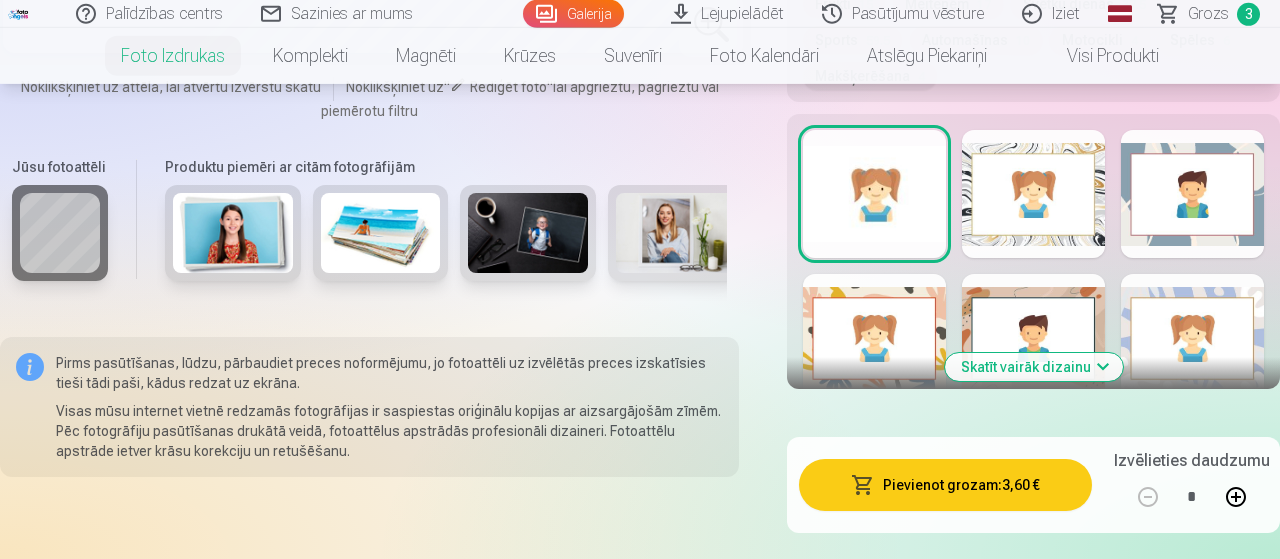 click on "Pievienot grozam :  3,60 €" at bounding box center [945, 485] 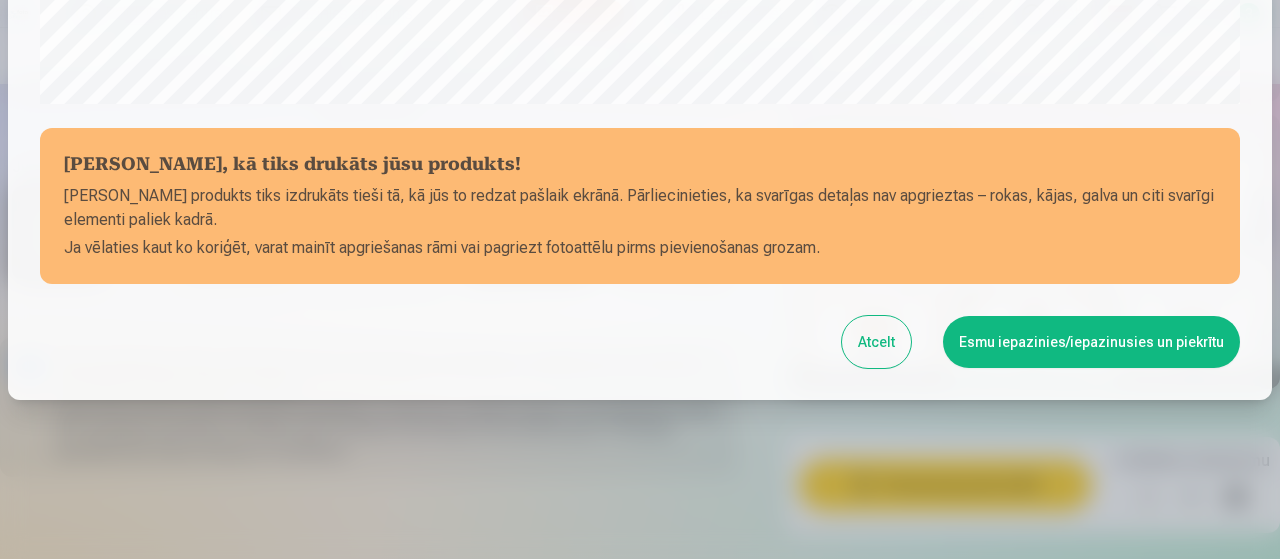 scroll, scrollTop: 869, scrollLeft: 0, axis: vertical 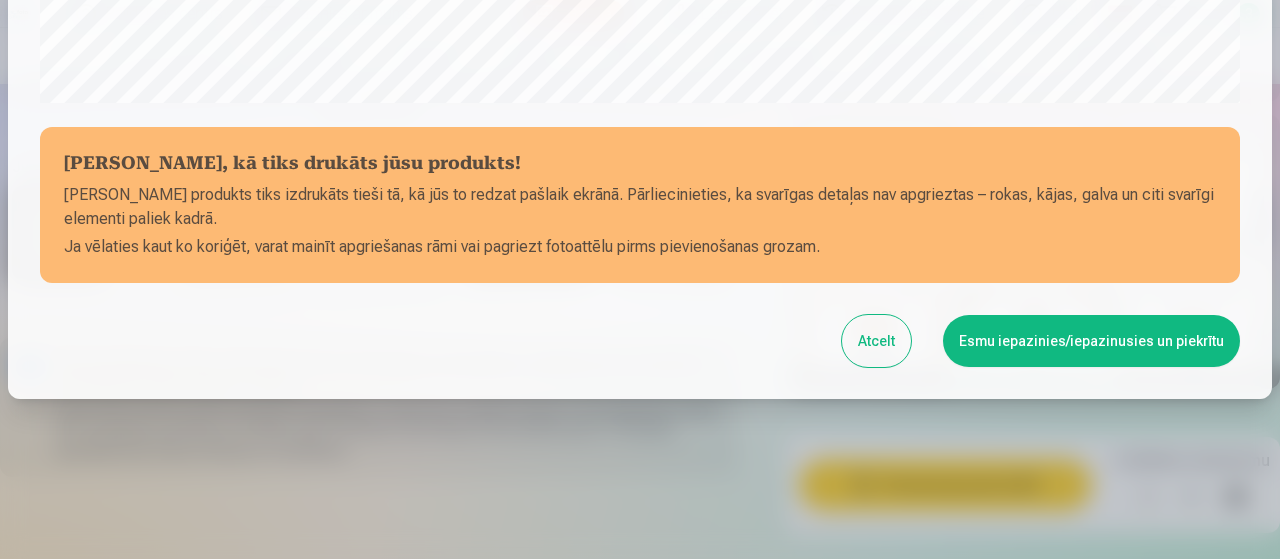 click on "Esmu iepazinies/iepazinusies un piekrītu" at bounding box center [1091, 341] 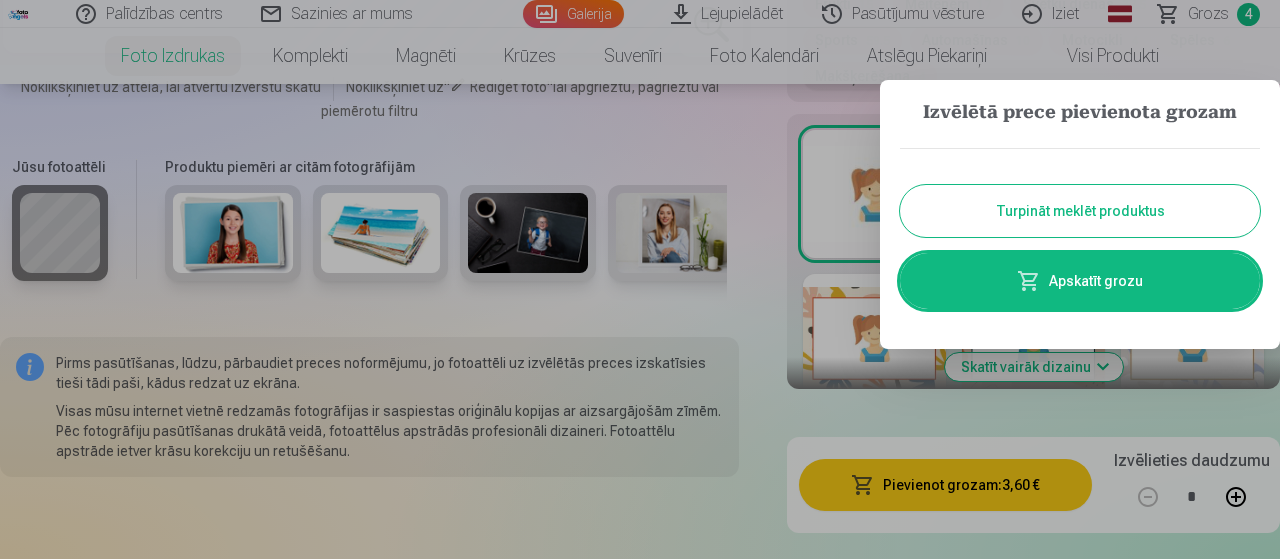 click on "Turpināt meklēt produktus" at bounding box center [1080, 211] 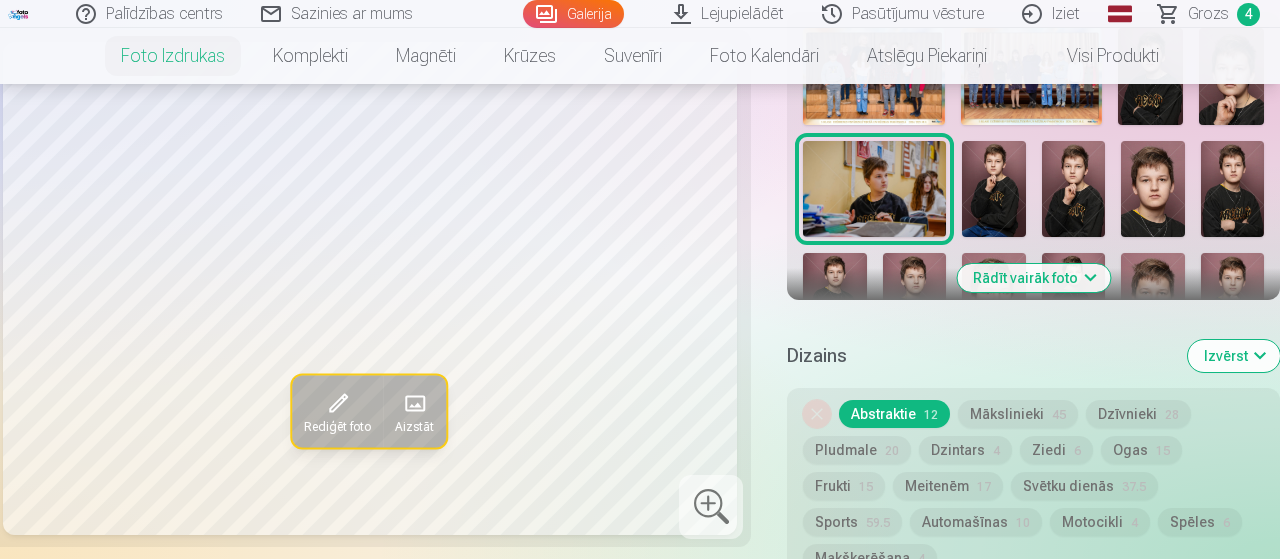 scroll, scrollTop: 802, scrollLeft: 0, axis: vertical 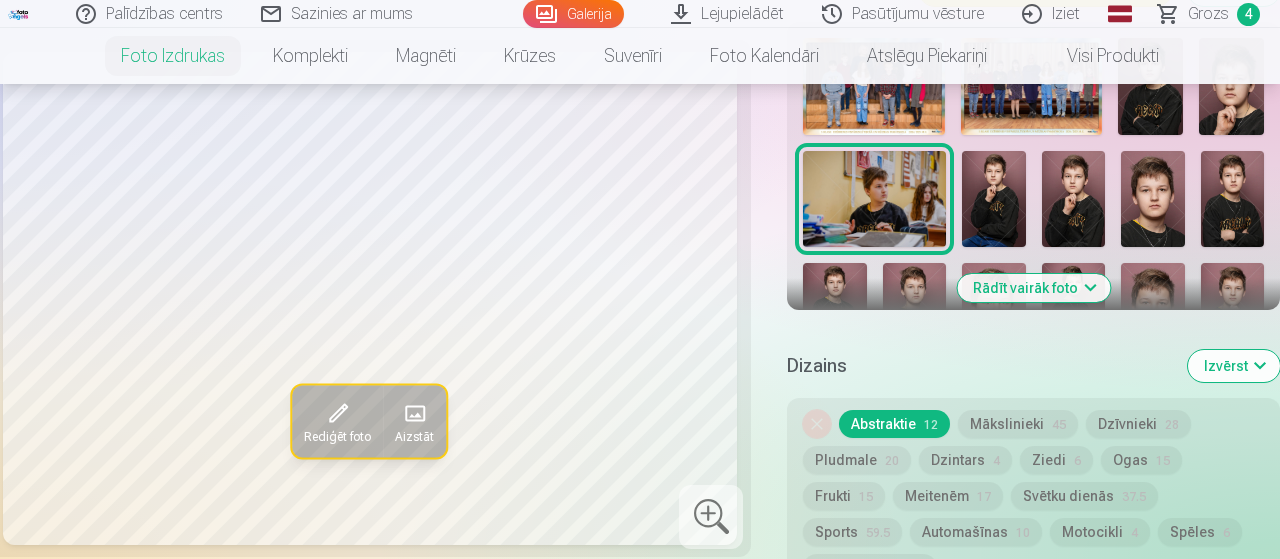 click on "Rādīt vairāk foto" at bounding box center [1033, 288] 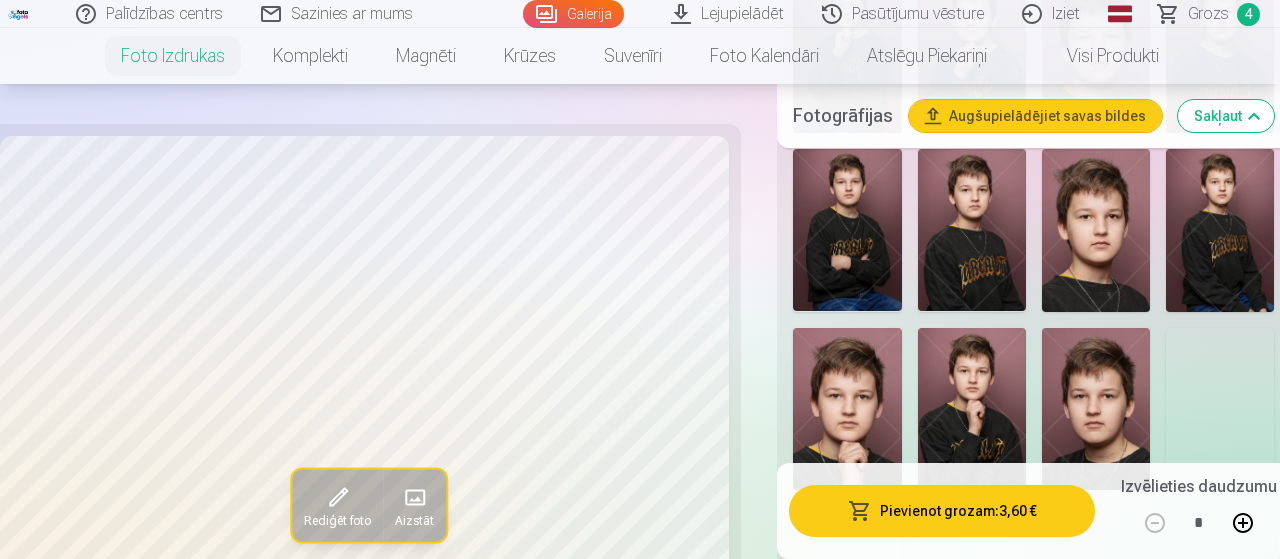scroll, scrollTop: 1205, scrollLeft: 0, axis: vertical 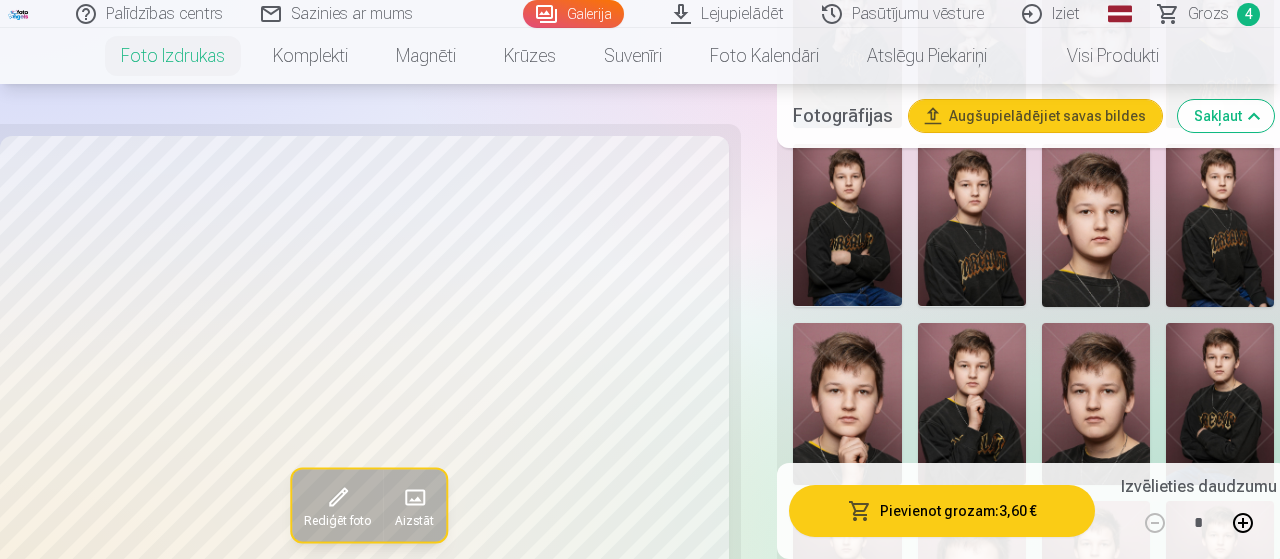 click at bounding box center (1096, 225) 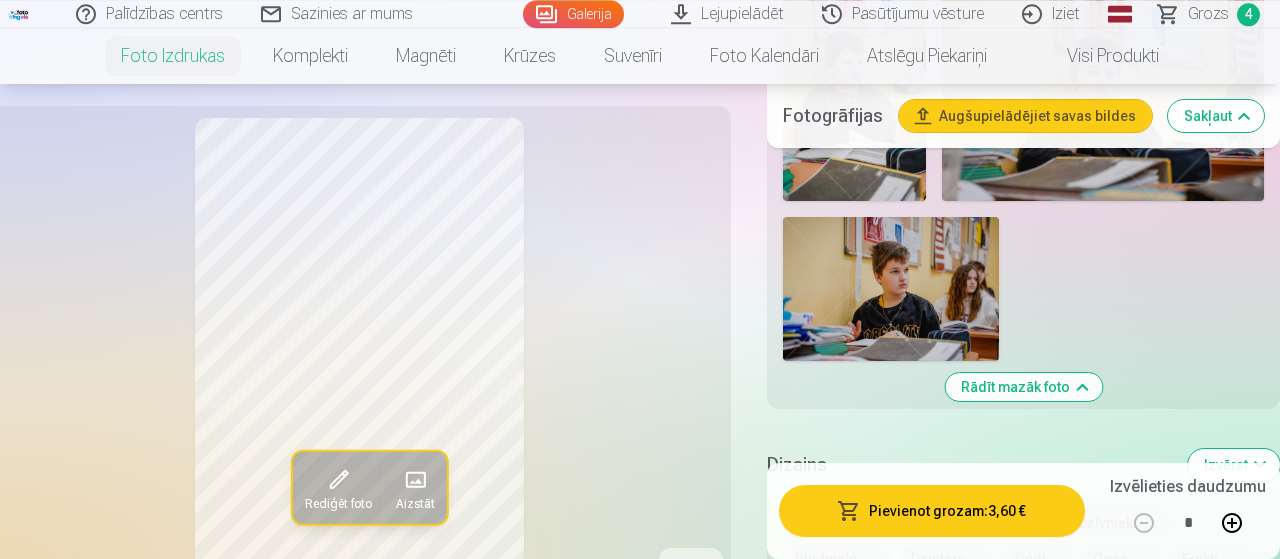click on "Dzīvnieki 28" at bounding box center (1118, 523) 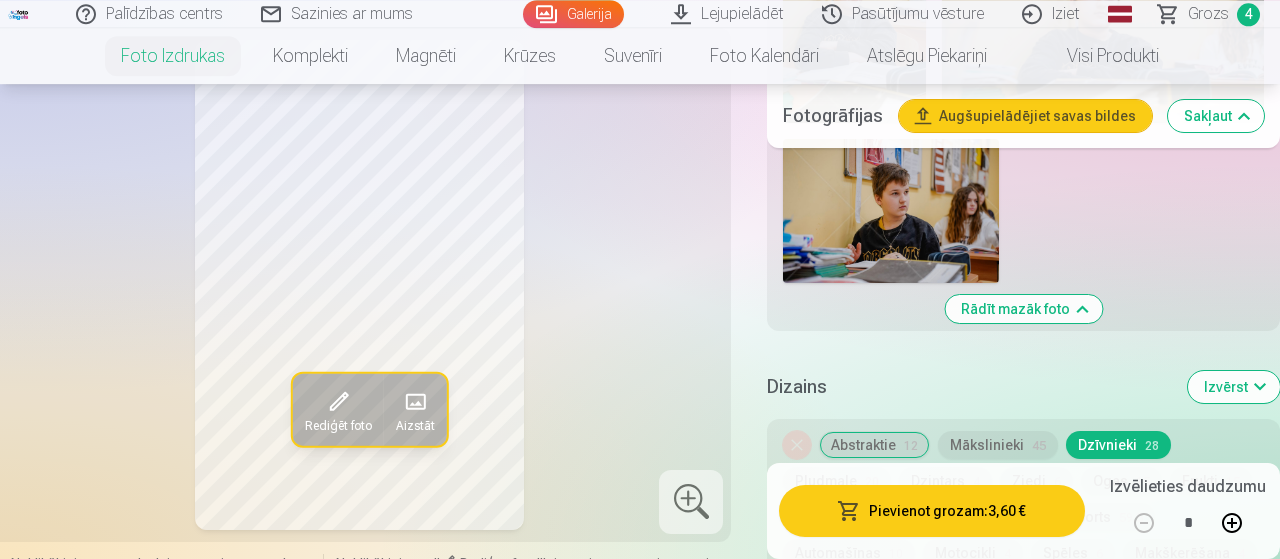 scroll, scrollTop: 3902, scrollLeft: 0, axis: vertical 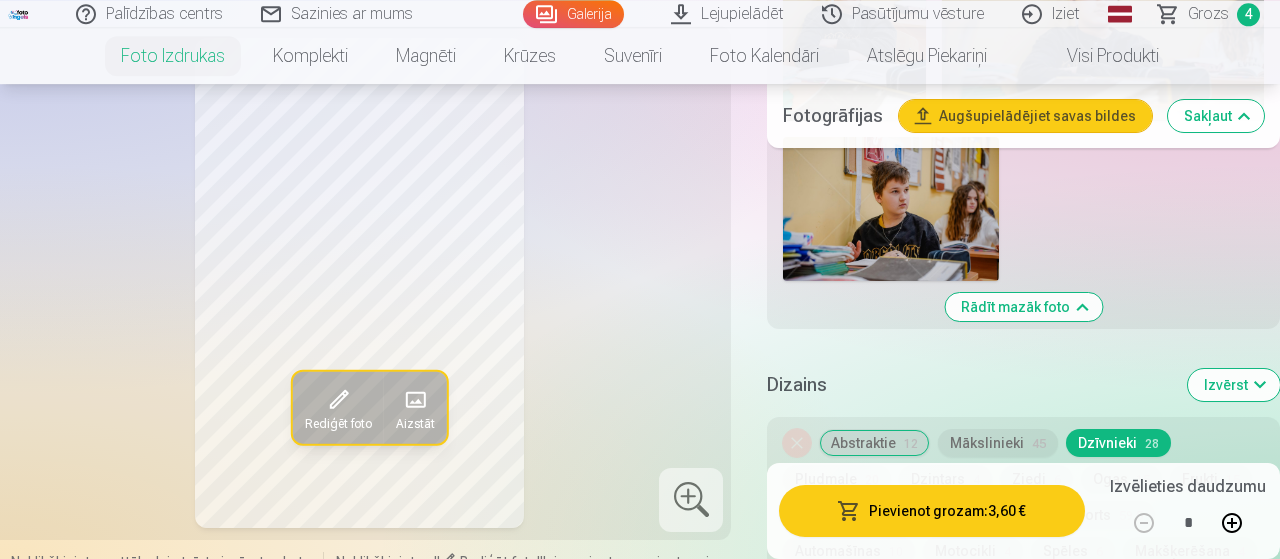 click on "Pievienot grozam :  3,60 €" at bounding box center [932, 511] 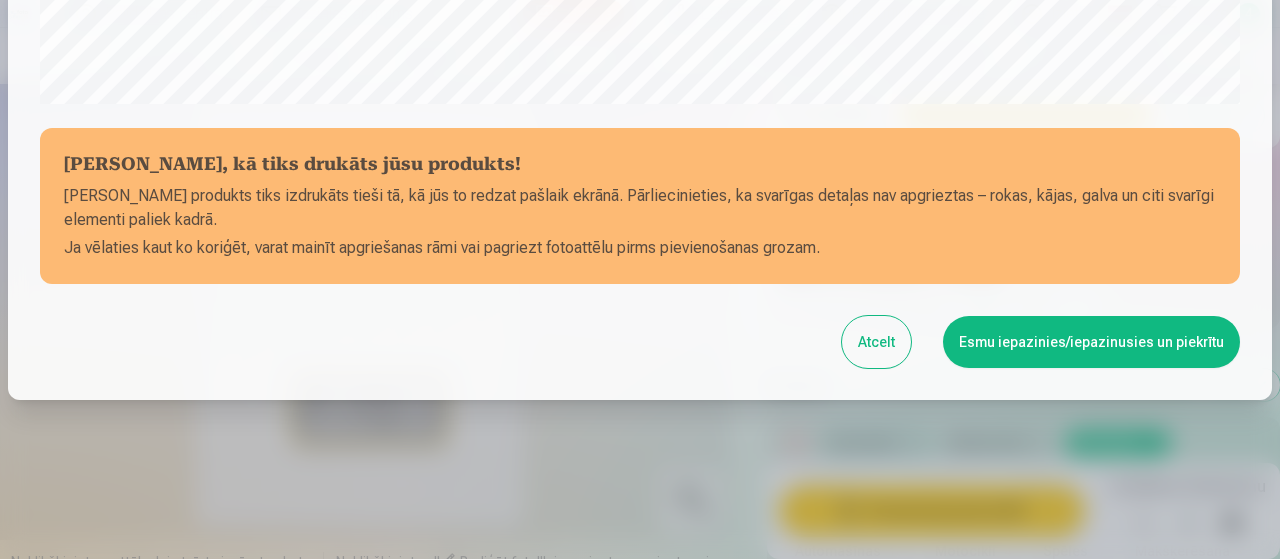 scroll, scrollTop: 869, scrollLeft: 0, axis: vertical 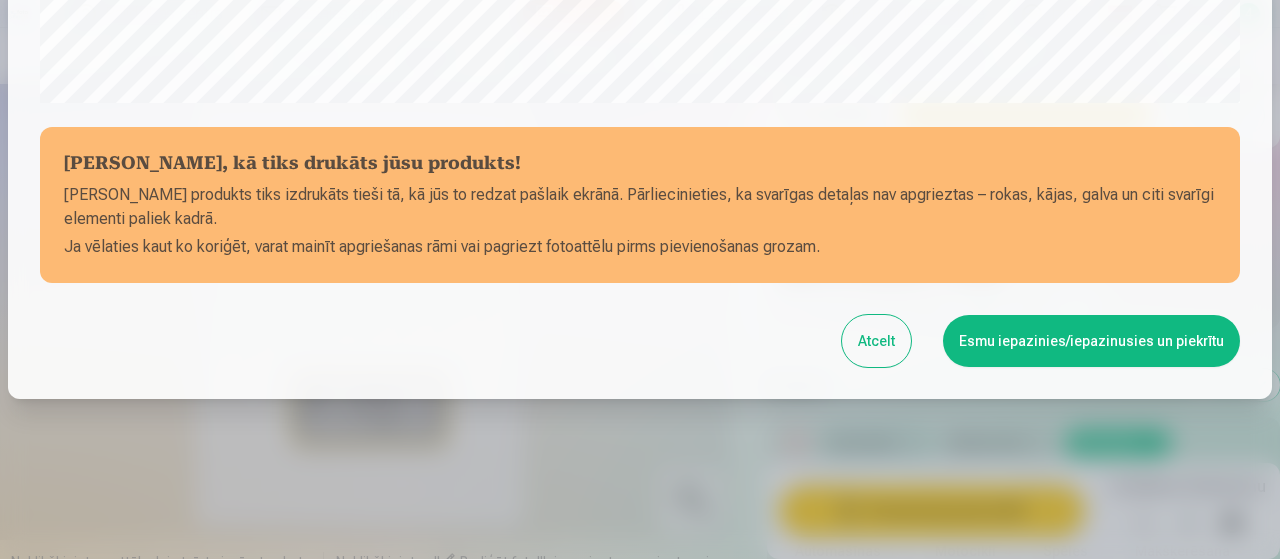 click on "Esmu iepazinies/iepazinusies un piekrītu" at bounding box center (1091, 341) 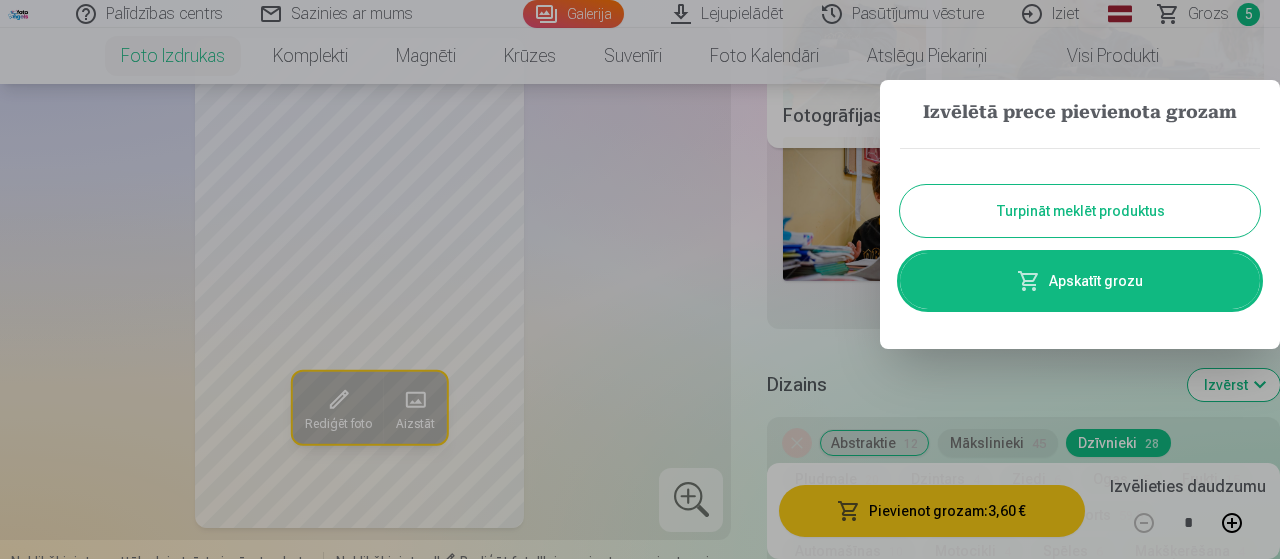 click on "Apskatīt grozu" at bounding box center [1080, 281] 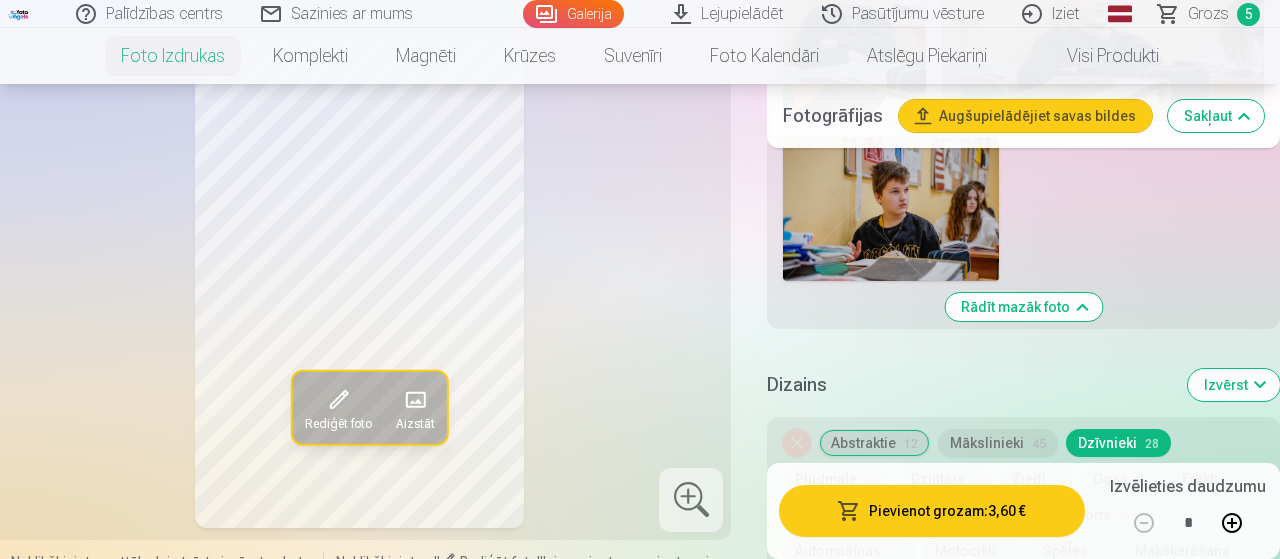 scroll, scrollTop: 0, scrollLeft: 0, axis: both 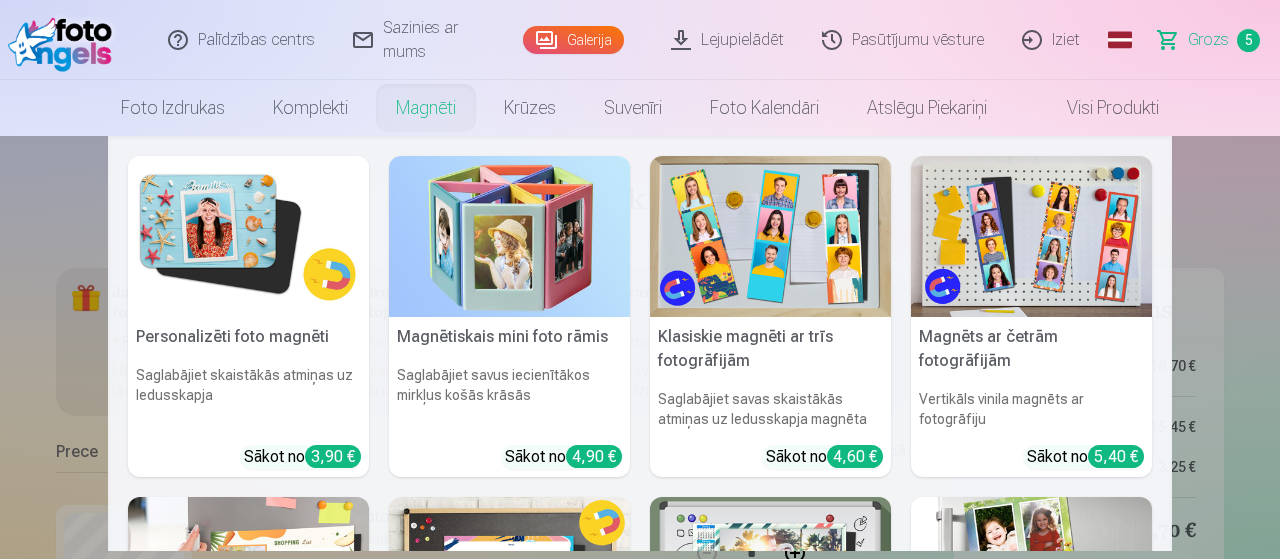 click at bounding box center (248, 236) 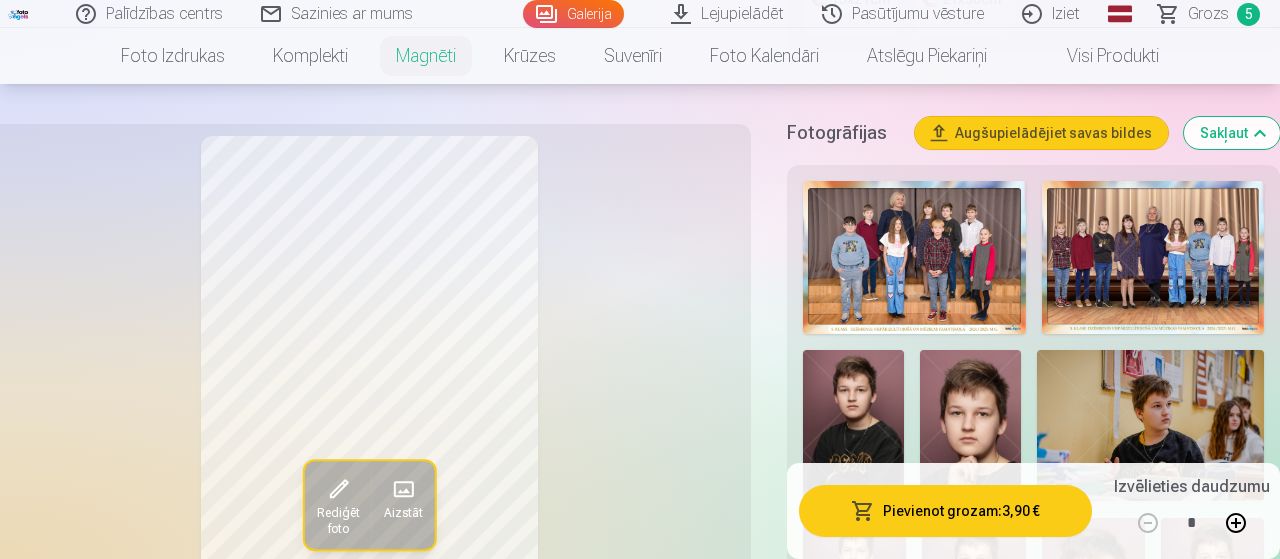 scroll, scrollTop: 693, scrollLeft: 0, axis: vertical 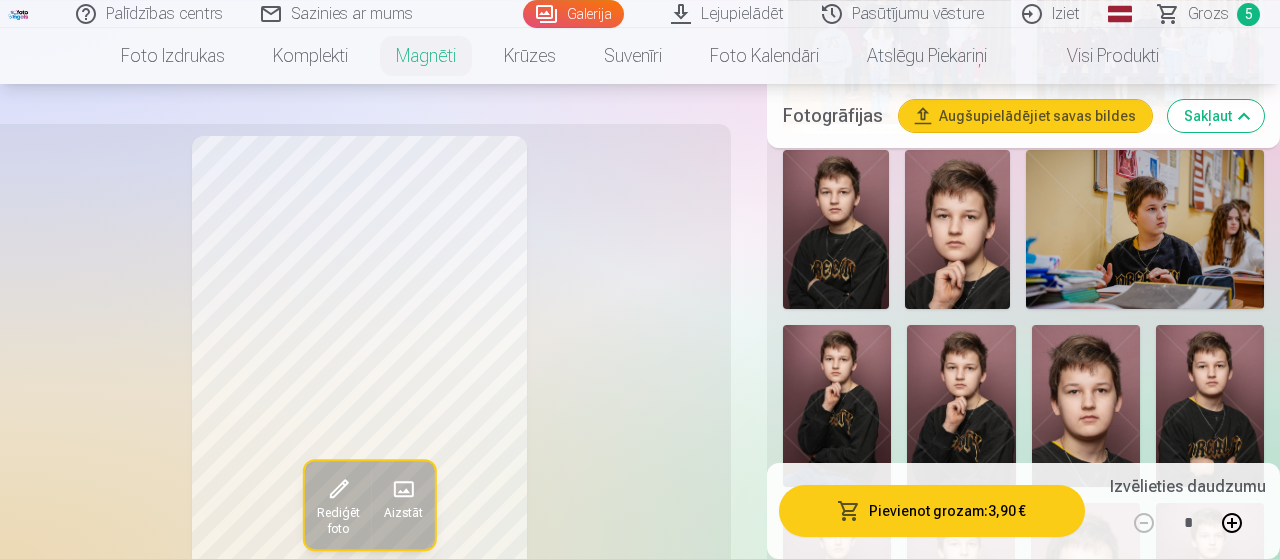 click at bounding box center (1210, 406) 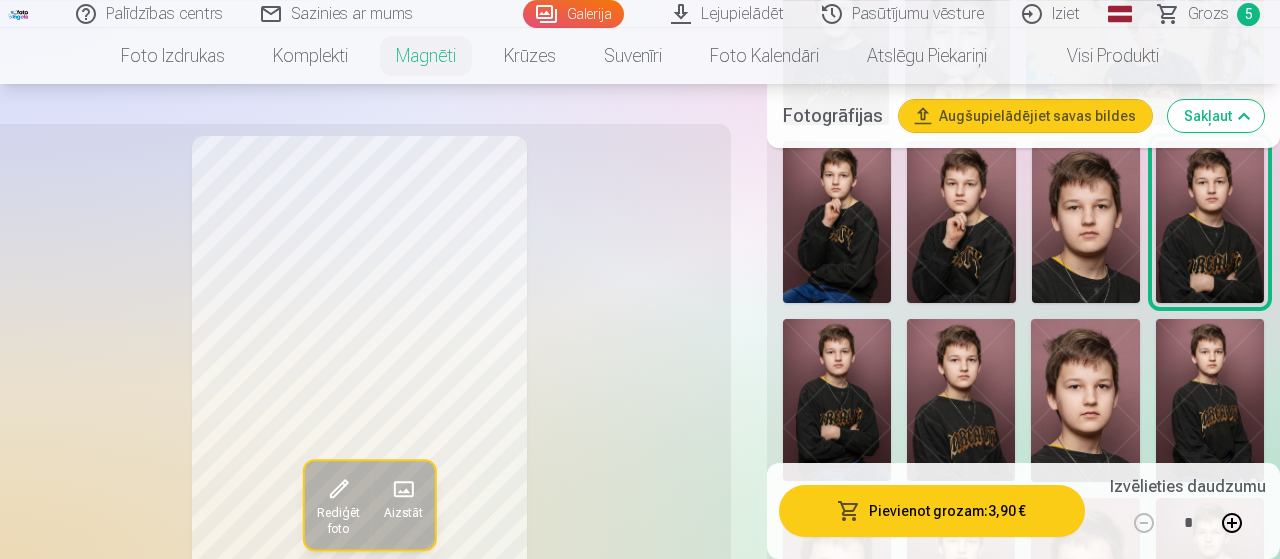 scroll, scrollTop: 1076, scrollLeft: 0, axis: vertical 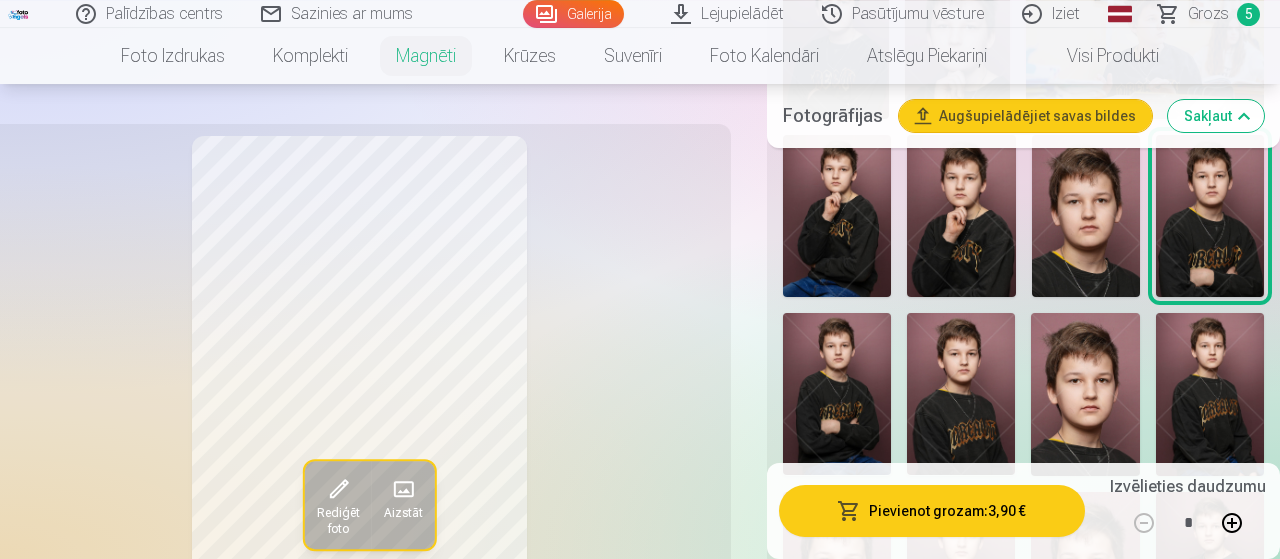 click at bounding box center [837, 394] 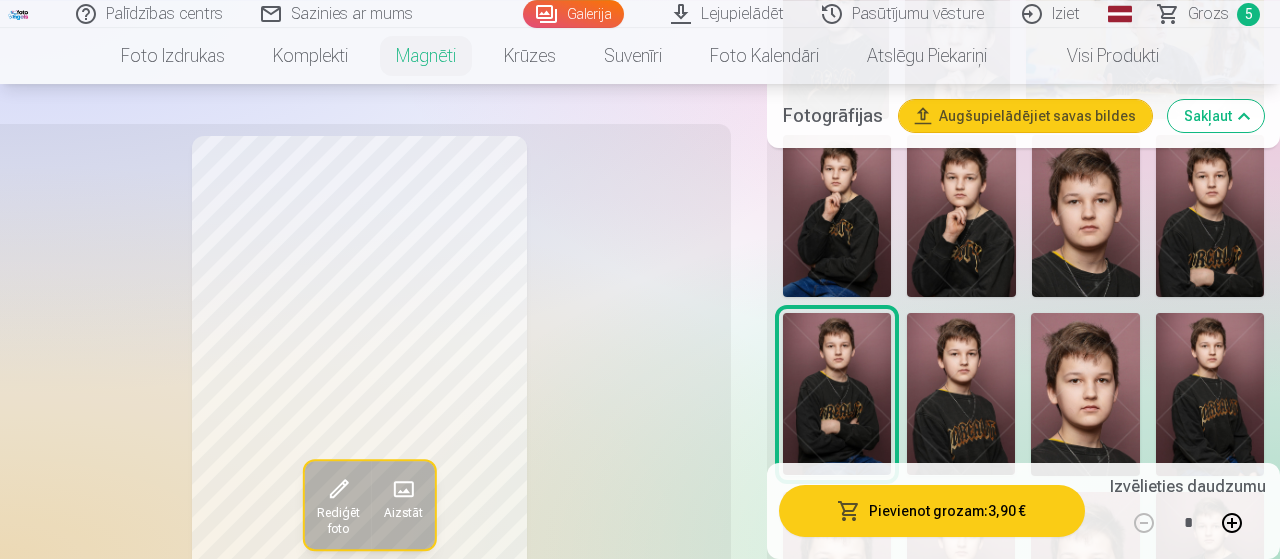 scroll, scrollTop: 1080, scrollLeft: 0, axis: vertical 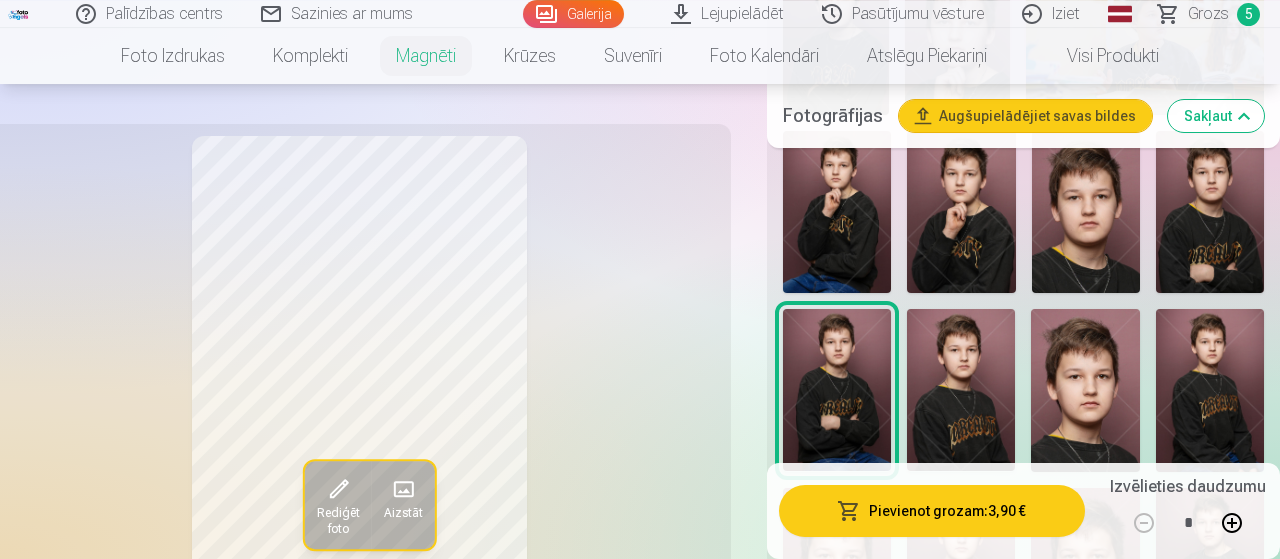click at bounding box center [1085, 390] 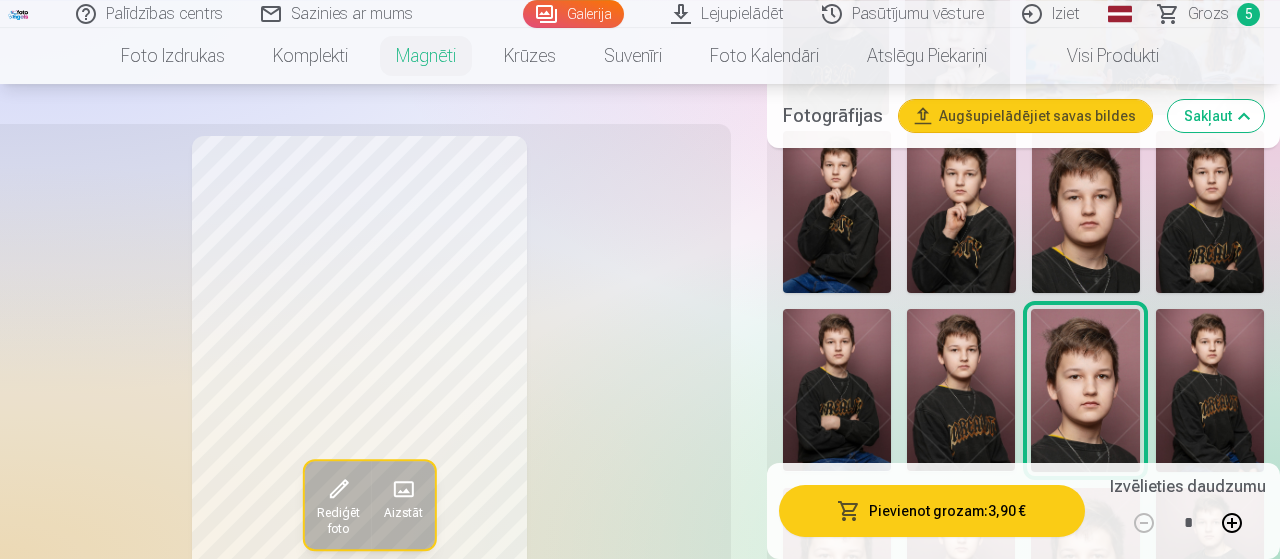 click at bounding box center [837, 390] 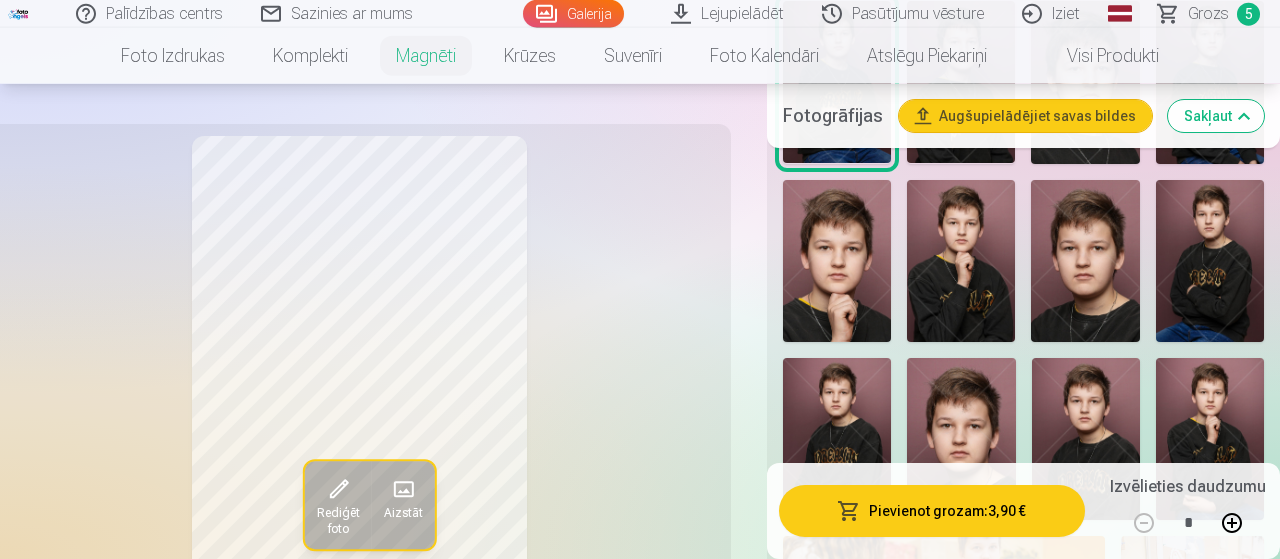 scroll, scrollTop: 1388, scrollLeft: 0, axis: vertical 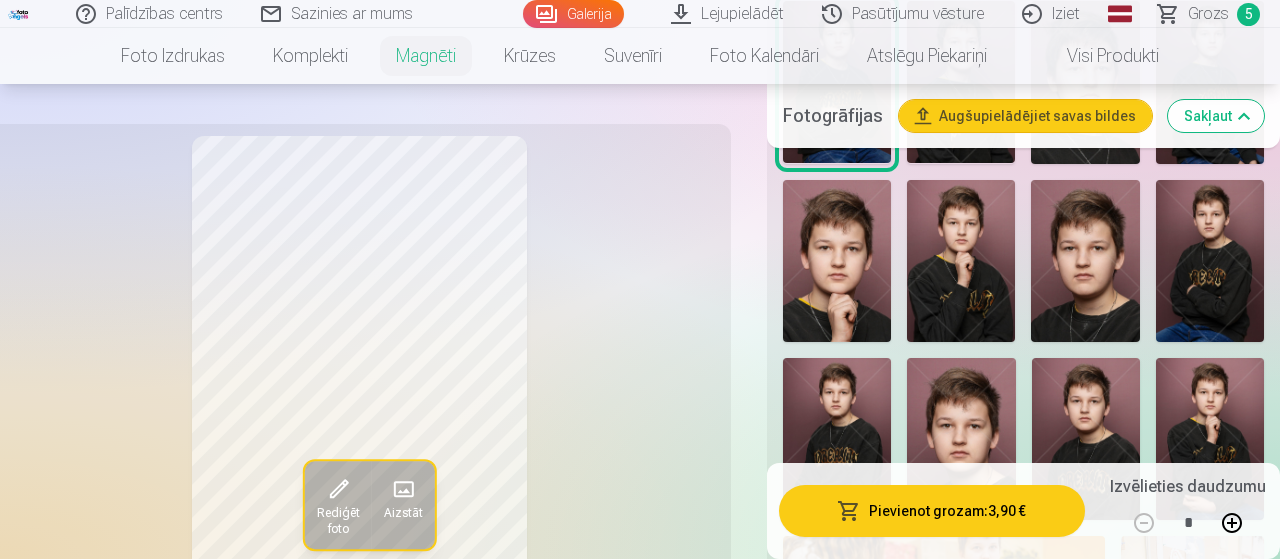 click at bounding box center [1085, 261] 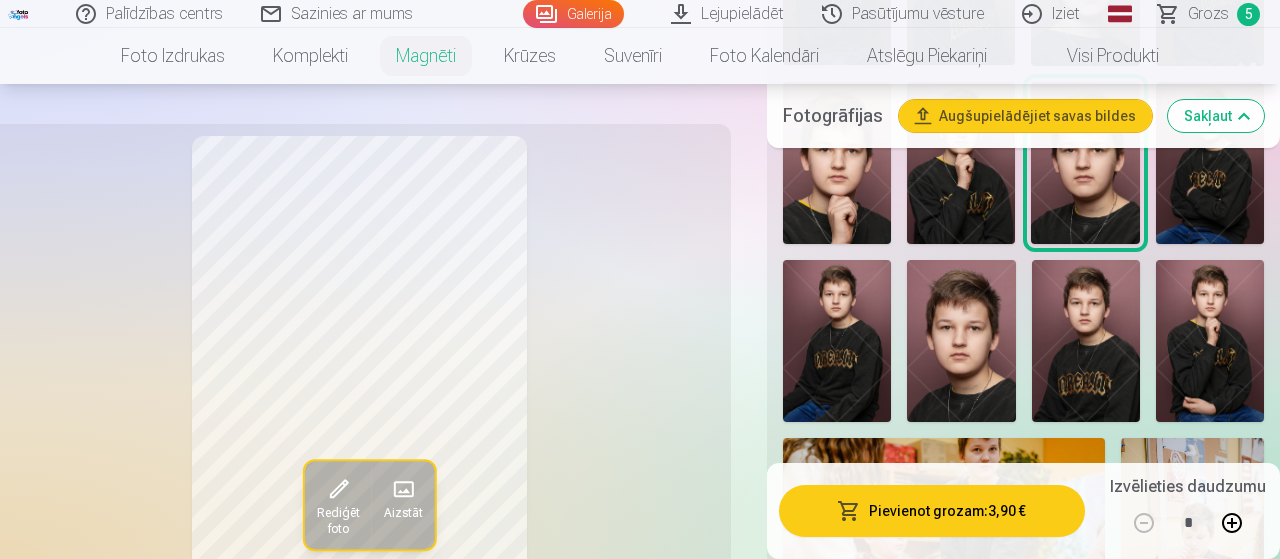 scroll, scrollTop: 1474, scrollLeft: 0, axis: vertical 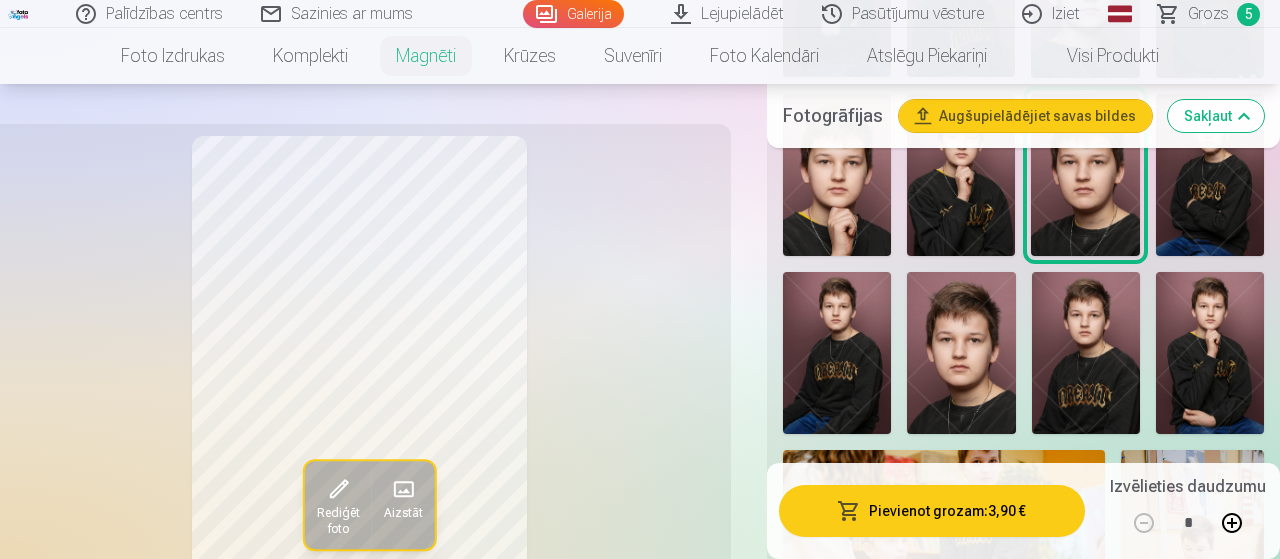 click at bounding box center [961, 353] 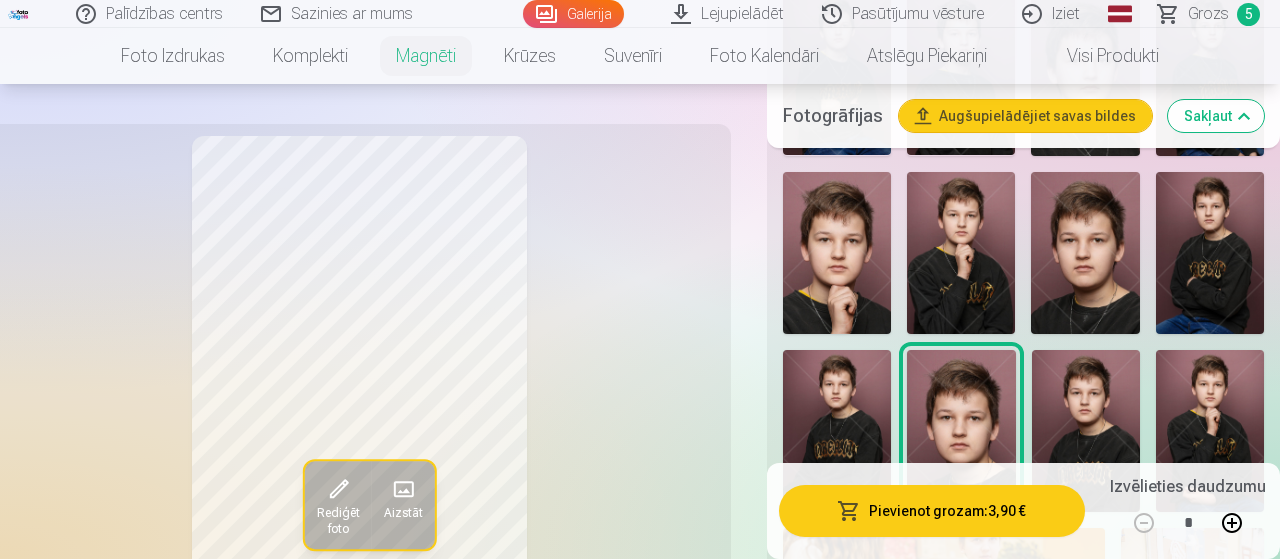 scroll, scrollTop: 1386, scrollLeft: 0, axis: vertical 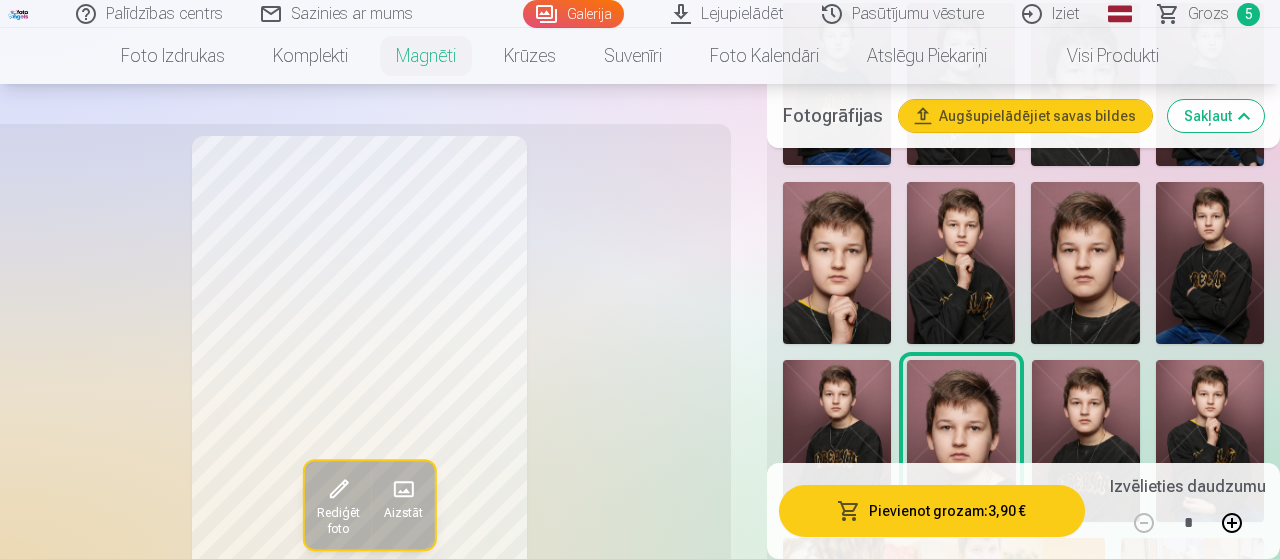 click at bounding box center (1085, 263) 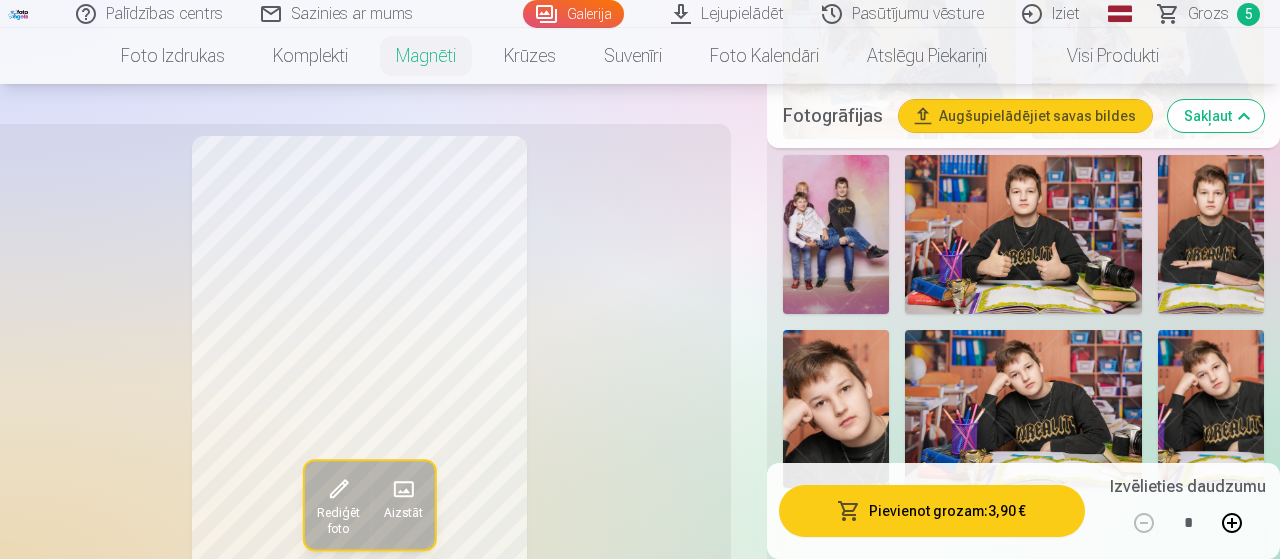 scroll, scrollTop: 2181, scrollLeft: 0, axis: vertical 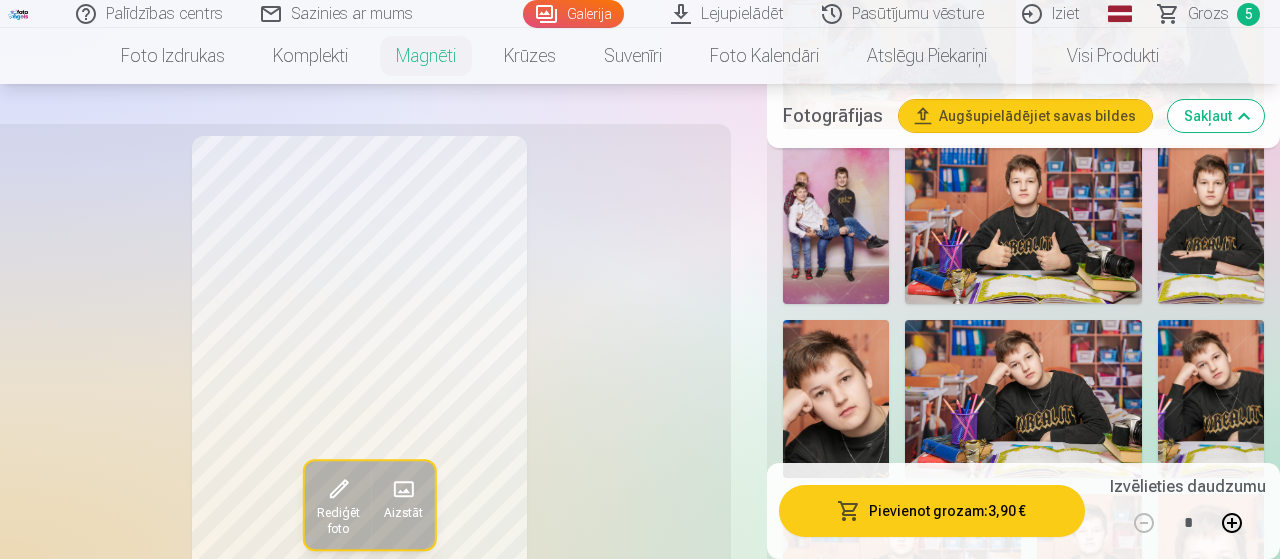 click at bounding box center (836, 399) 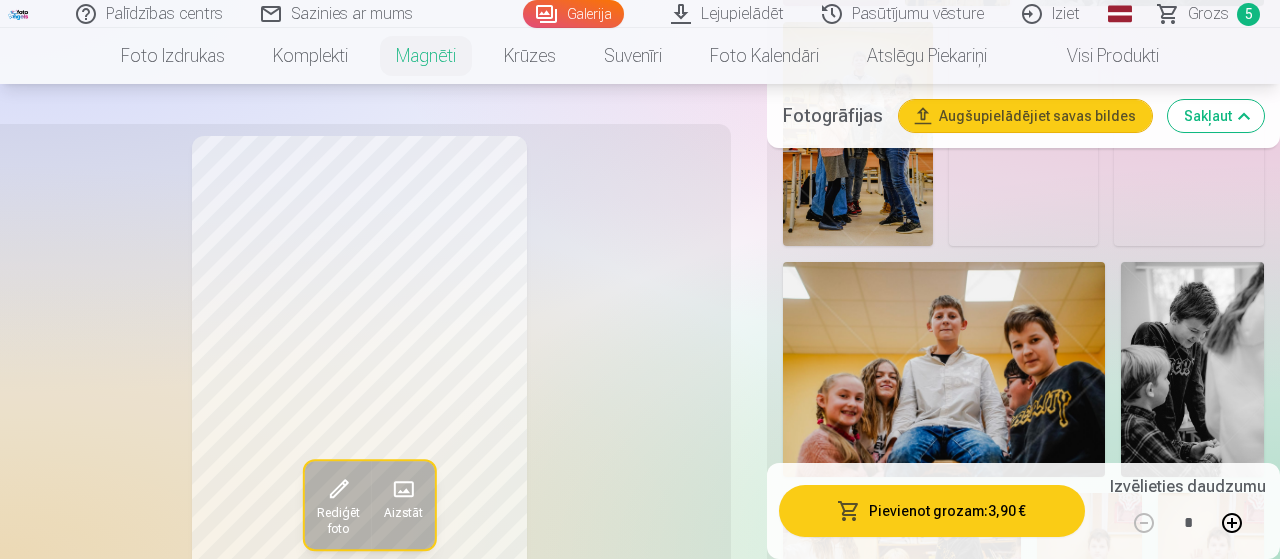 scroll, scrollTop: 3187, scrollLeft: 0, axis: vertical 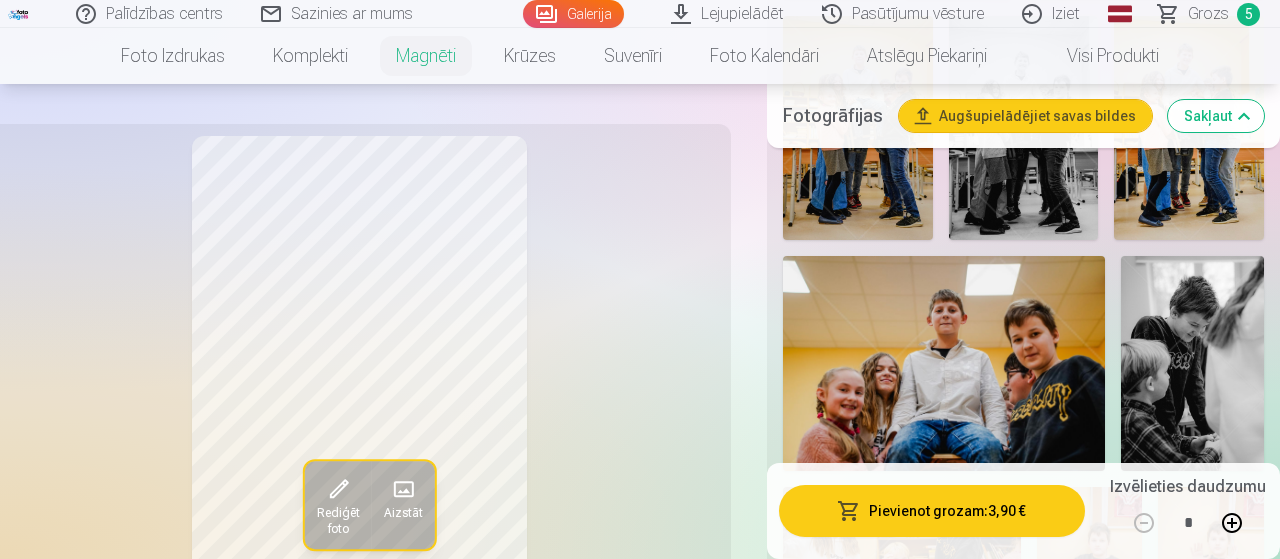 click at bounding box center [1232, 523] 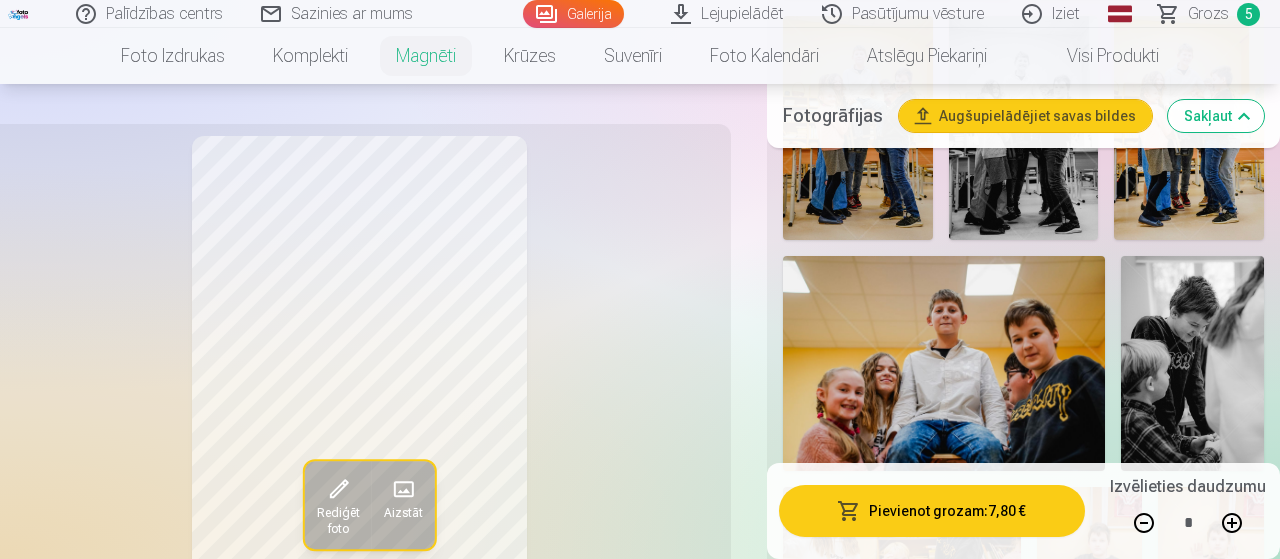 click at bounding box center (1232, 523) 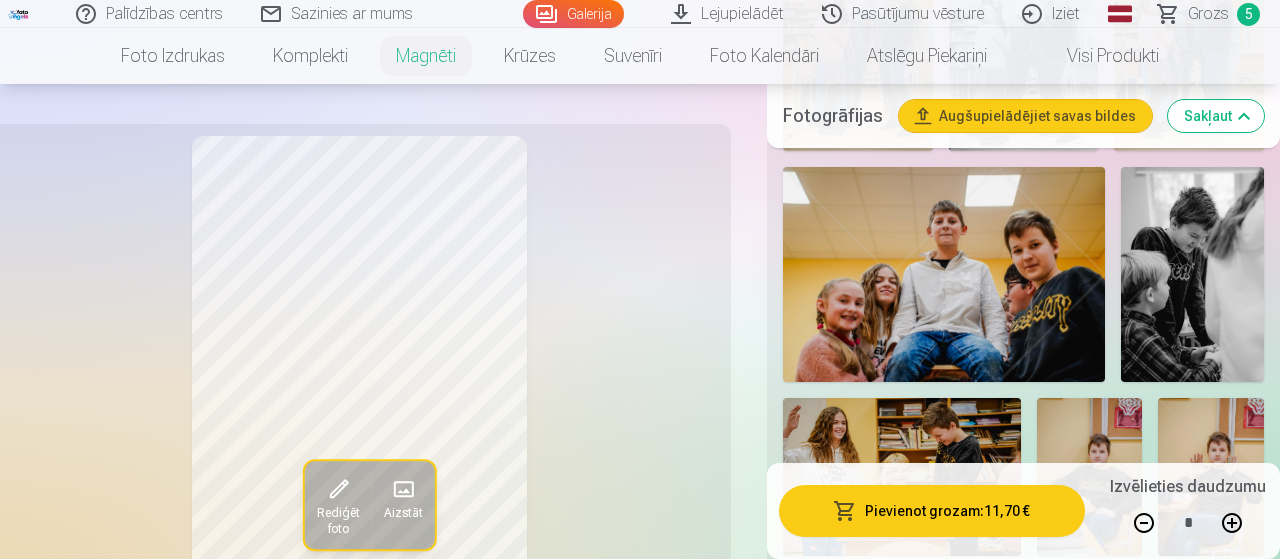 scroll, scrollTop: 3289, scrollLeft: 0, axis: vertical 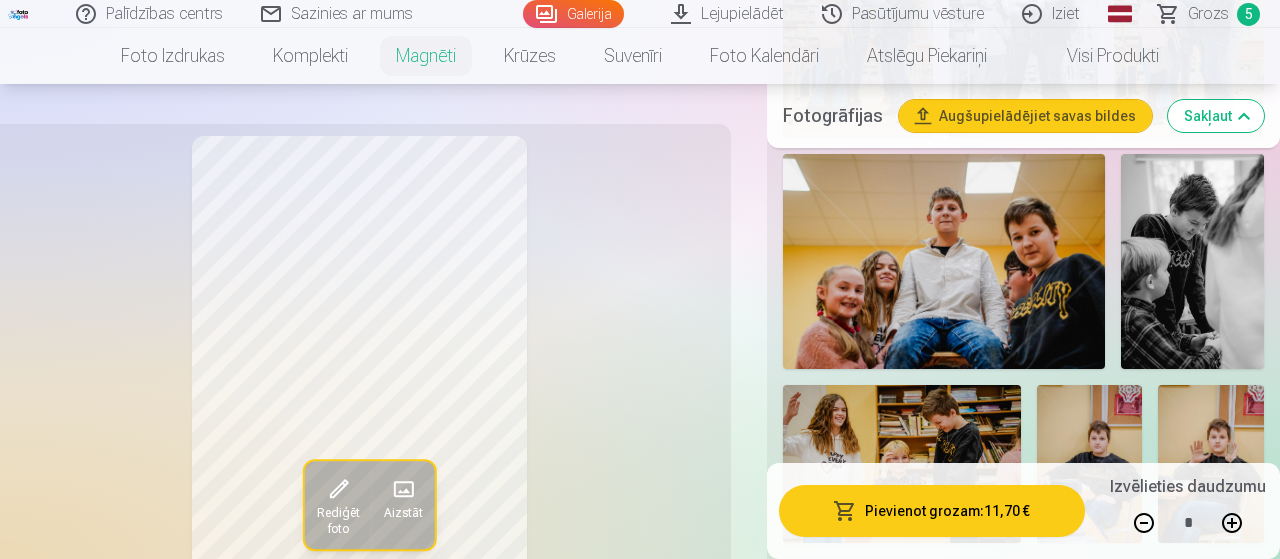 click on "Pievienot grozam :  11,70 €" at bounding box center (932, 511) 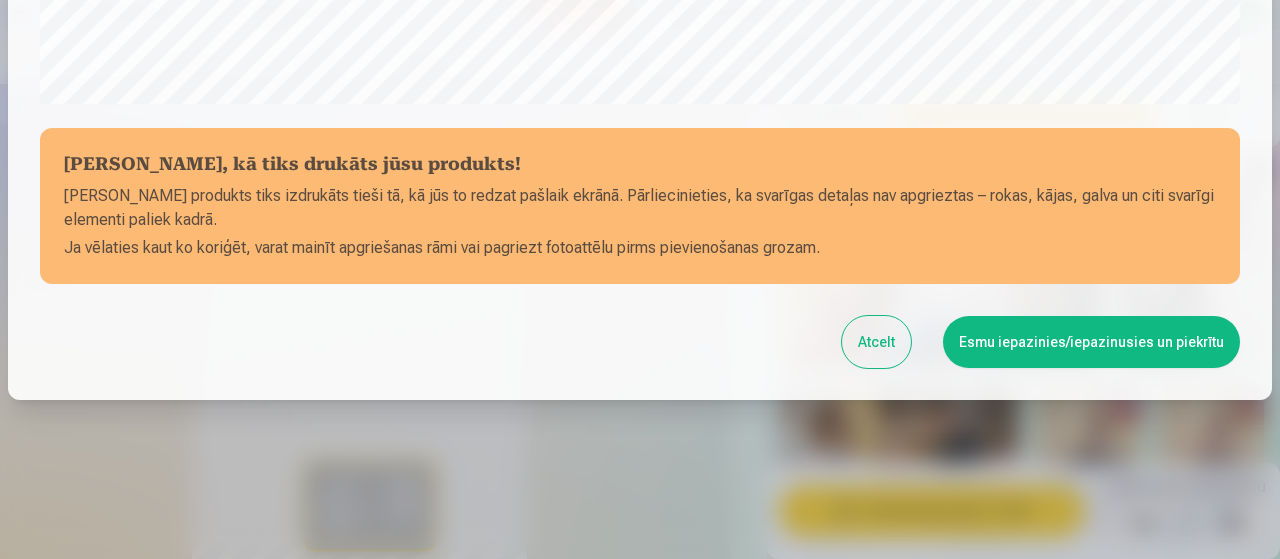 scroll, scrollTop: 869, scrollLeft: 0, axis: vertical 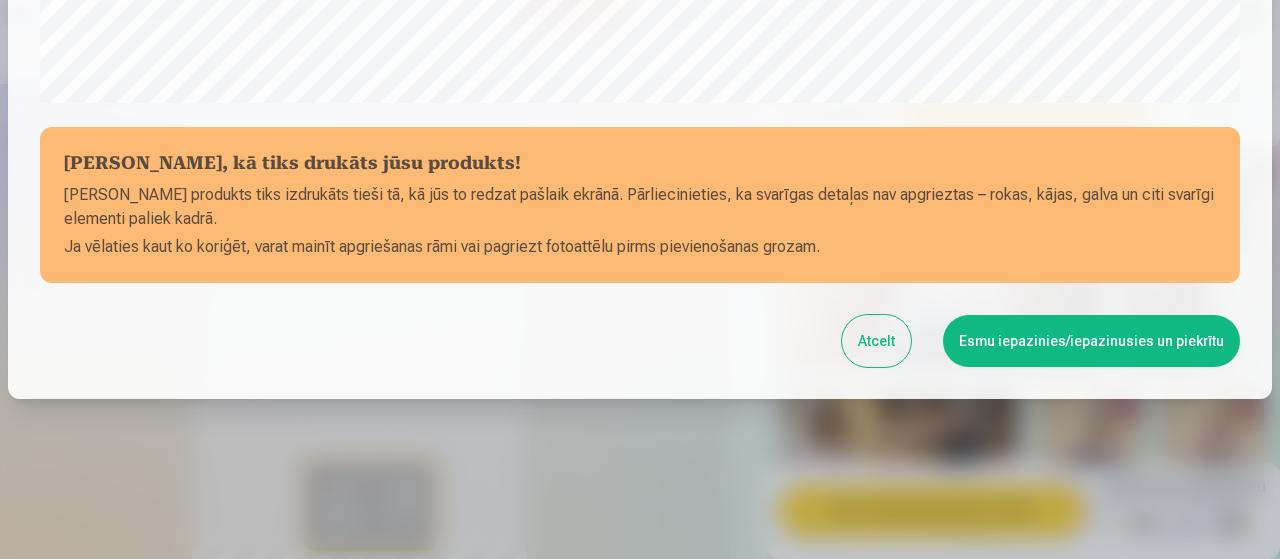 click on "Esmu iepazinies/iepazinusies un piekrītu" at bounding box center (1091, 341) 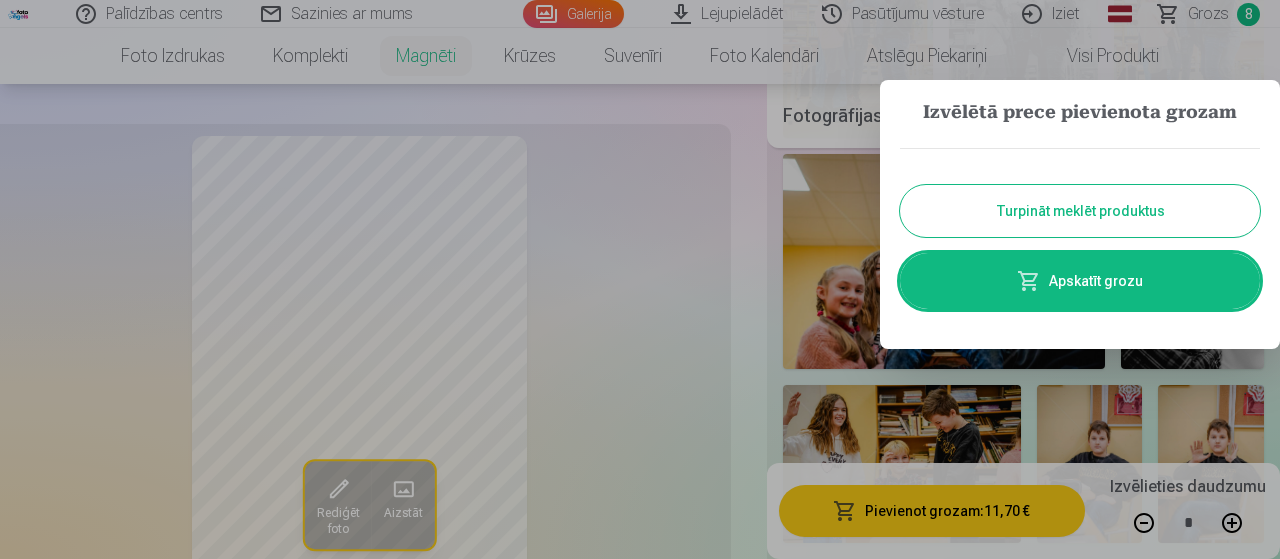 click on "Apskatīt grozu" at bounding box center (1080, 281) 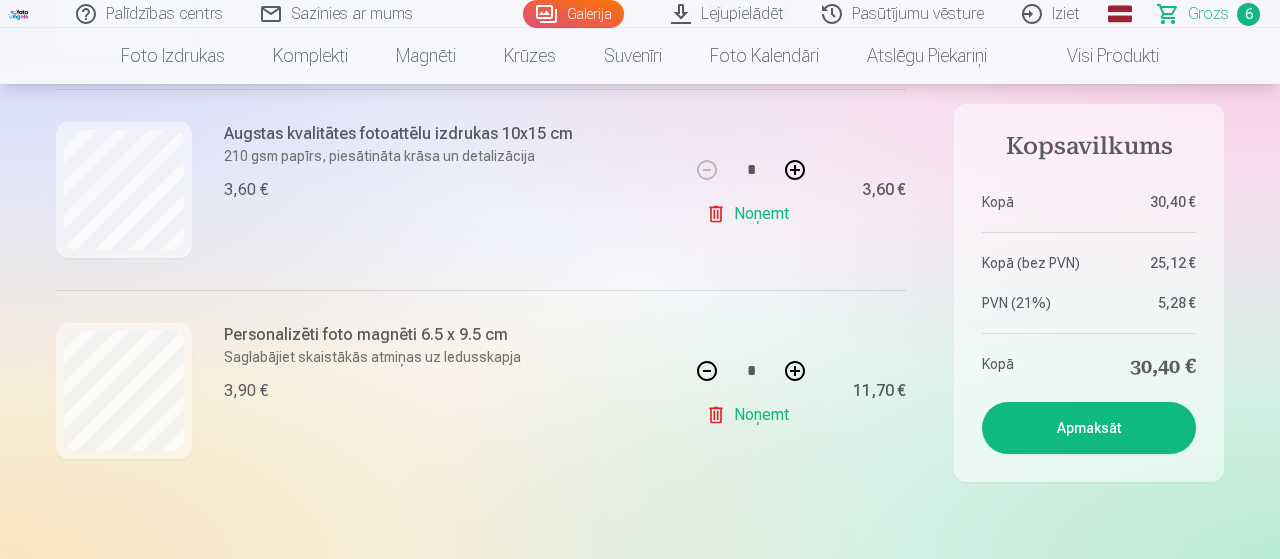 scroll, scrollTop: 1165, scrollLeft: 0, axis: vertical 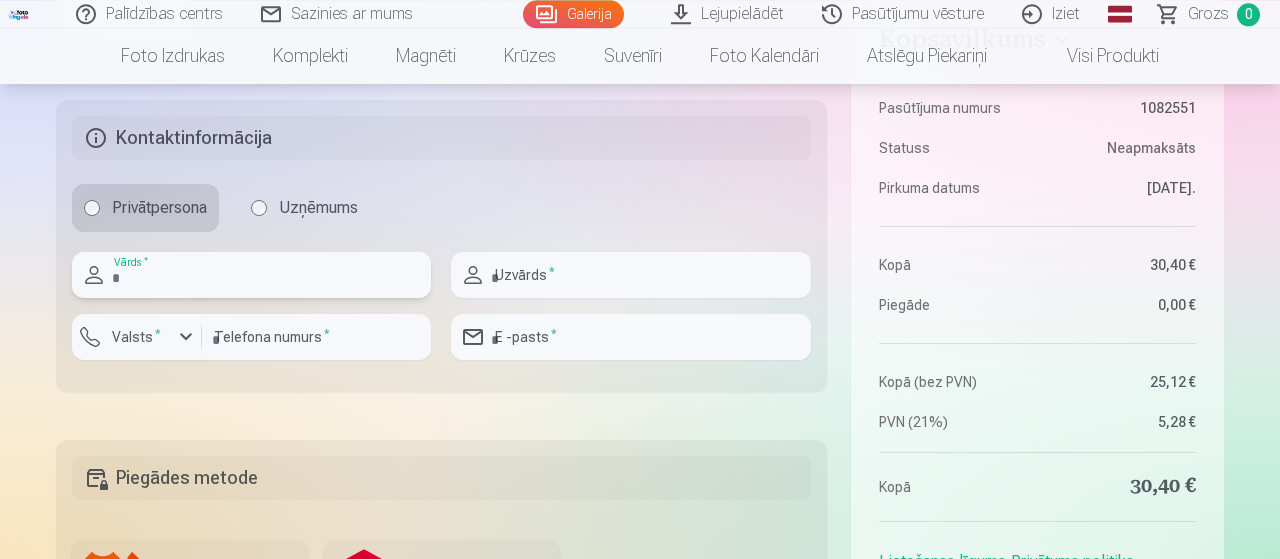 click at bounding box center [251, 275] 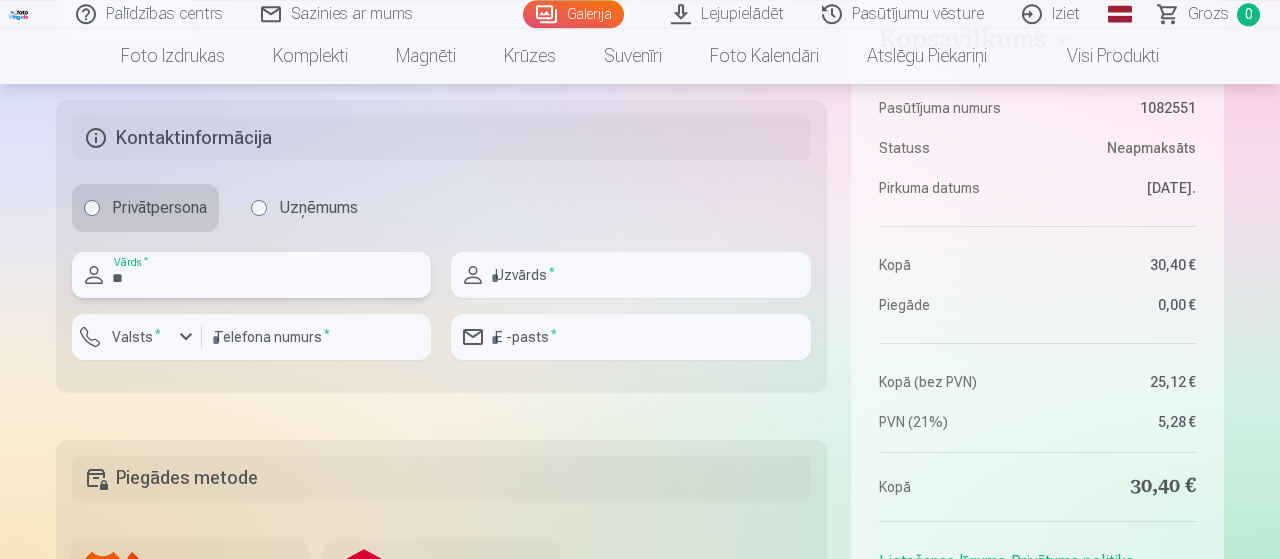 type on "*" 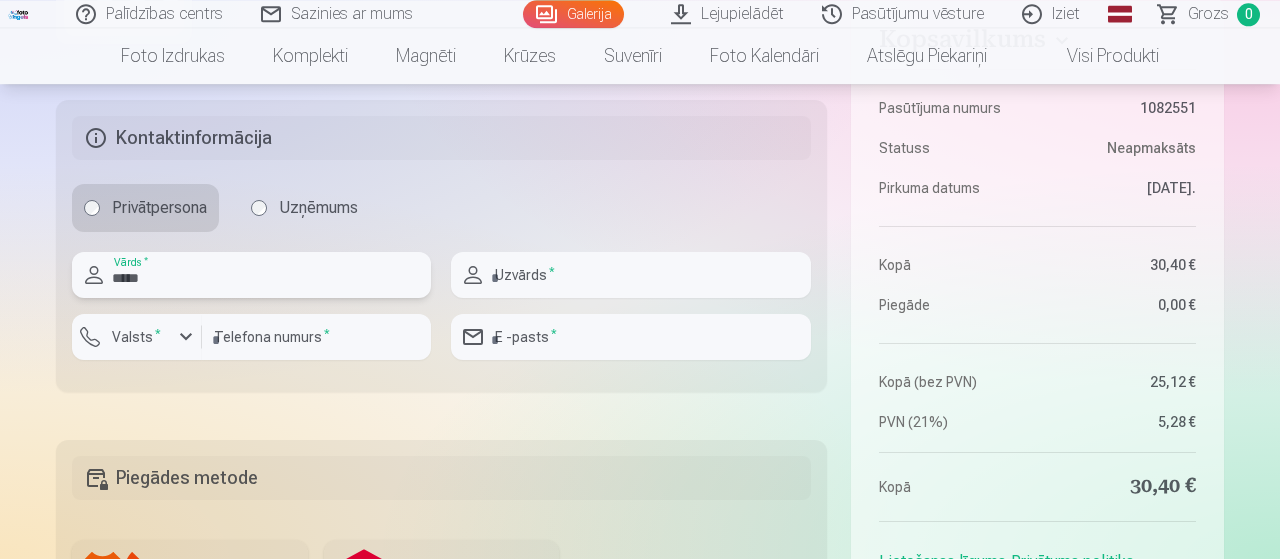 type on "*****" 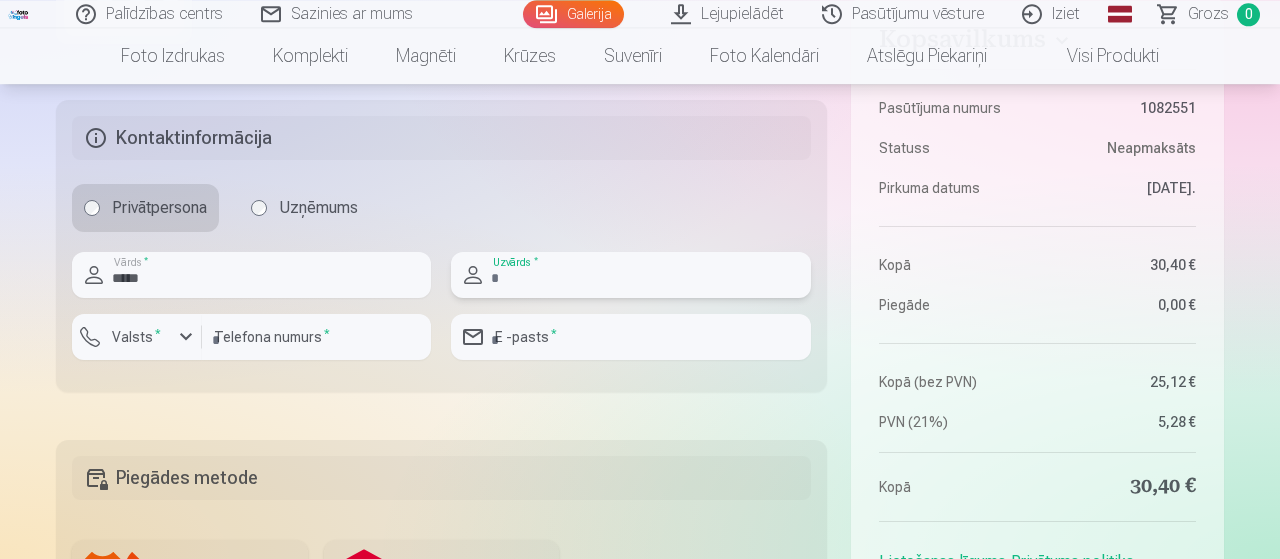 click at bounding box center (630, 275) 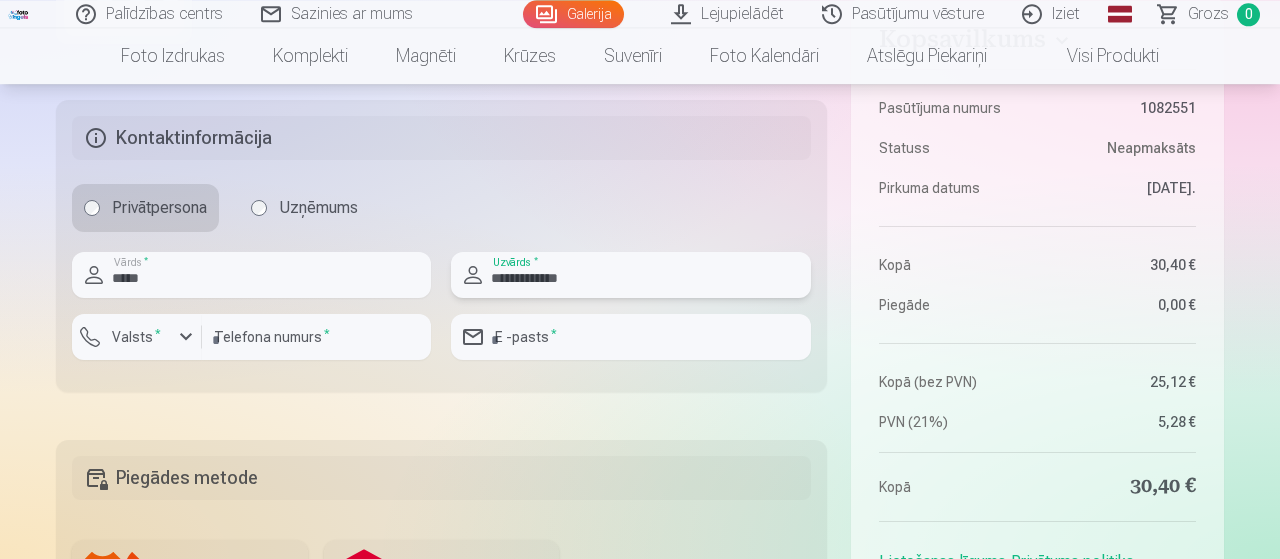 type on "**********" 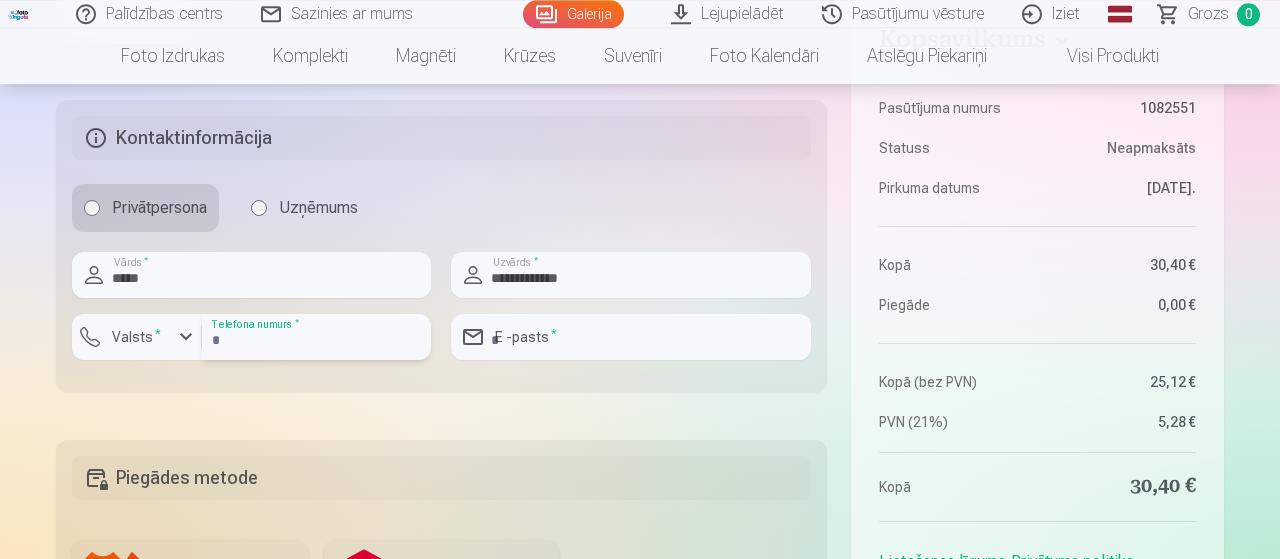 click at bounding box center [316, 337] 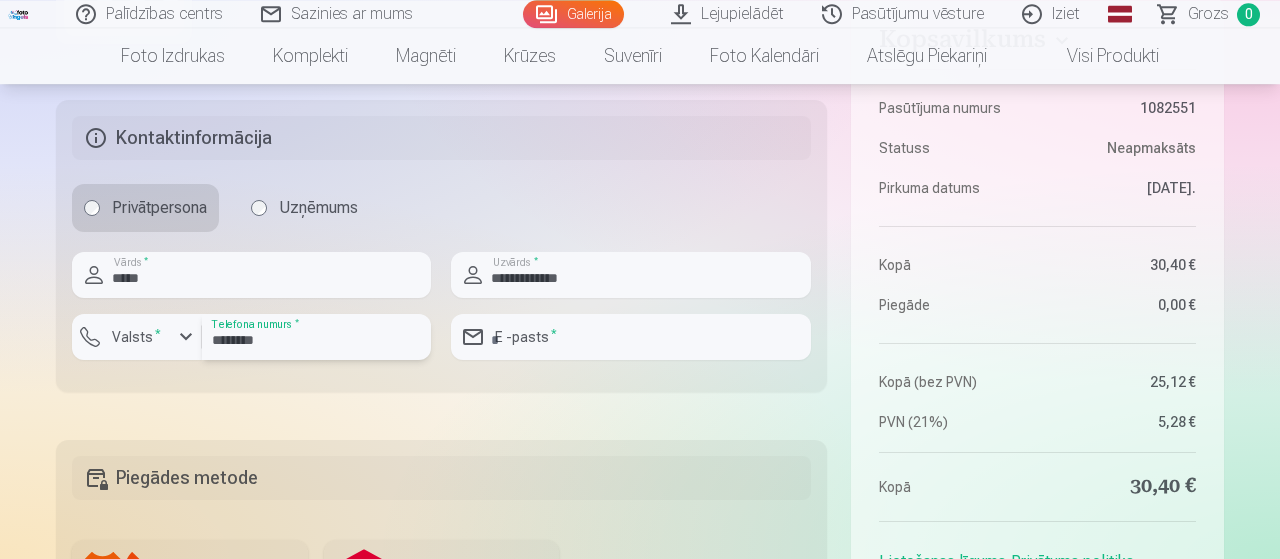 type on "********" 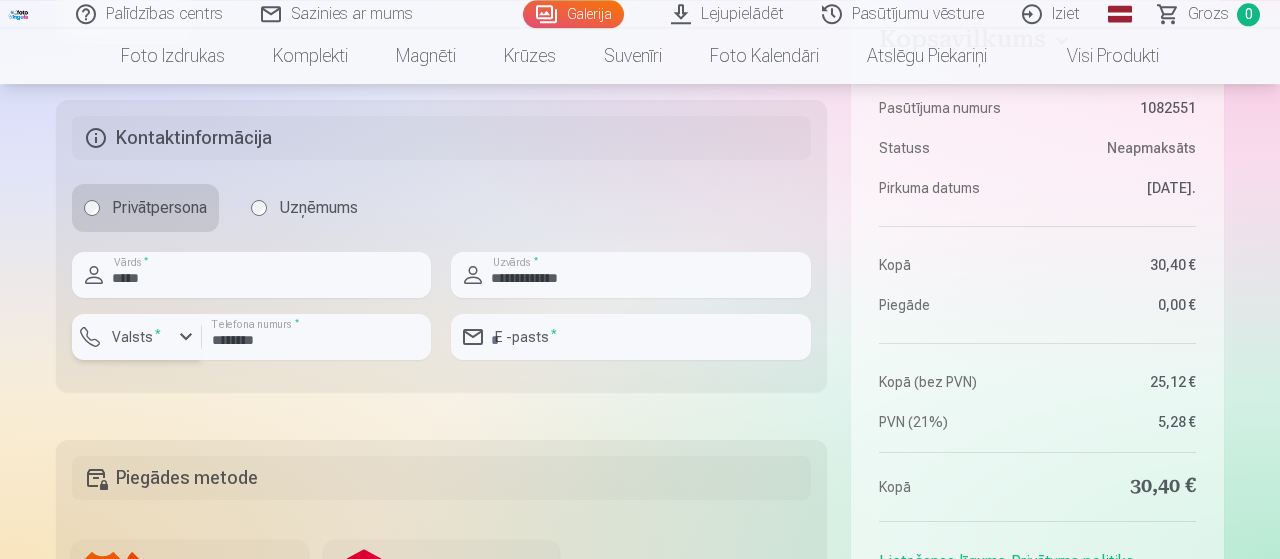 click at bounding box center (186, 337) 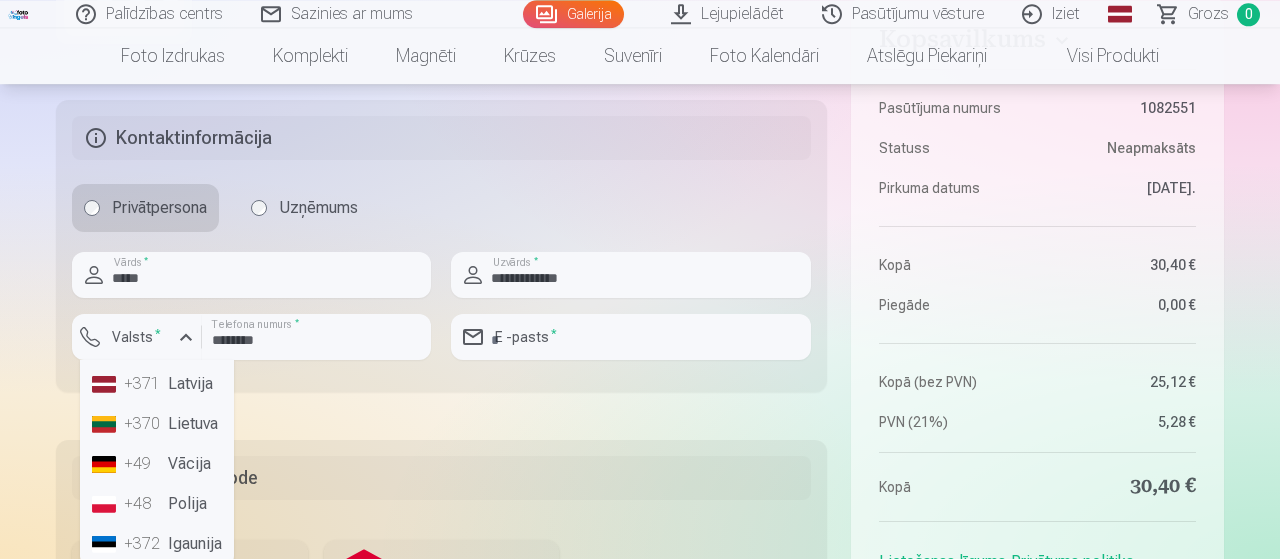 click on "+371 Latvija" at bounding box center (157, 384) 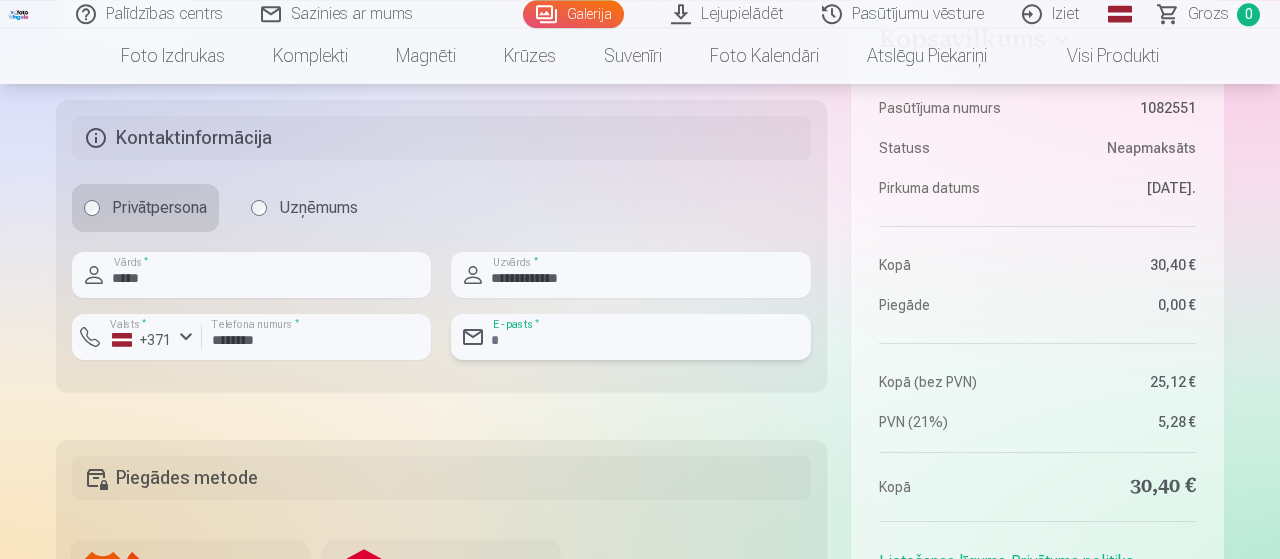 click at bounding box center (630, 337) 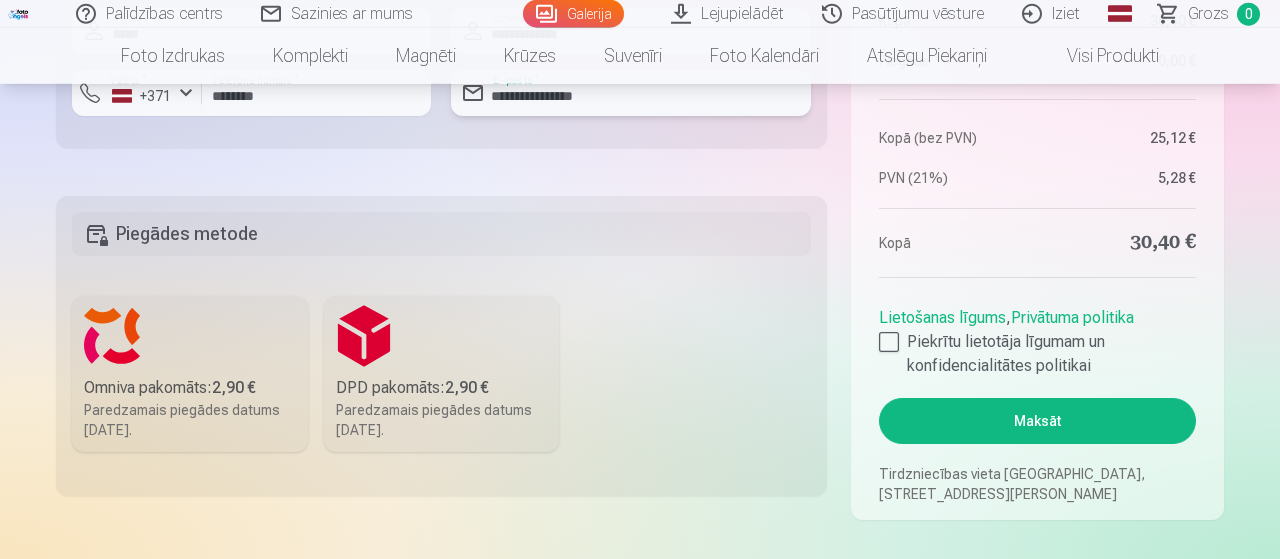 scroll, scrollTop: 1715, scrollLeft: 0, axis: vertical 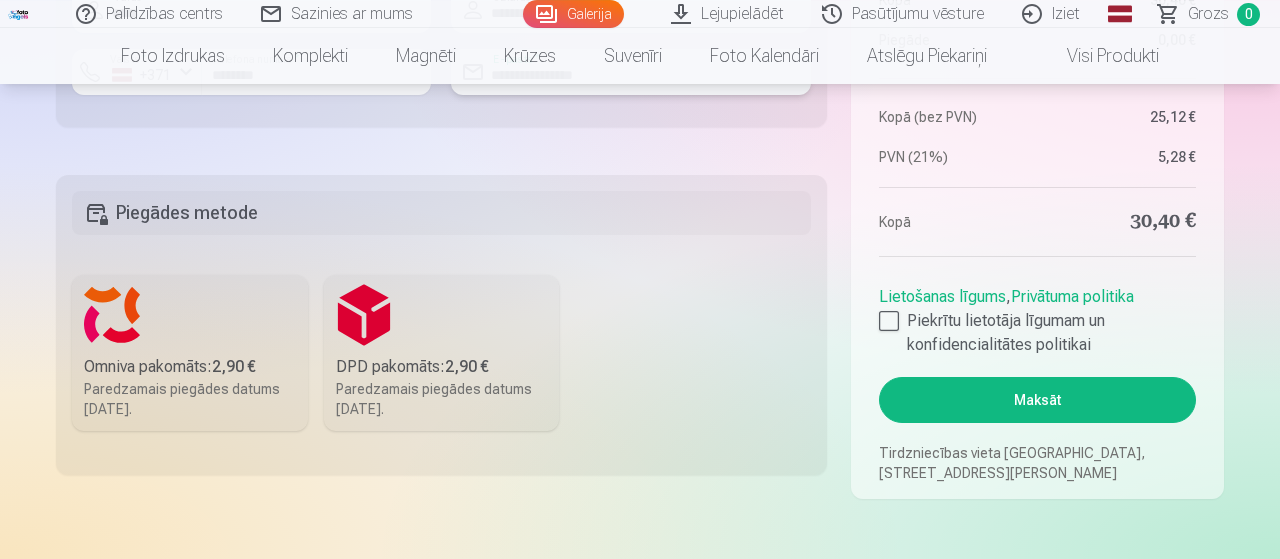 type on "**********" 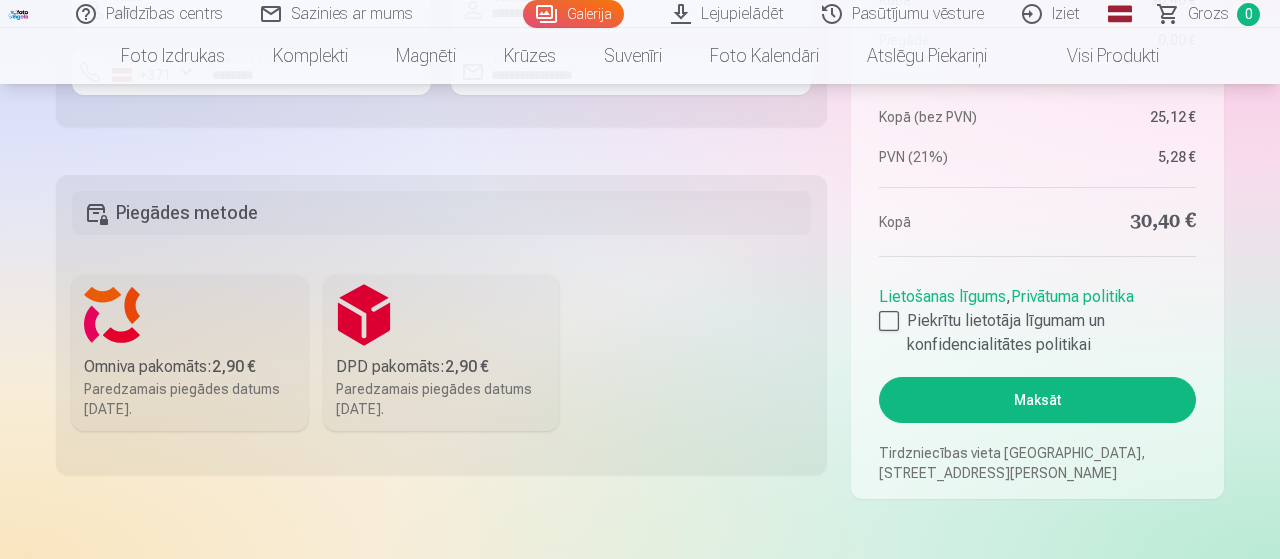 click on "Omniva pakomāts :  2,90 €" at bounding box center [190, 367] 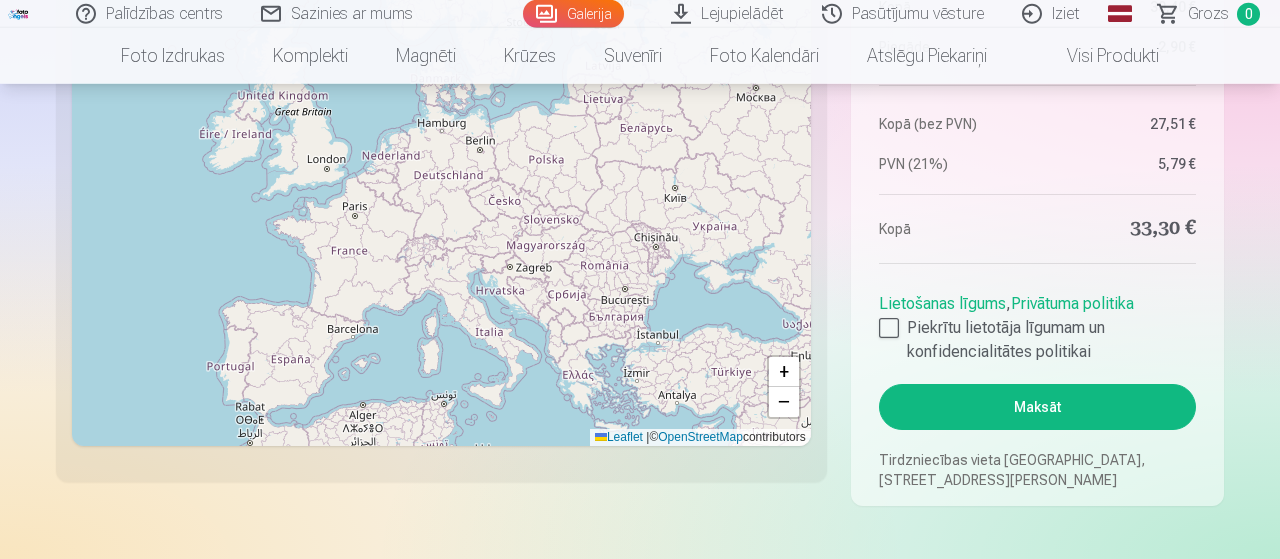 scroll, scrollTop: 2415, scrollLeft: 0, axis: vertical 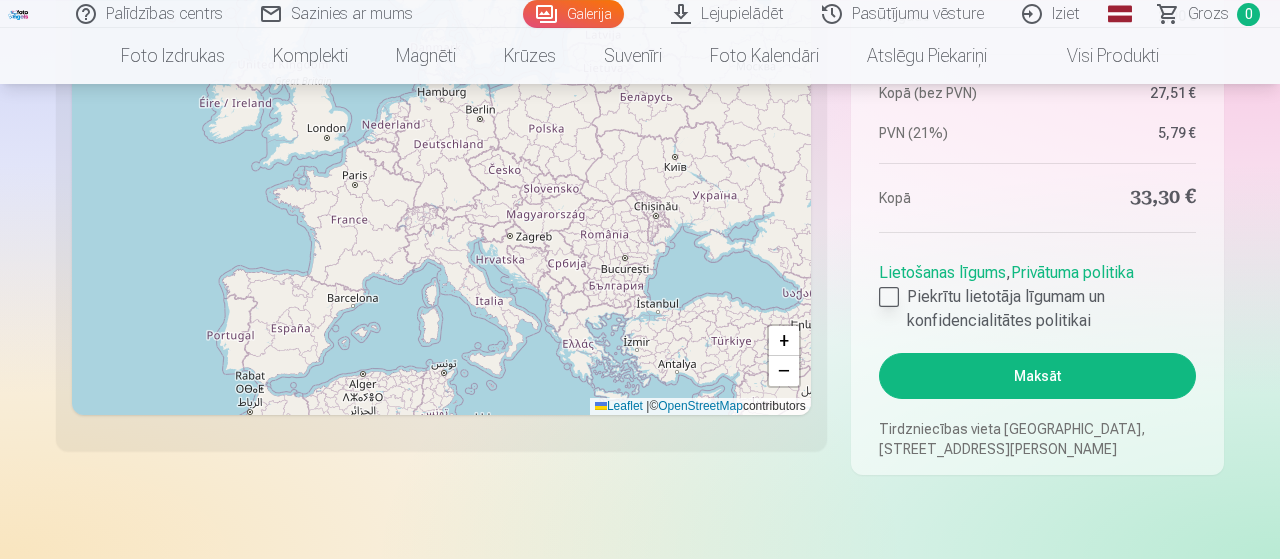 click at bounding box center (889, 297) 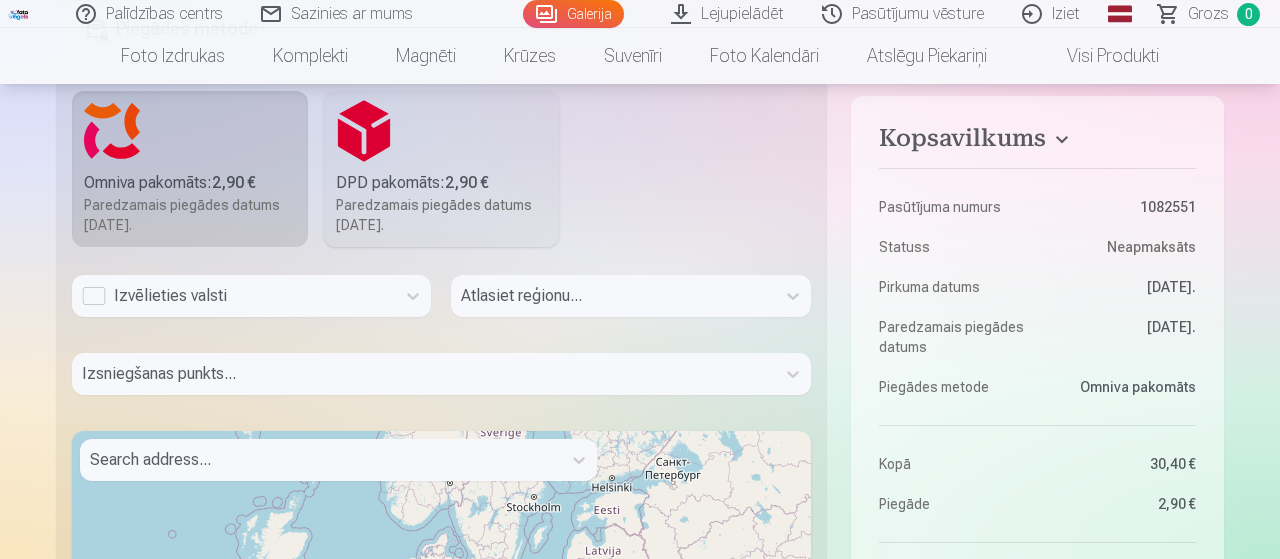 scroll, scrollTop: 1903, scrollLeft: 0, axis: vertical 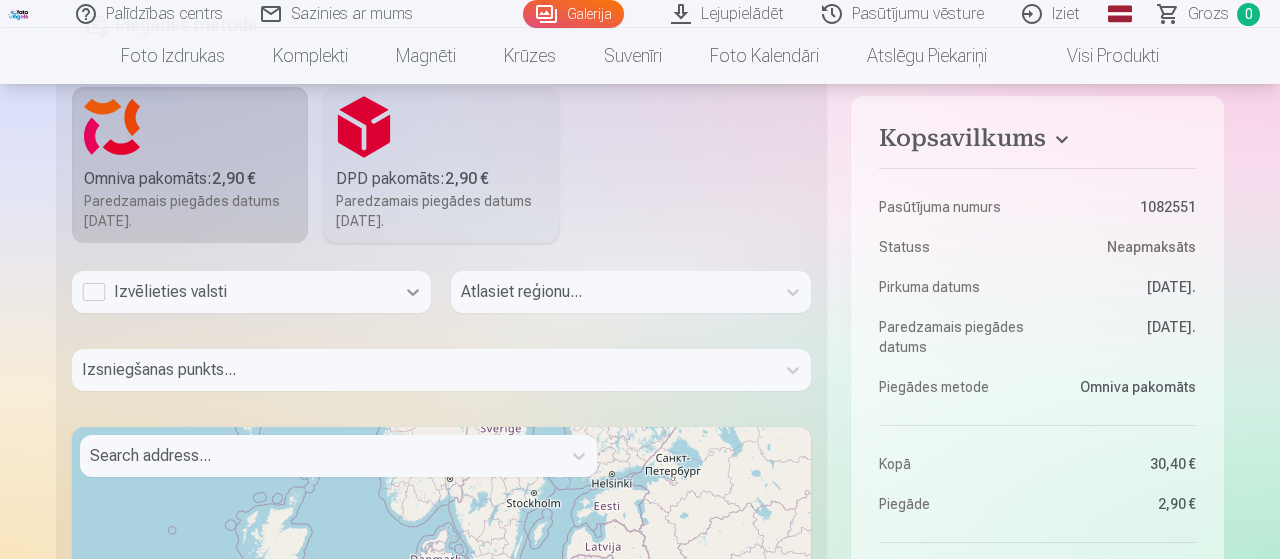 click 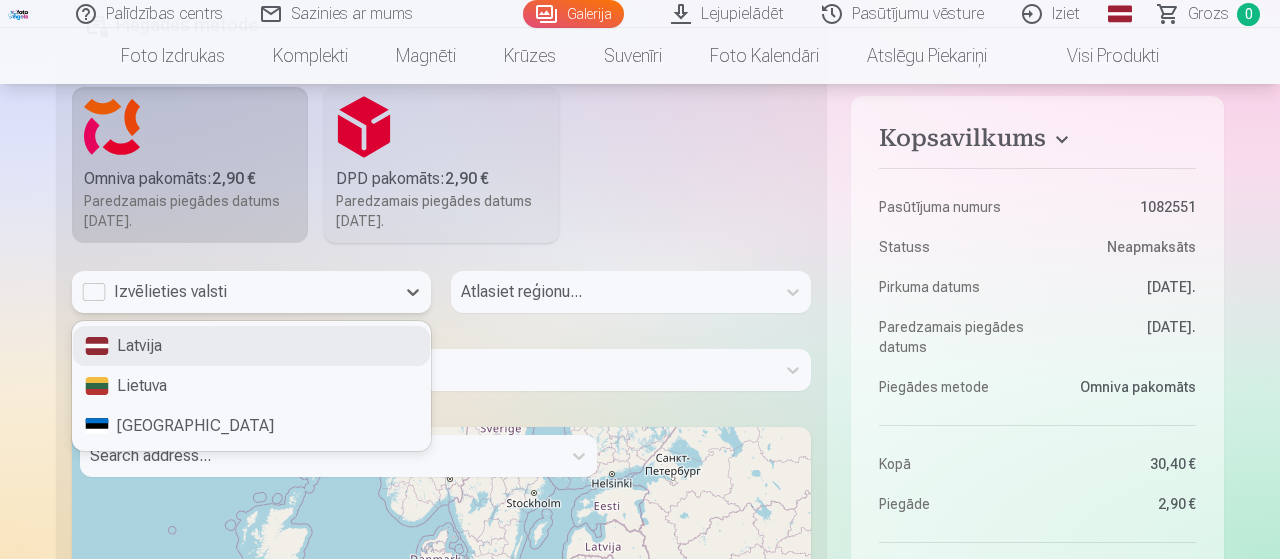 click on "Latvija" at bounding box center (251, 346) 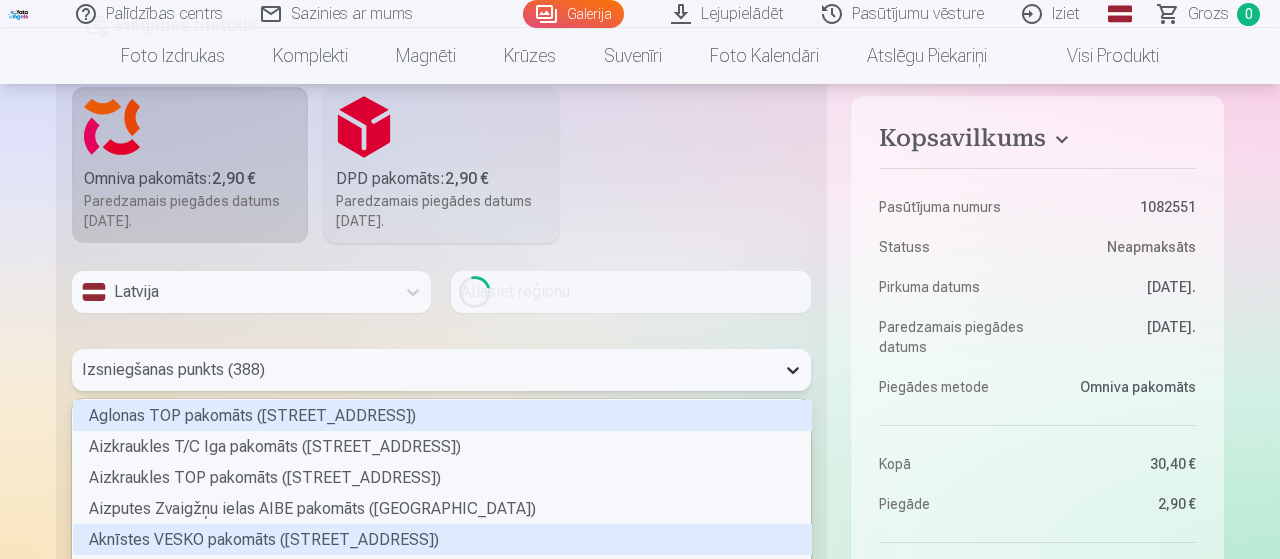 scroll, scrollTop: 2050, scrollLeft: 0, axis: vertical 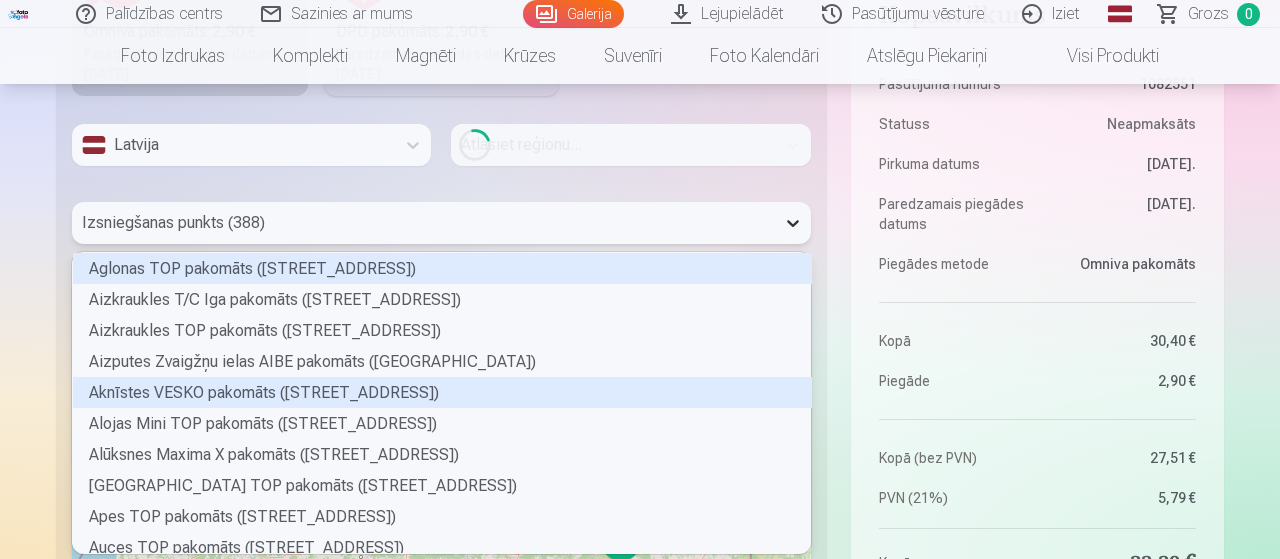 click on "388 results available. Use Up and Down to choose options, press Enter to select the currently focused option, press Escape to exit the menu, press Tab to select the option and exit the menu. Izsniegšanas punkts (388) Aglonas TOP pakomāts (Somersētas iela 33) Aizkraukles T/C Iga pakomāts (Gaismas iela 35) Aizkraukles TOP pakomāts (Lāčplēša iela 7) Aizputes Zvaigžņu ielas AIBE pakomāts (Zvaigžņu iela 2B) Aknīstes VESKO pakomāts (Skolas iela 7) Alojas Mini TOP pakomāts (Rīgas iela 1B) Alūksnes Maxima X pakomāts (Pils iela 9B) Alūksnes Pils ielas TOP pakomāts (Pils iela 38A) Apes TOP pakomāts (Stacijas iela 4) Auces TOP pakomāts (Baznīcas iela 1) Augšlīgatnes ELVI pakomāts (Nītaures iela 5) Babītes ELVI pakomāts (Liepu aleja 15A) Baldones Mego pakomāts (Rīgas iela 79) Baldones TOP pakomāts (Pārupes iela 6) Baložu Mego pakomāts (Rīgas iela 14) Balvu TOP pakomāts (Partizānu iela 8) Balvu Tautas ielas 1 pakomāts (Tautas iela 1) Bauskas Mini RIMI pakomāts (Zaļā iela 3)" at bounding box center [441, 223] 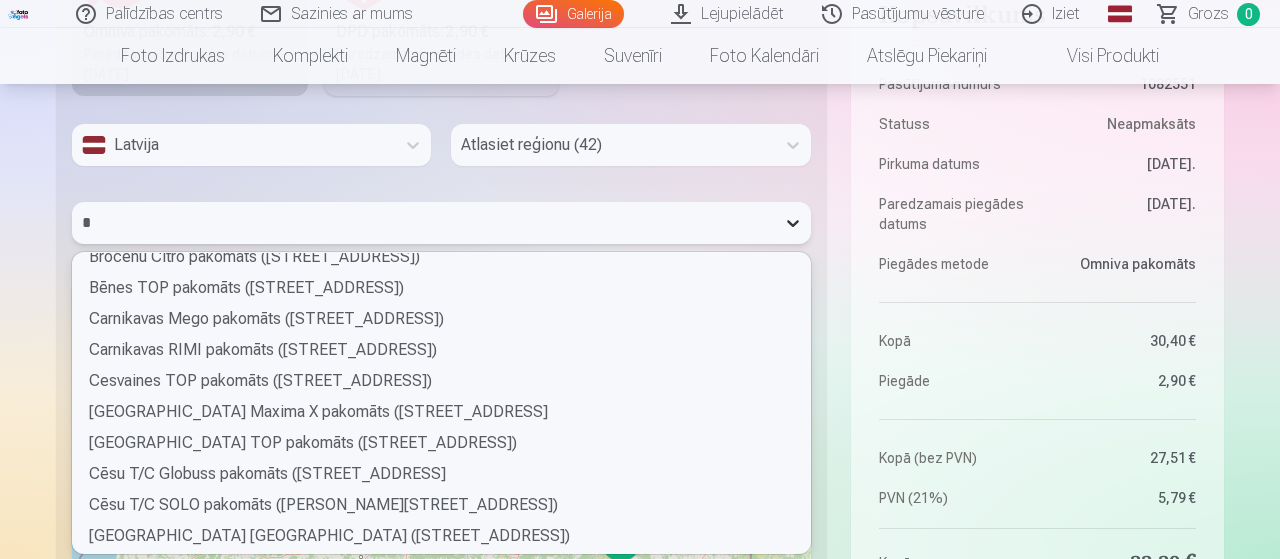 scroll, scrollTop: 144, scrollLeft: 0, axis: vertical 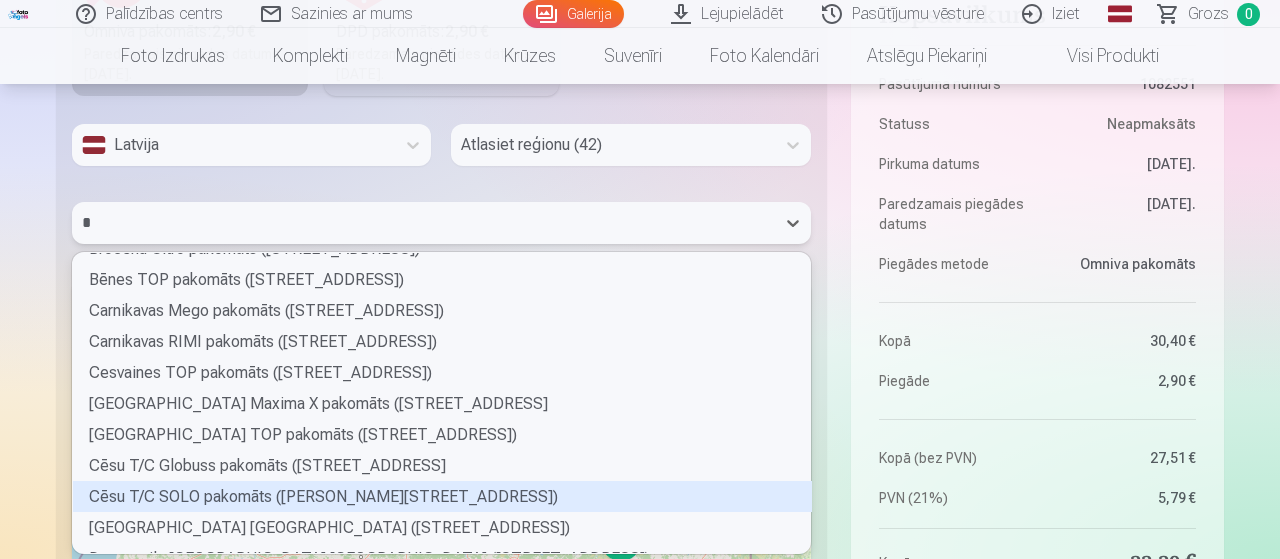 click on "Cēsu T/C SOLO pakomāts ([PERSON_NAME][STREET_ADDRESS])" at bounding box center [442, 496] 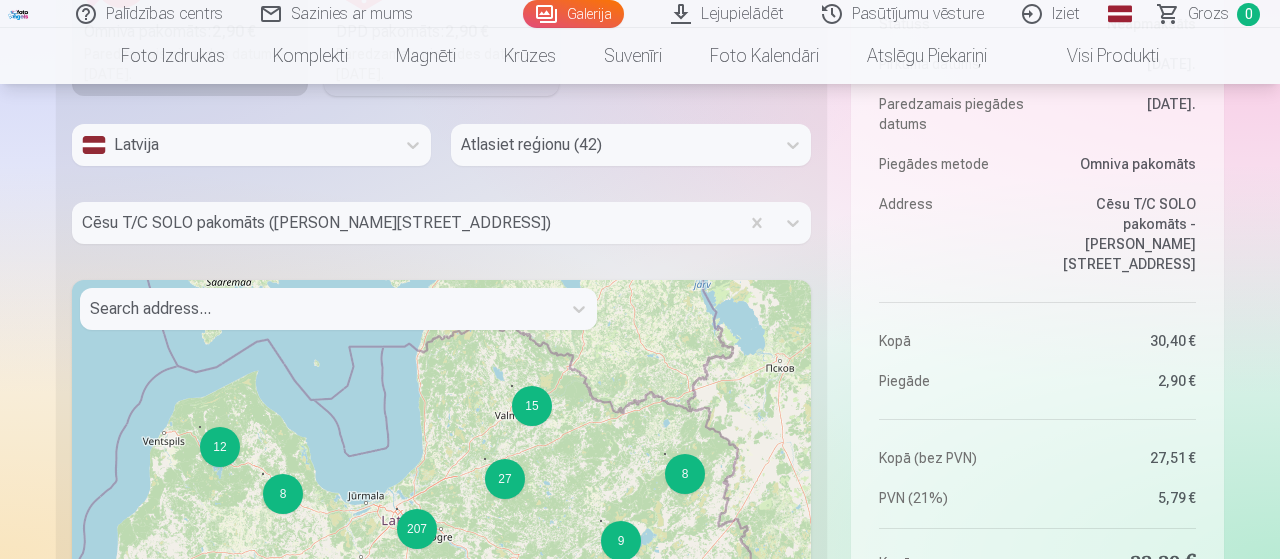 click at bounding box center [612, 145] 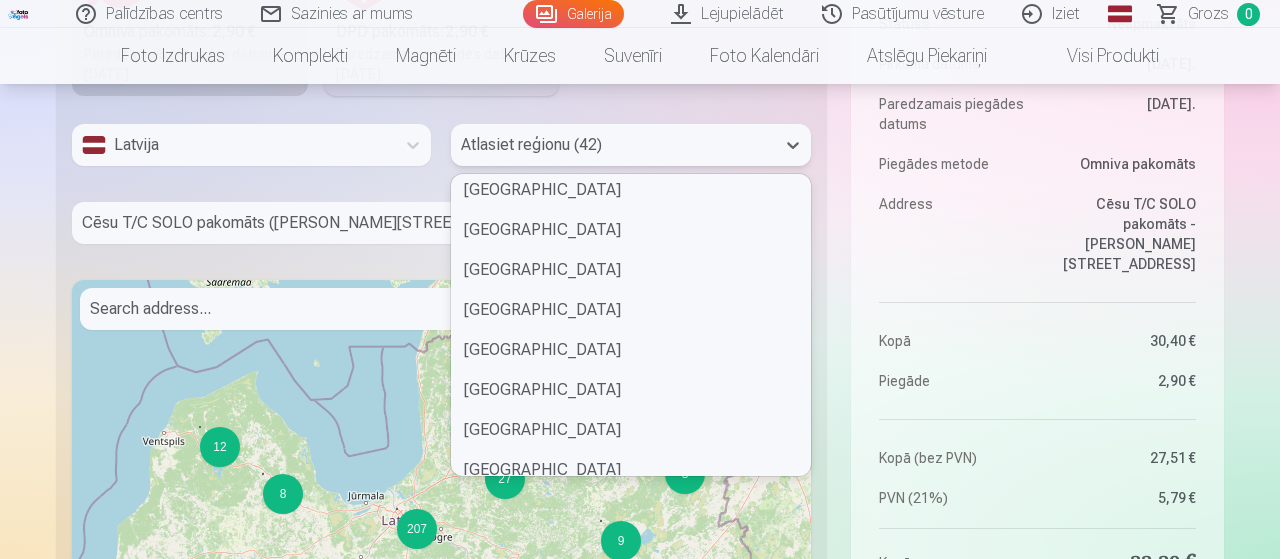 scroll, scrollTop: 1011, scrollLeft: 0, axis: vertical 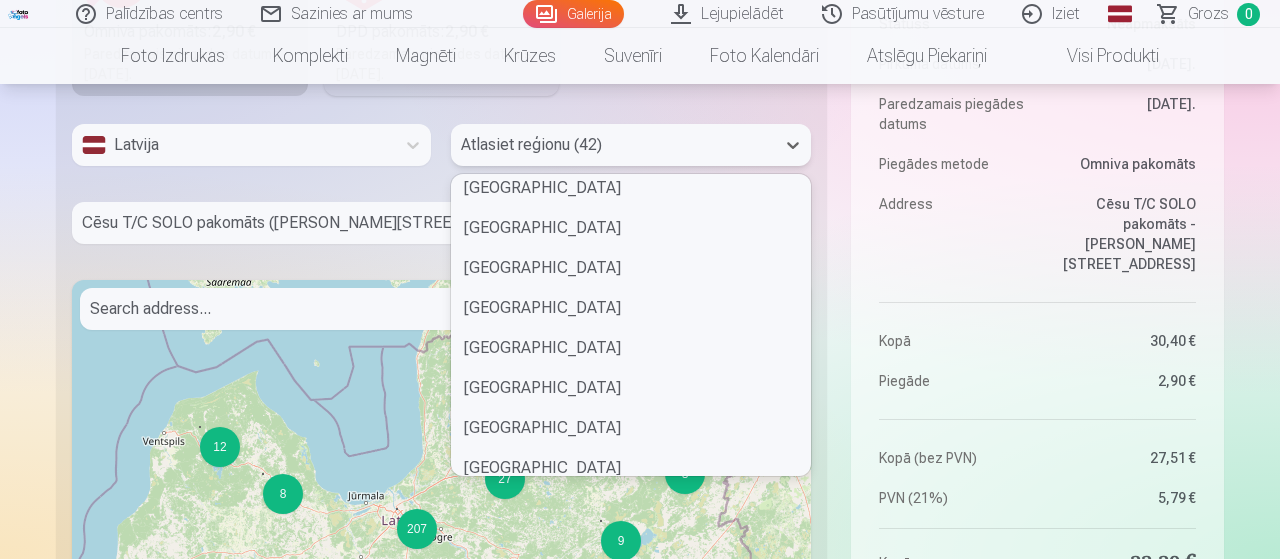 click on "Cēsu novads" at bounding box center (630, 348) 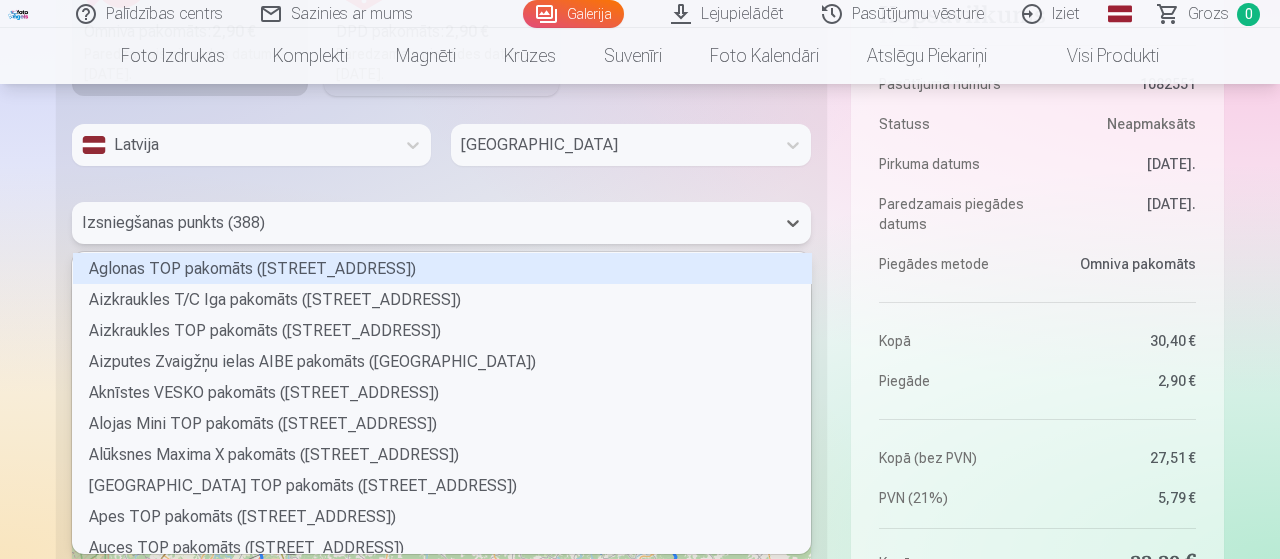 click at bounding box center [423, 223] 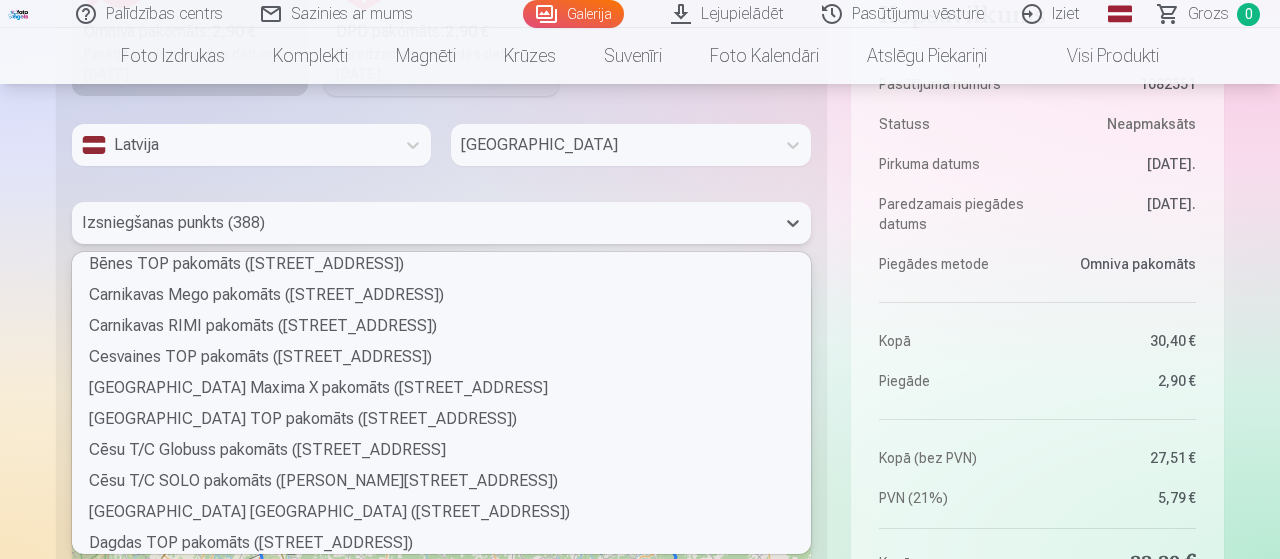 scroll, scrollTop: 689, scrollLeft: 0, axis: vertical 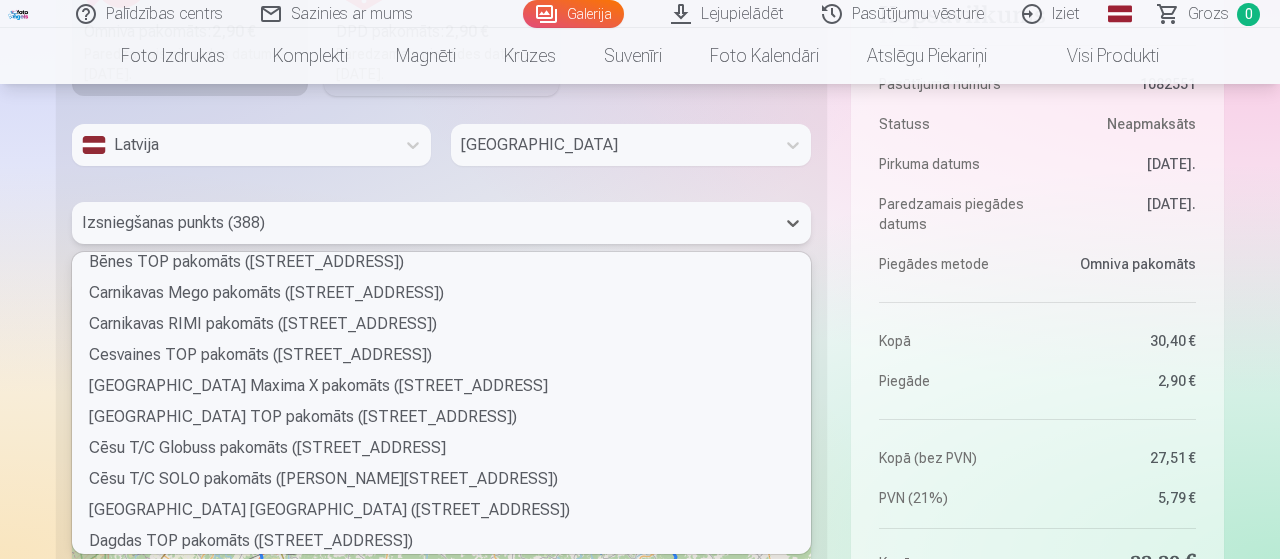 click on "Cēsu T/C SOLO pakomāts ([PERSON_NAME][STREET_ADDRESS])" at bounding box center (442, 478) 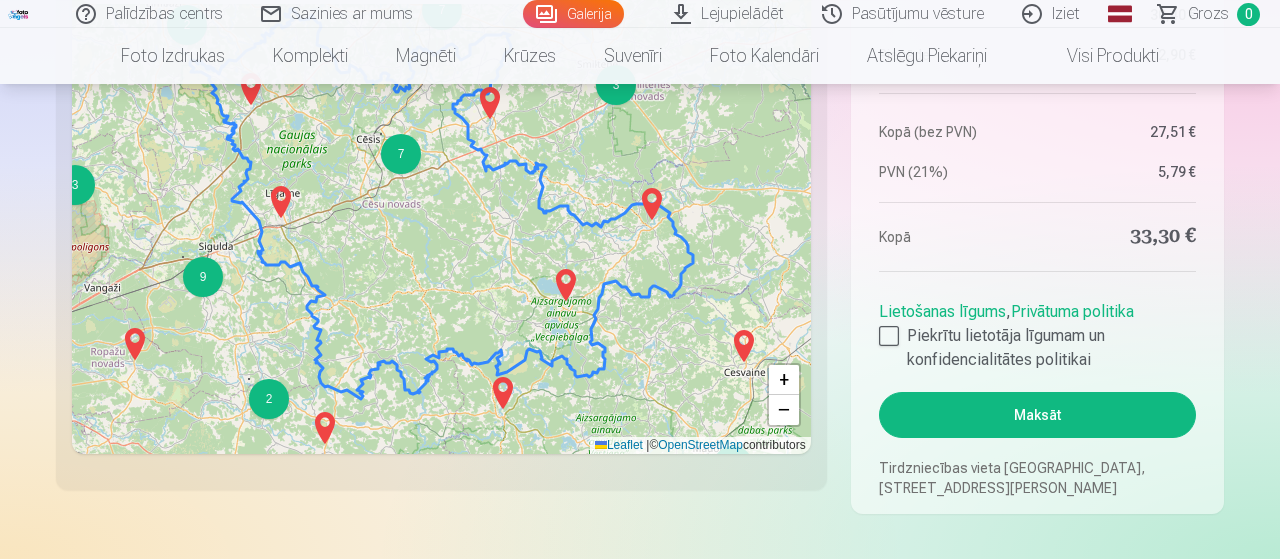 scroll, scrollTop: 2380, scrollLeft: 0, axis: vertical 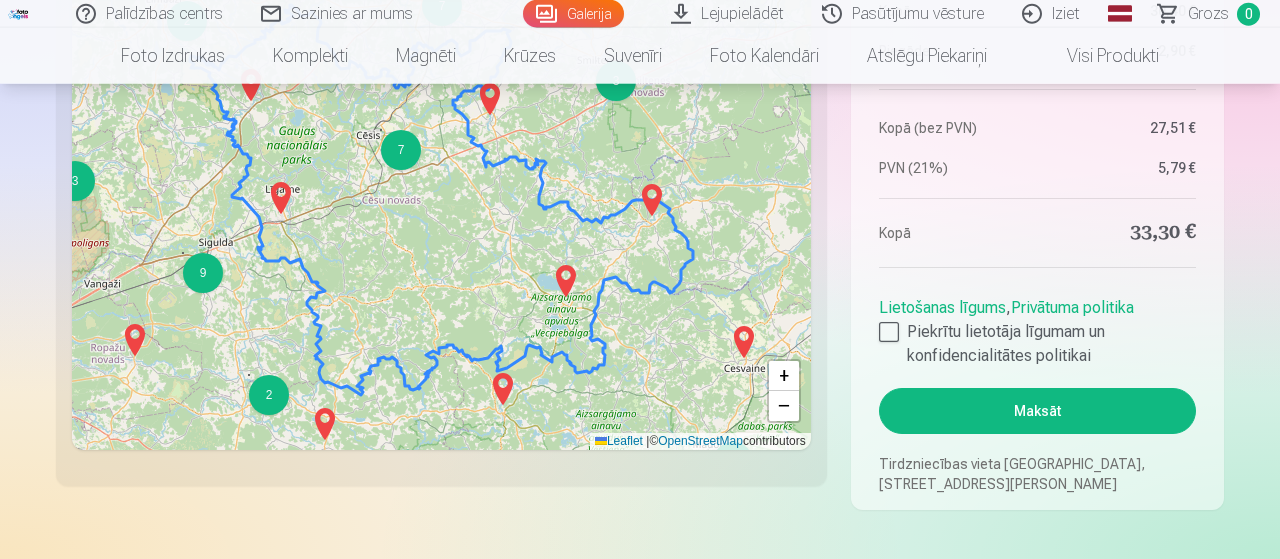 click on "Maksāt" at bounding box center [1037, 411] 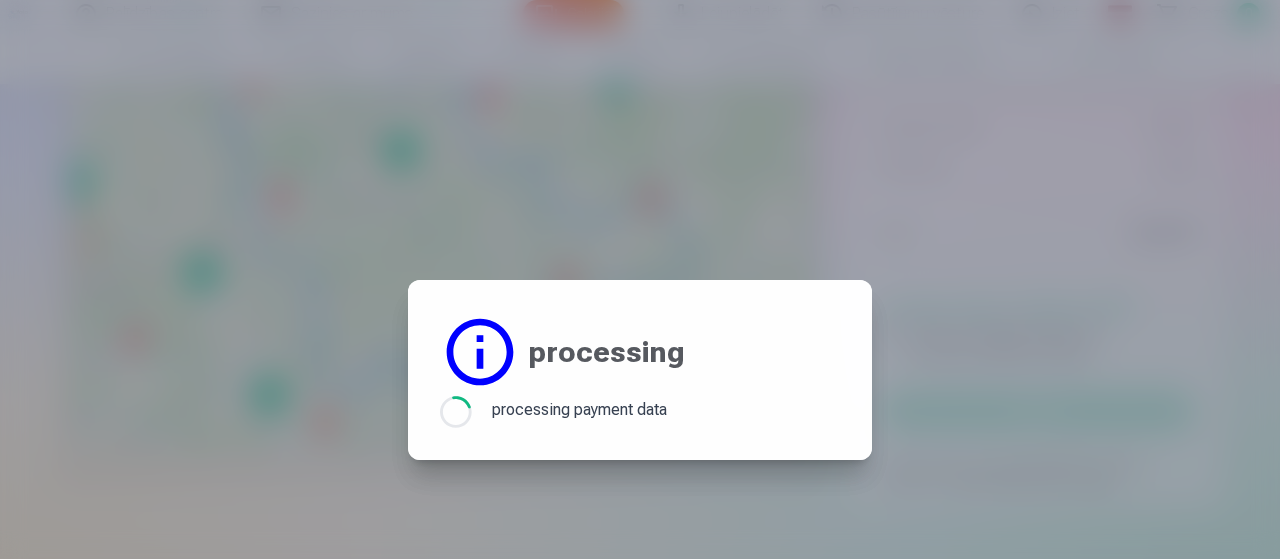 drag, startPoint x: 867, startPoint y: 329, endPoint x: 126, endPoint y: 97, distance: 776.4696 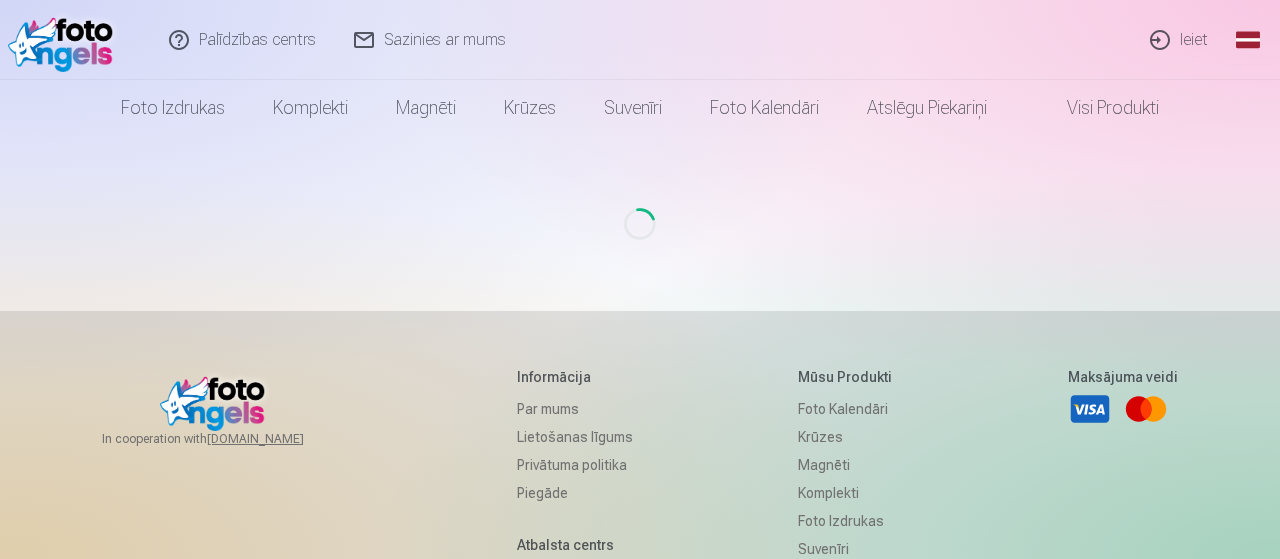 scroll, scrollTop: 127, scrollLeft: 0, axis: vertical 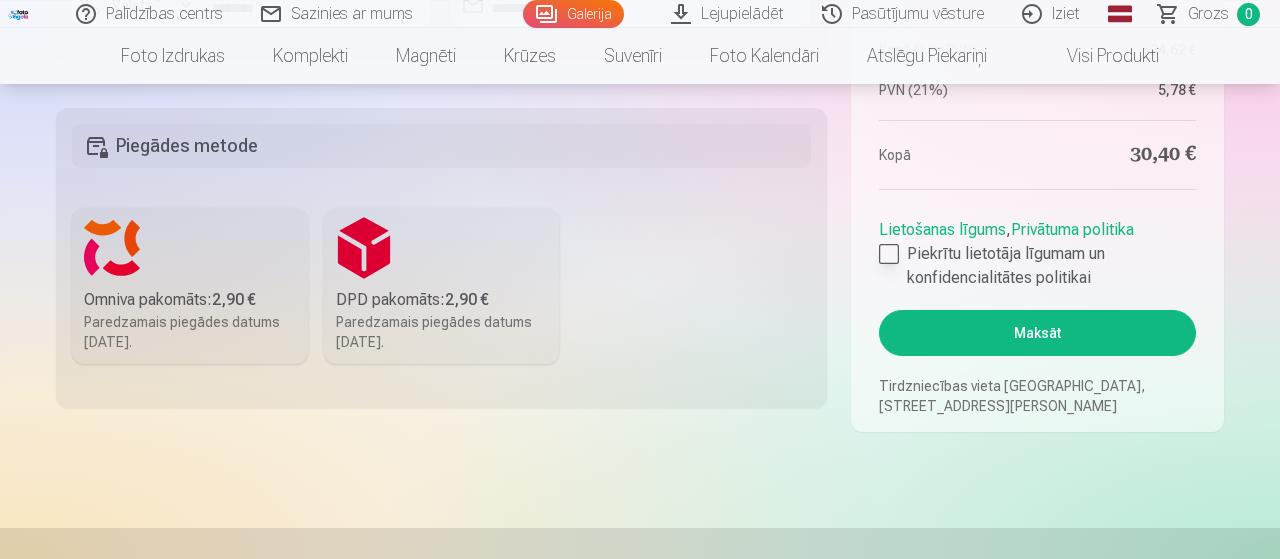 click at bounding box center [889, 254] 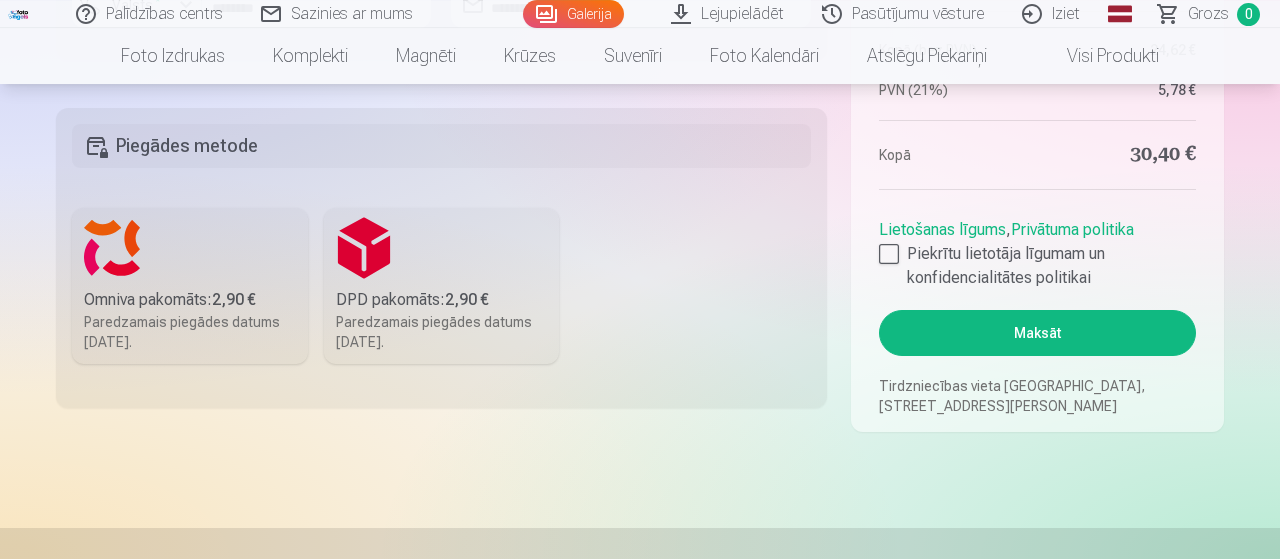 click on "Maksāt" at bounding box center (1037, 333) 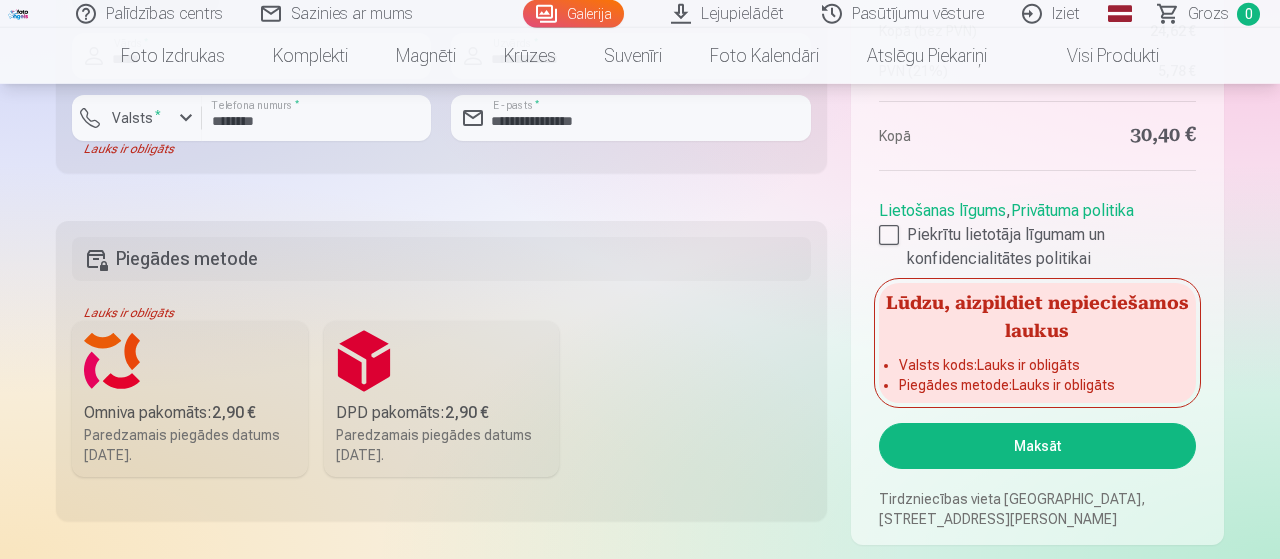 scroll, scrollTop: 1668, scrollLeft: 0, axis: vertical 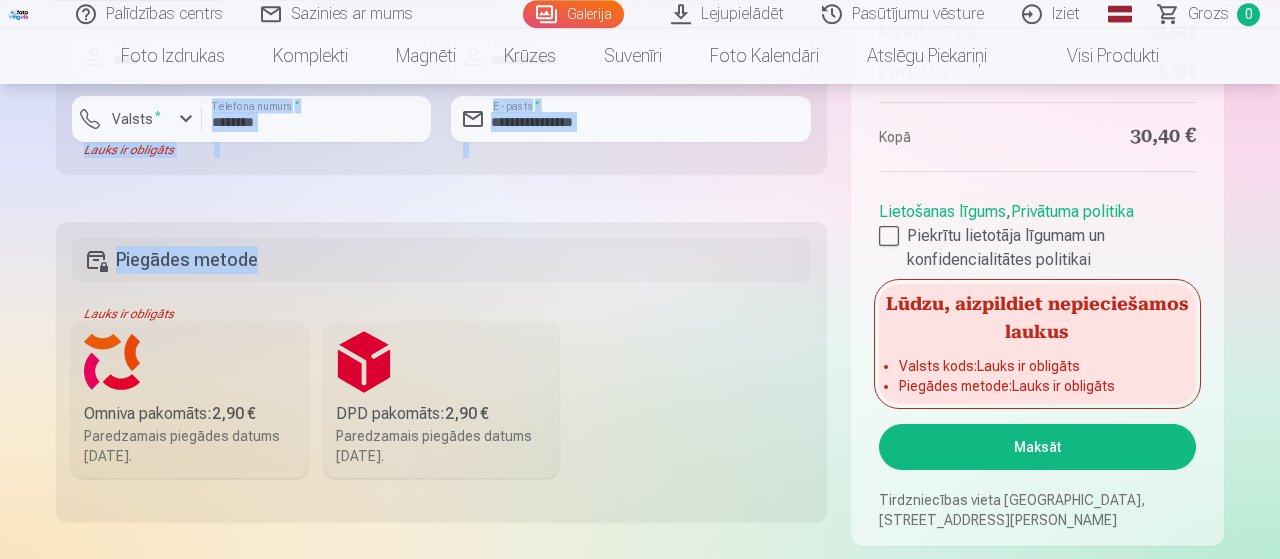 drag, startPoint x: 1130, startPoint y: 336, endPoint x: 316, endPoint y: 163, distance: 832.18085 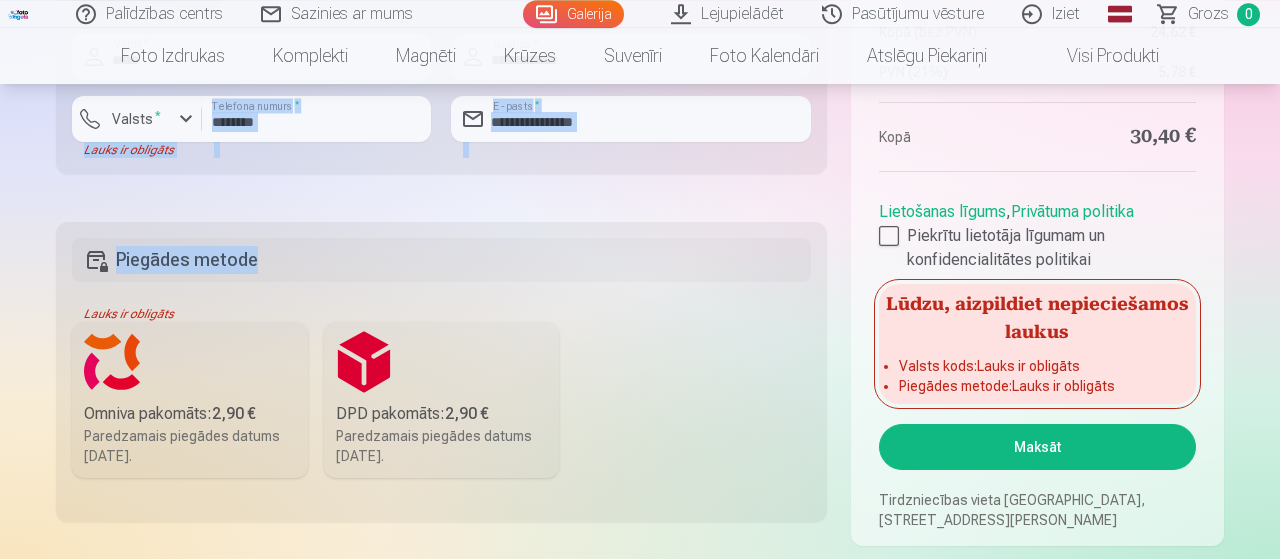 click on "Pasūtījums Kopsavilkums Pasūtījuma numurs 1082551 Statuss Neapmaksāts Pirkuma datums [DATE]. Kopā 30,40 € Piegāde 0,00 € Kopā (bez PVN) 24,62 € PVN (21%) 5,78 € Kopā 30,40 € Lietošanas līgums ,  Privātuma politika Piekrītu lietotāja līgumam un konfidencialitātes politikai Lūdzu, aizpildiet nepieciešamos laukus Valsts kods :  Lauks ir obligāts Piegādes metode :  Lauks ir obligāts Maksāt Tirdzniecības vieta [GEOGRAPHIC_DATA], [STREET_ADDRESS], 308. birojs, LV-1073, [GEOGRAPHIC_DATA] Prece Daudzums Kopā Augstas kvalitātes fotoattēlu izdrukas 10x15 cm 210 gsm papīrs, piesātināta krāsa un detalizācija 3,60 € × 1 3,60 € Grupas fotoattēlu izdrukas 15x22 cm Spilgtas krāsas uz Fuji Film Crystal fotopapīra 4,30 € × 1 4,30 € Augstas kvalitātes fotoattēlu izdrukas 10x15 cm 210 gsm papīrs, piesātināta krāsa un detalizācija 3,60 € × 1 3,60 € Augstas kvalitātes fotoattēlu izdrukas 10x15 cm 210 gsm papīrs, piesātināta krāsa un detalizācija 3,60 € × 1 1" at bounding box center (640, -238) 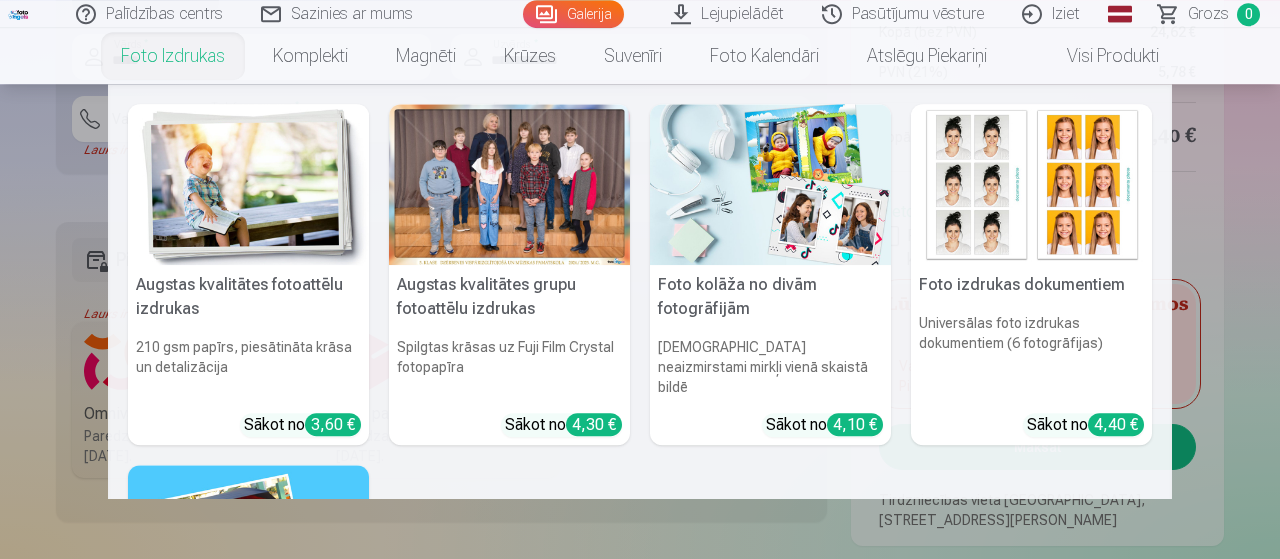 click on "Augstas kvalitātes fotoattēlu izdrukas 210 gsm papīrs, piesātināta krāsa un detalizācija Sākot no  3,60 € Augstas kvalitātes grupu fotoattēlu izdrukas Spilgtas krāsas uz Fuji Film Crystal fotopapīra Sākot no  4,30 € Foto kolāža no divām fotogrāfijām Divi neaizmirstami mirkļi vienā skaistā bildē Sākot no  4,10 € Foto izdrukas dokumentiem Universālas foto izdrukas dokumentiem (6 fotogrāfijas) Sākot no  4,40 € Augstas izšķirtspējas digitālais fotoattēls JPG formātā Iemūžiniet savas atmiņas ērtā digitālā veidā Sākot no  6,00 € See all products" at bounding box center (640, 291) 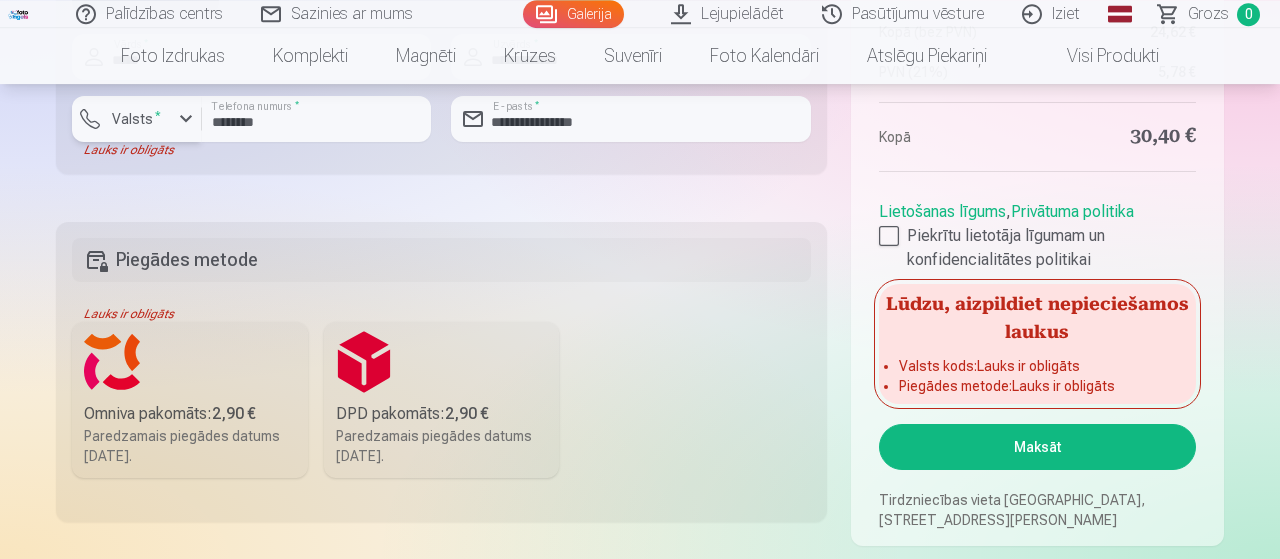 click at bounding box center (186, 119) 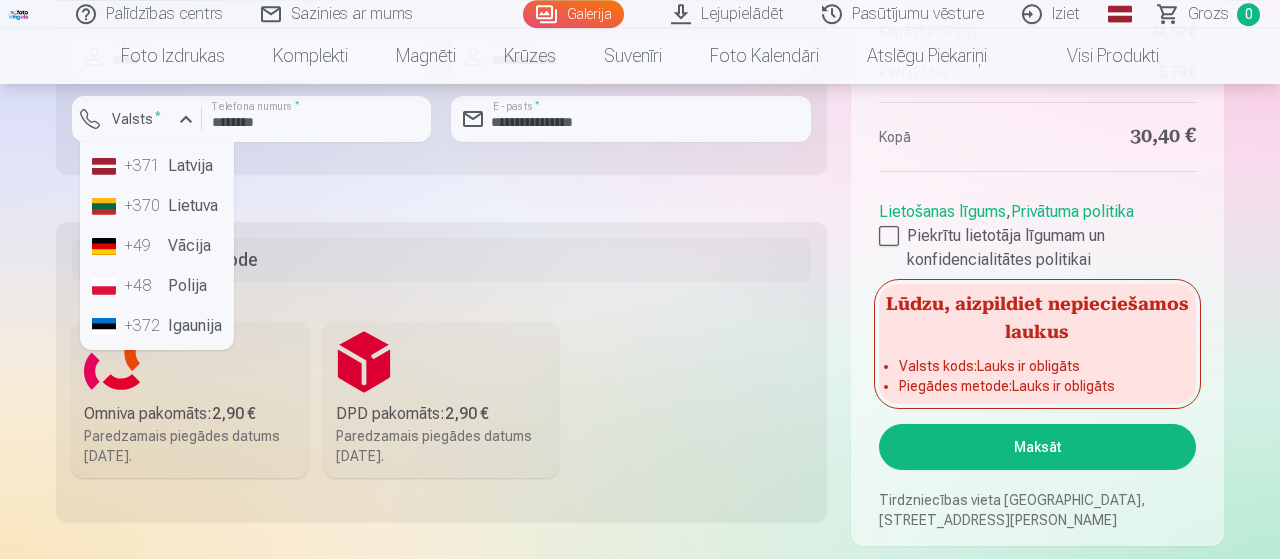 click on "+371 Latvija" at bounding box center [157, 166] 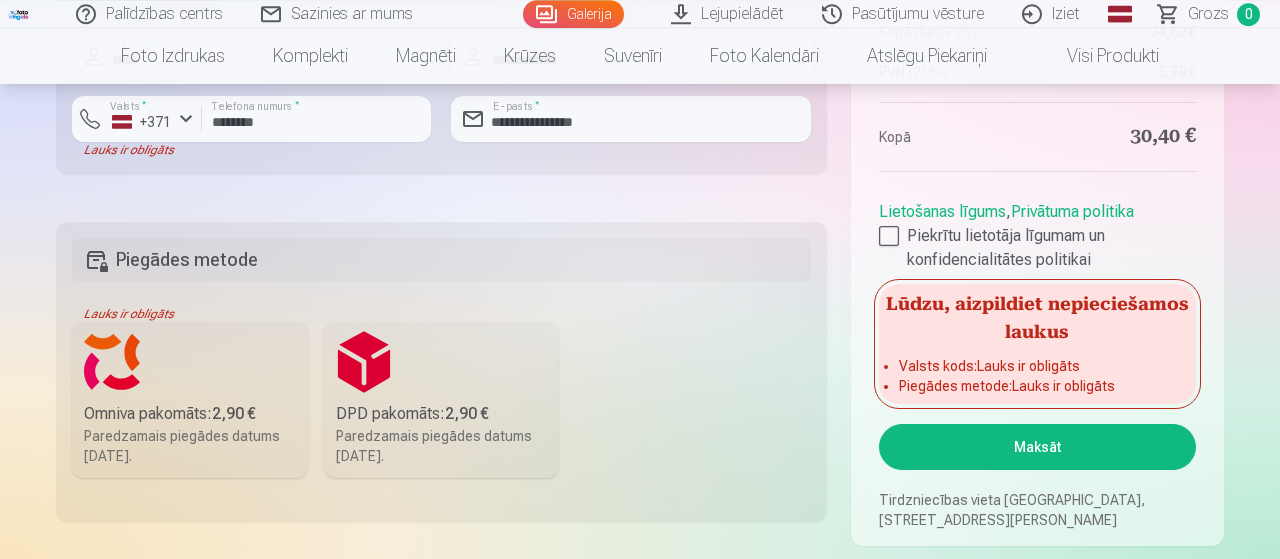 click on "Omniva pakomāts :  2,90 € Paredzamais piegādes datums [DATE]." at bounding box center [190, 400] 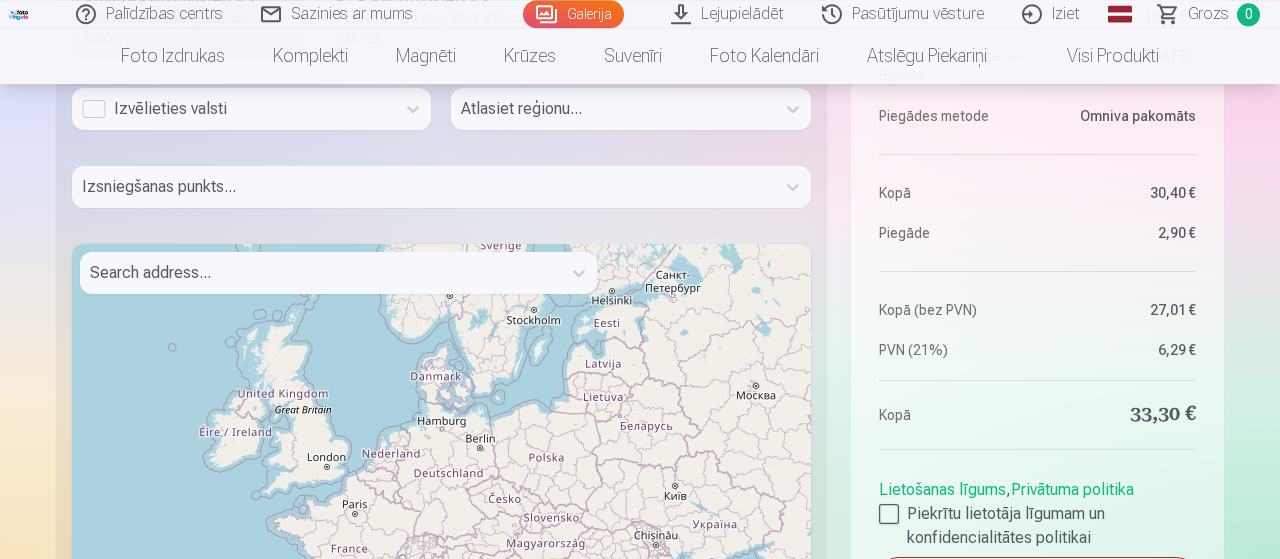 scroll, scrollTop: 2094, scrollLeft: 0, axis: vertical 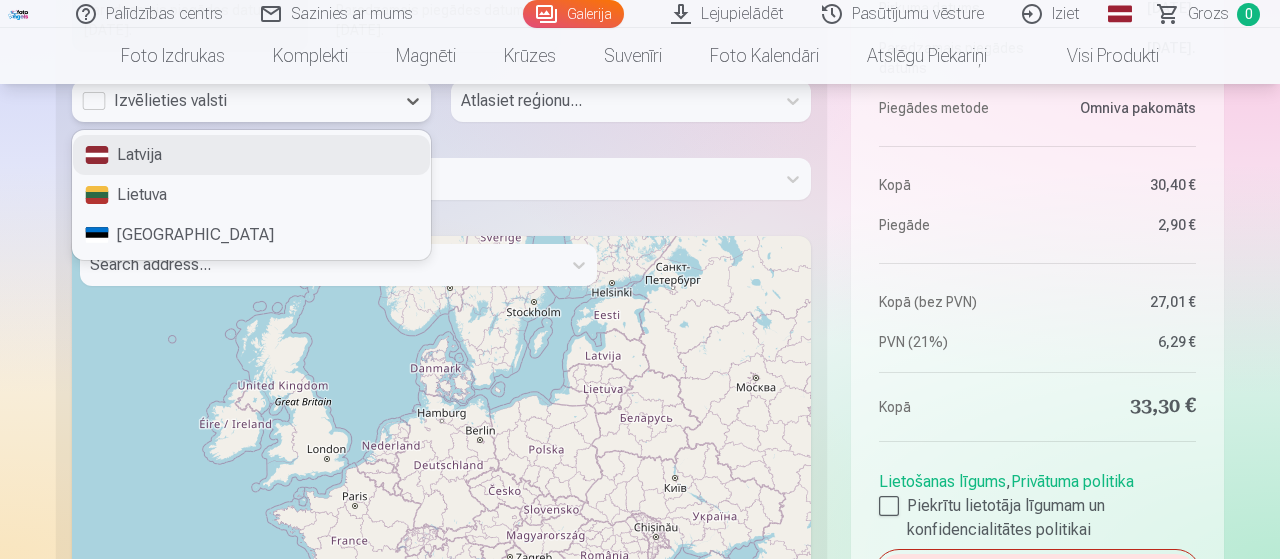 click on "Izvēlieties valsti" at bounding box center (233, 101) 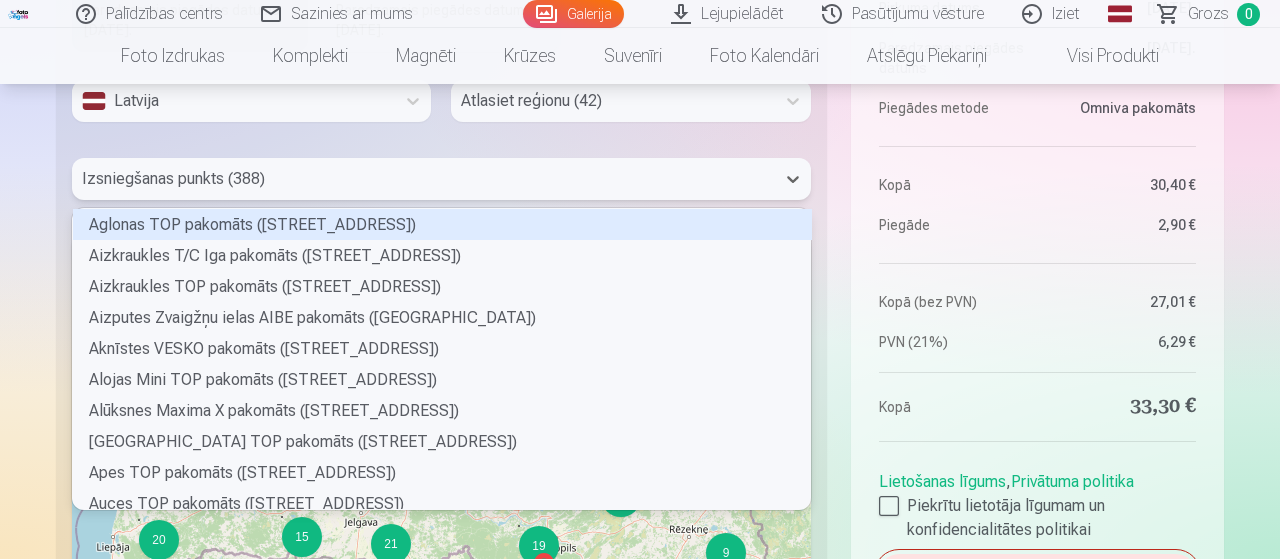 scroll, scrollTop: 1, scrollLeft: 1, axis: both 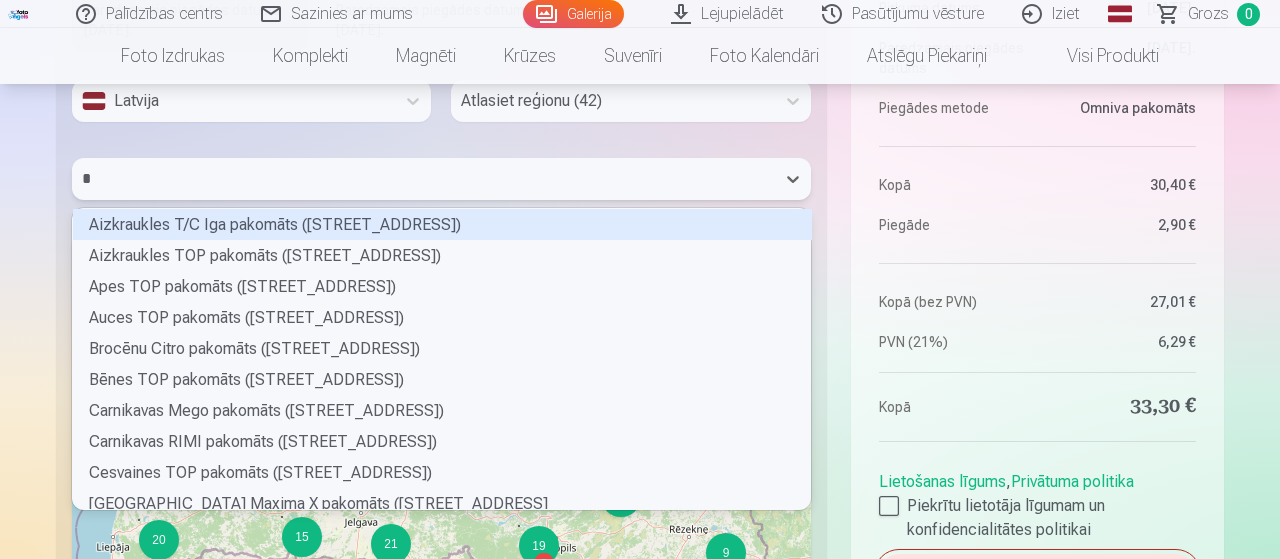 type on "**" 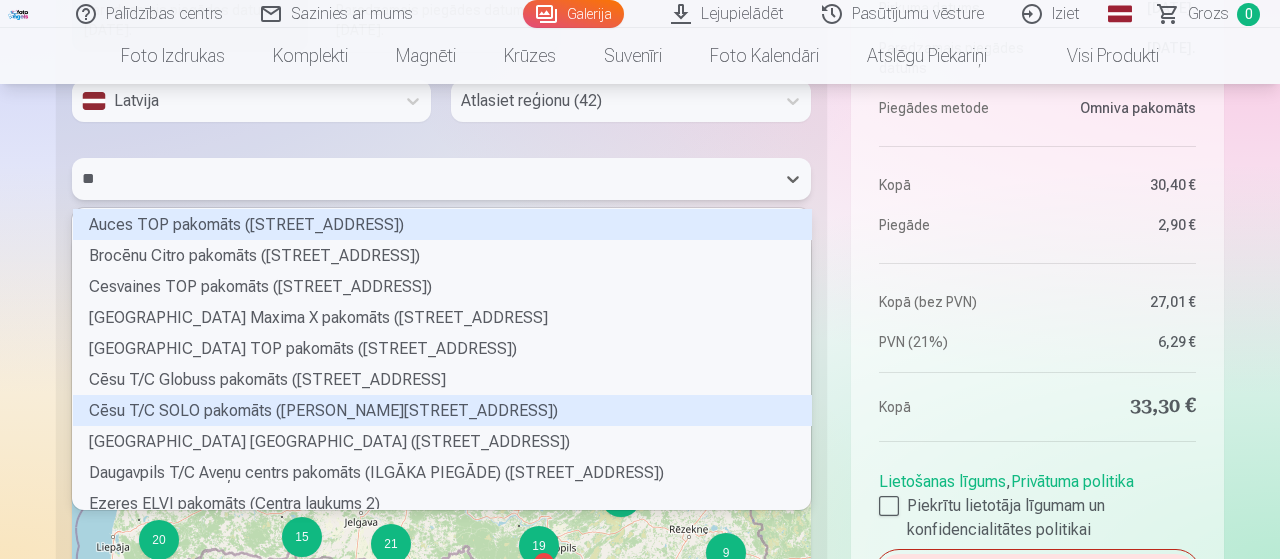 click on "Cēsu T/C SOLO pakomāts ([PERSON_NAME][STREET_ADDRESS])" at bounding box center (442, 410) 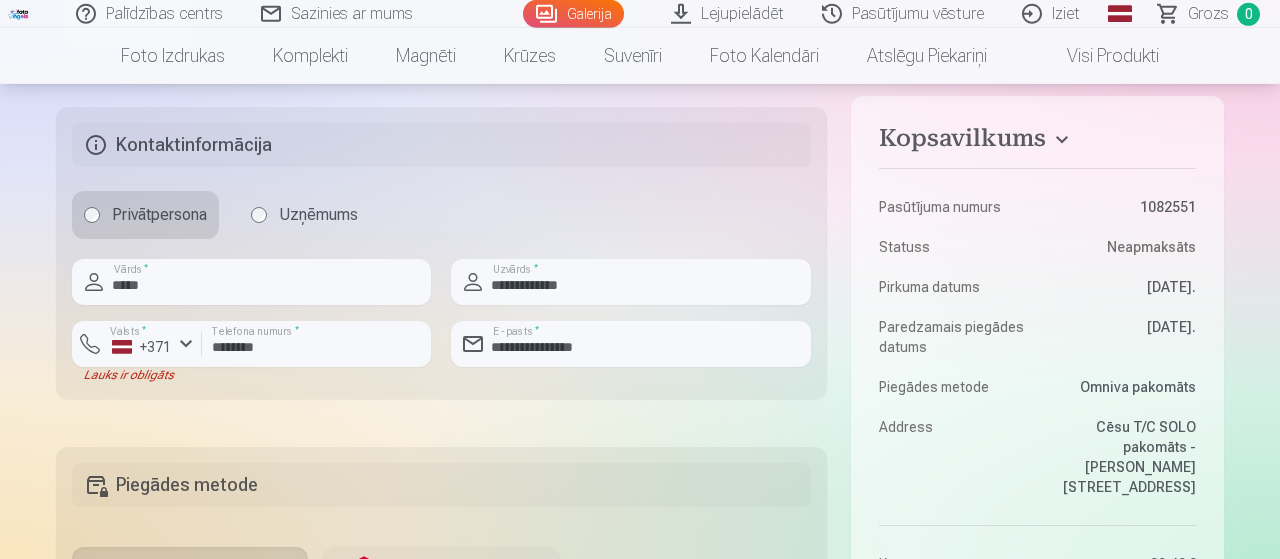 scroll, scrollTop: 1439, scrollLeft: 0, axis: vertical 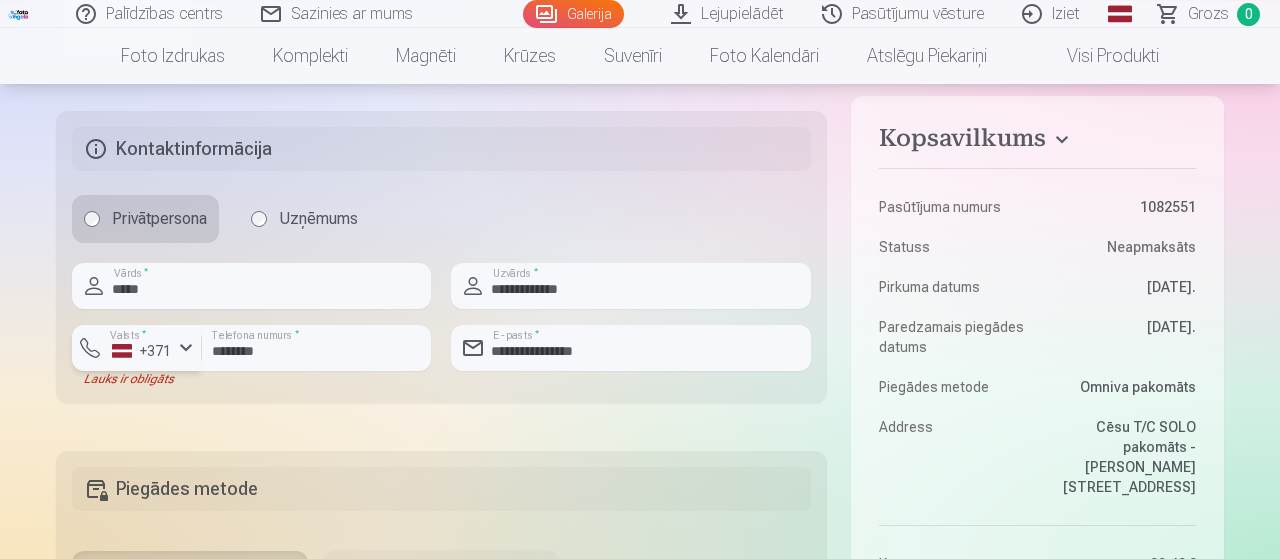 click at bounding box center (186, 348) 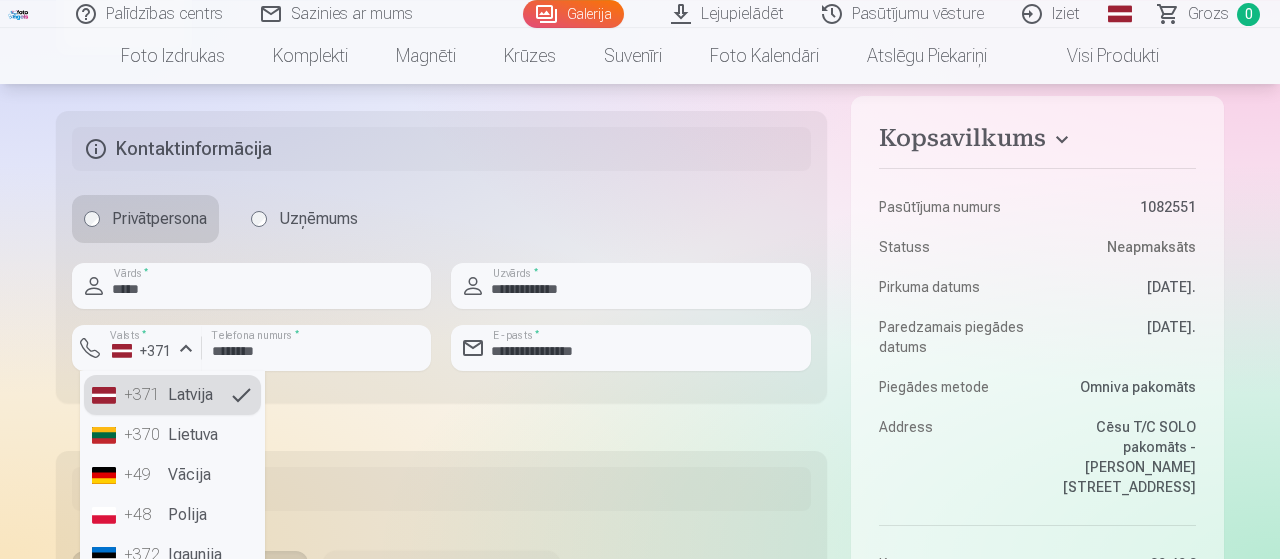 click on "+371 Latvija" at bounding box center [172, 395] 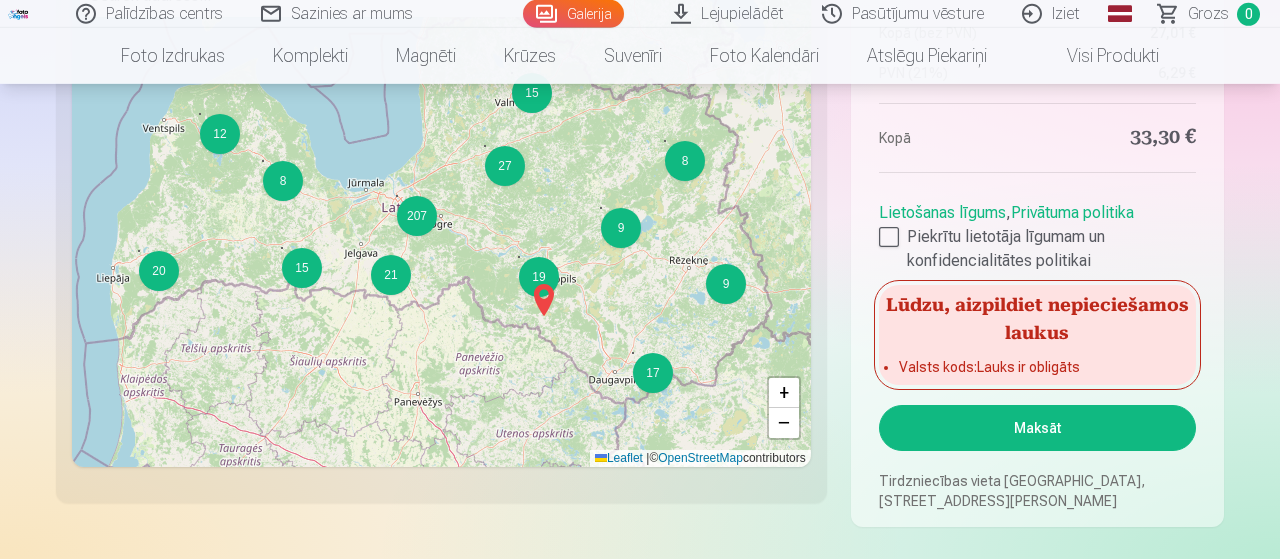 scroll, scrollTop: 2376, scrollLeft: 0, axis: vertical 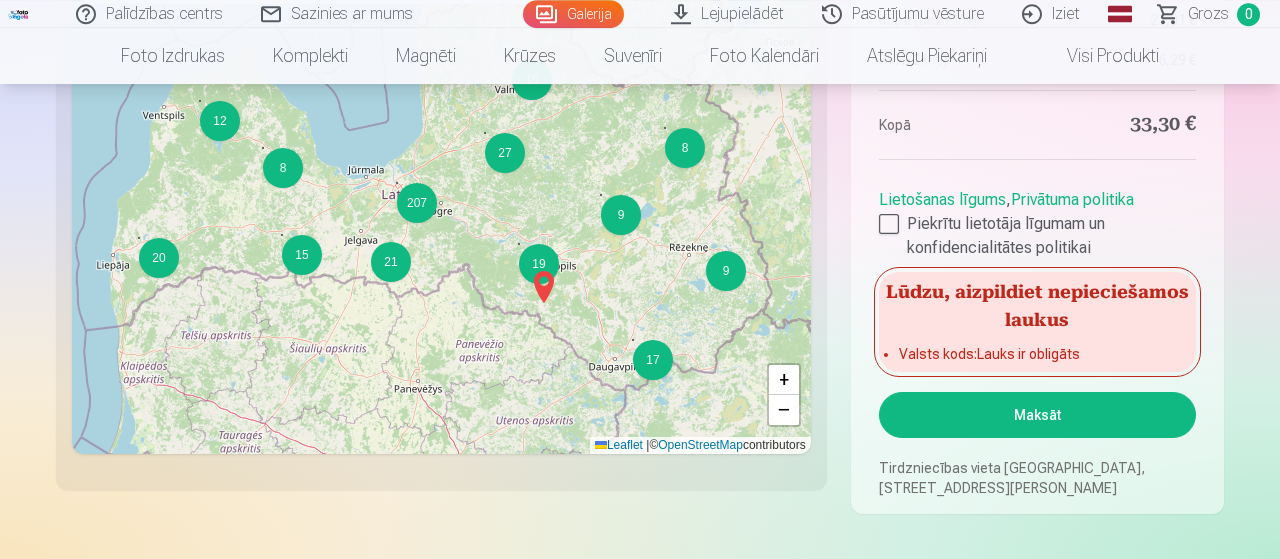 click on "Maksāt" at bounding box center (1037, 415) 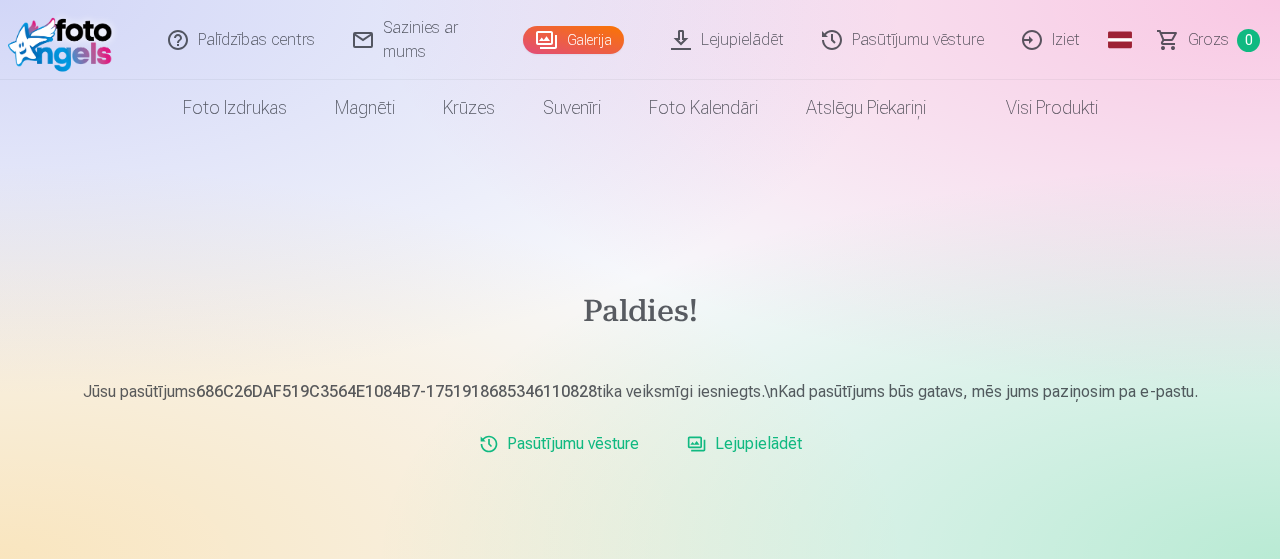 scroll, scrollTop: 0, scrollLeft: 0, axis: both 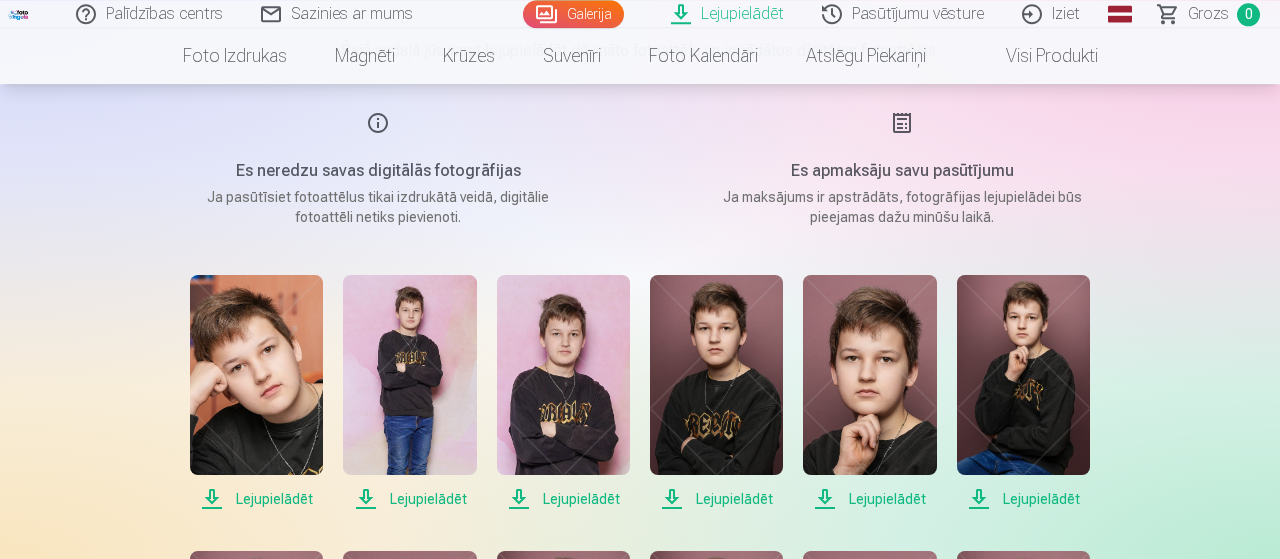 click on "Lejupielādēt" at bounding box center [256, 499] 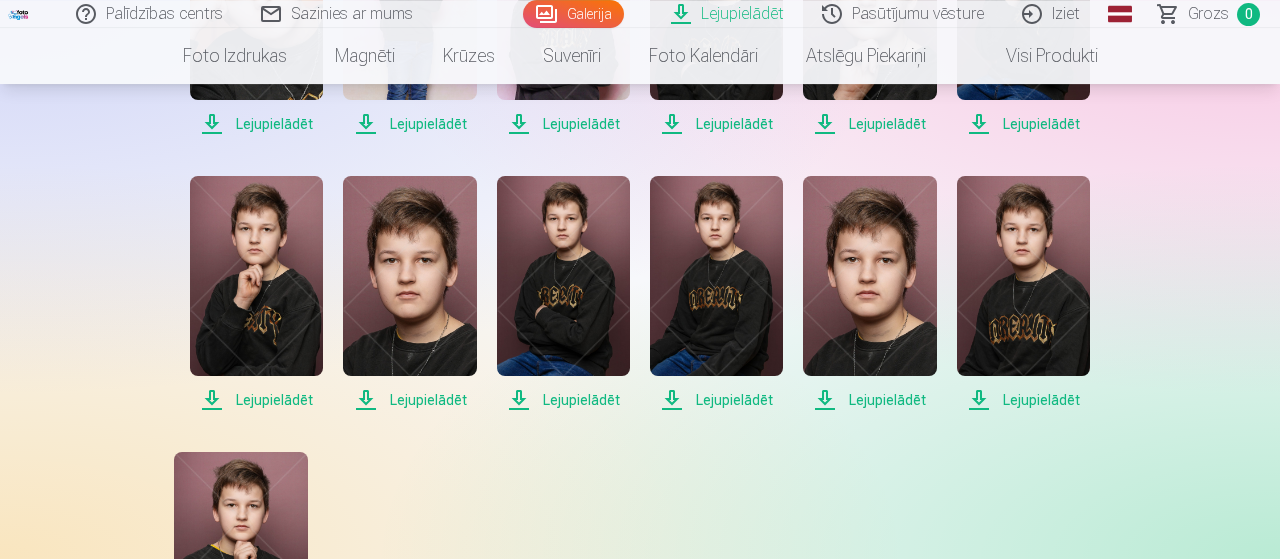 scroll, scrollTop: 642, scrollLeft: 0, axis: vertical 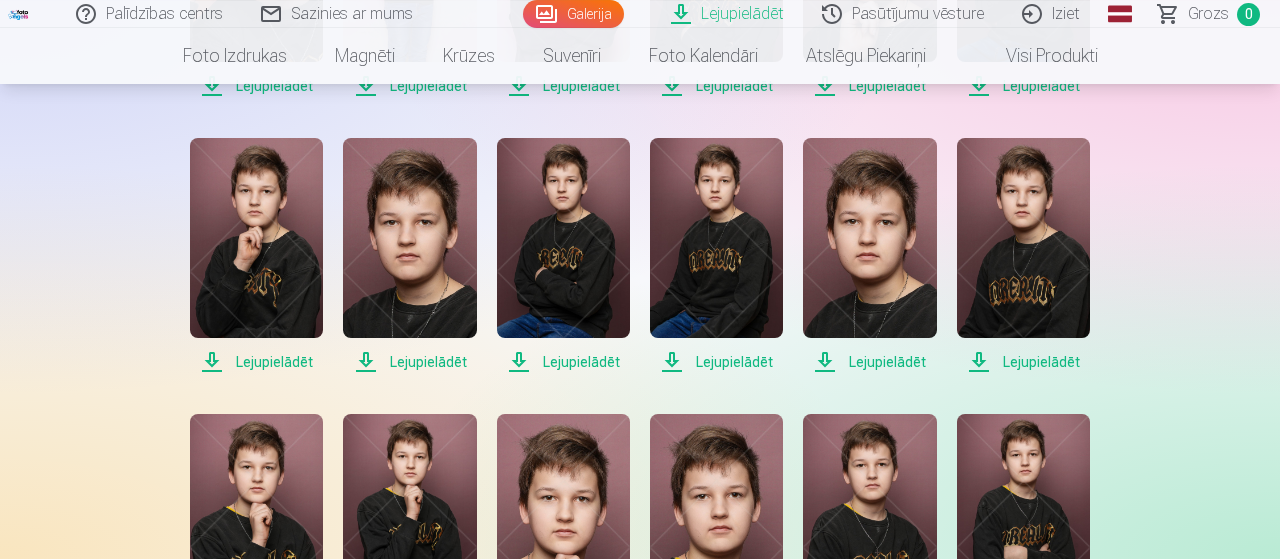 click on "Lejupielādēt" at bounding box center (256, 362) 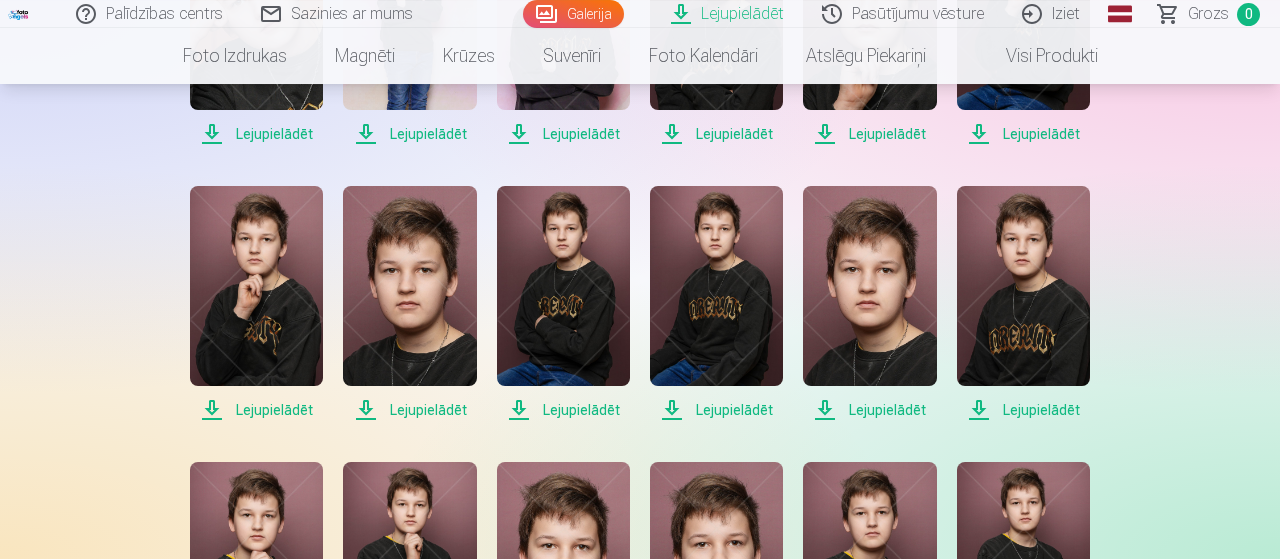 scroll, scrollTop: 601, scrollLeft: 0, axis: vertical 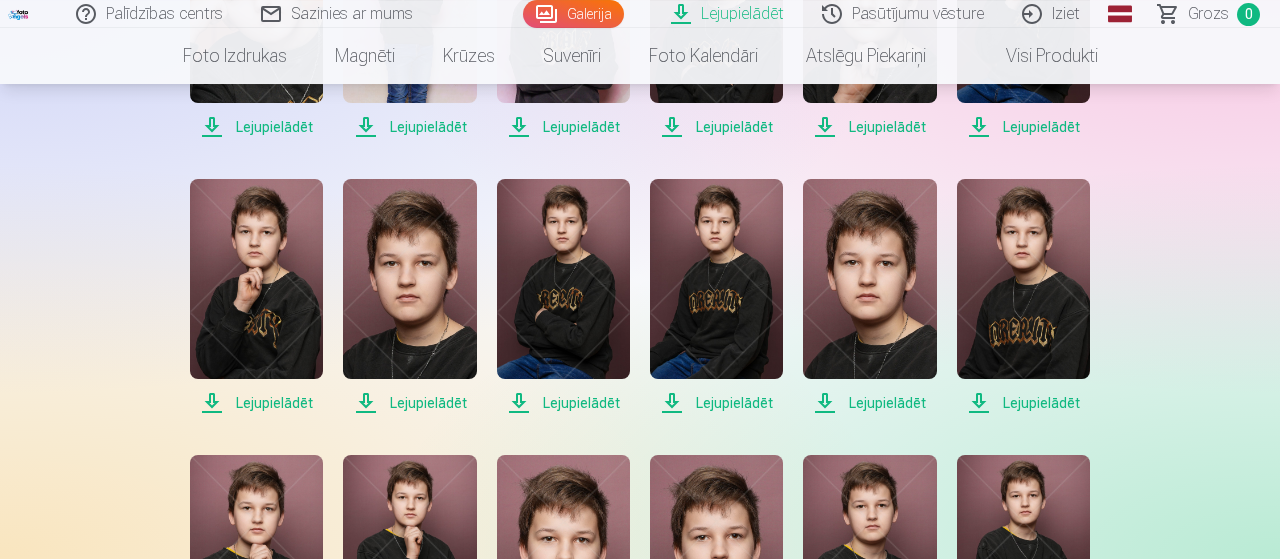 click on "Lejupielādēt" at bounding box center (409, 403) 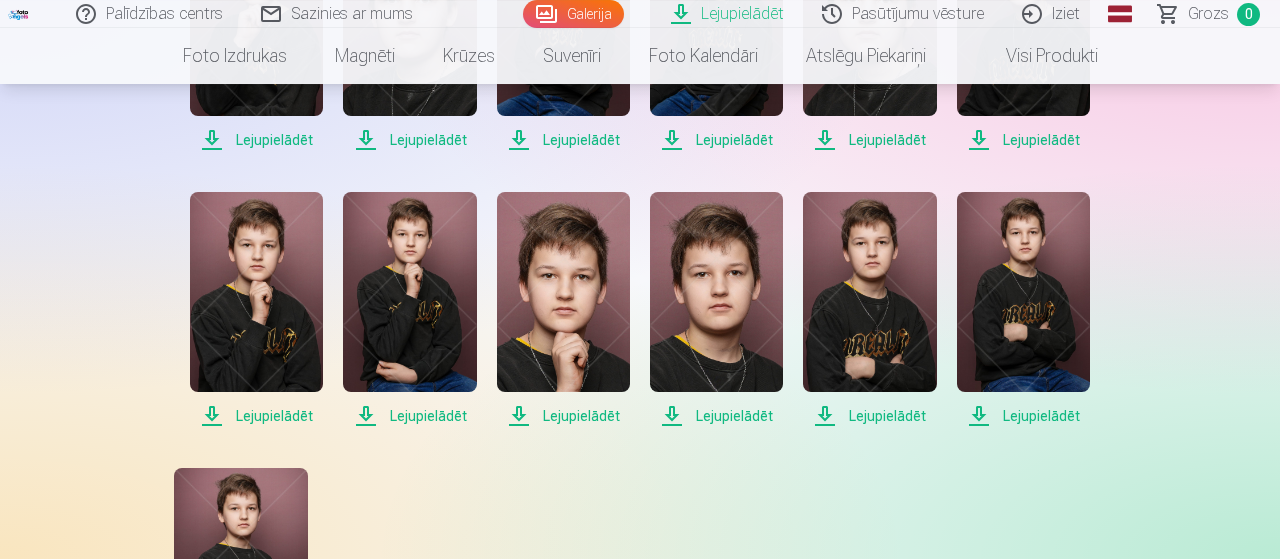 scroll, scrollTop: 874, scrollLeft: 0, axis: vertical 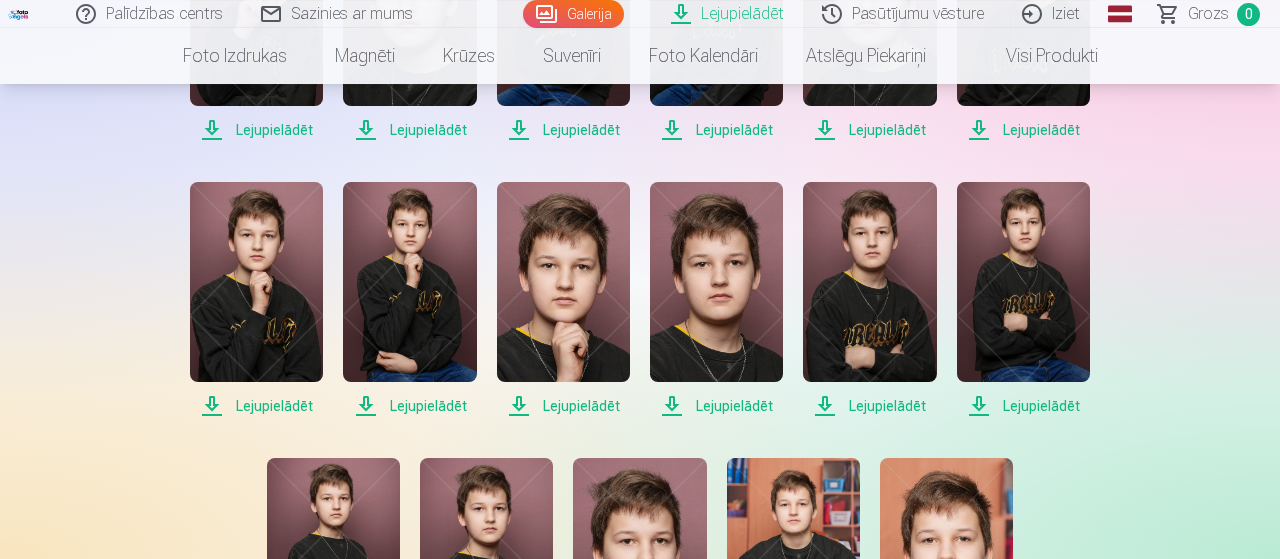 click on "Lejupielādēt" at bounding box center [256, 406] 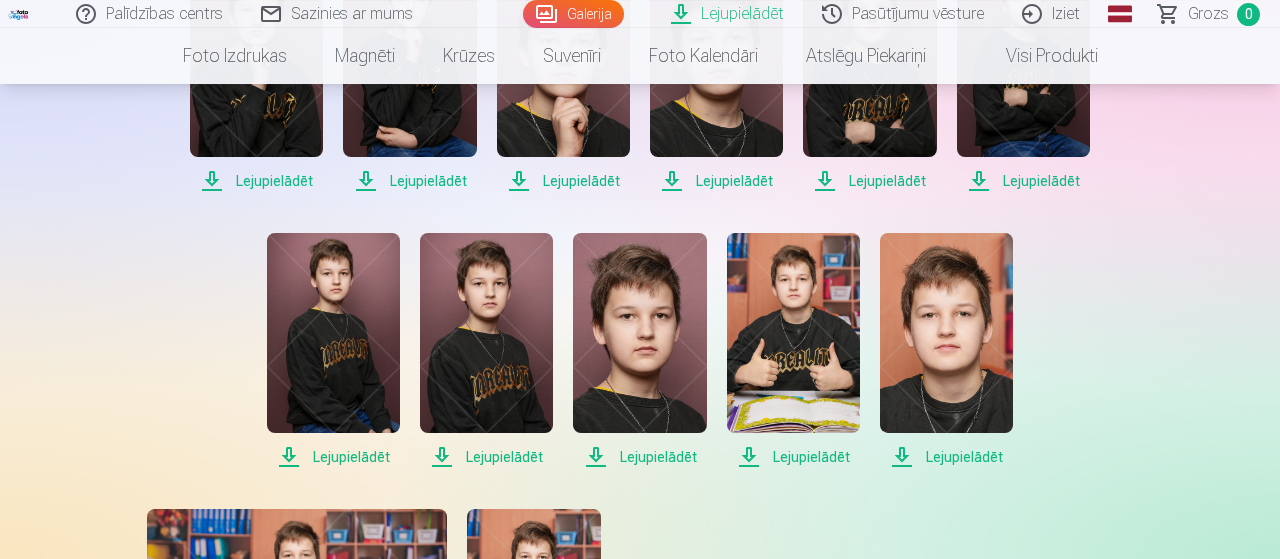 scroll, scrollTop: 1098, scrollLeft: 0, axis: vertical 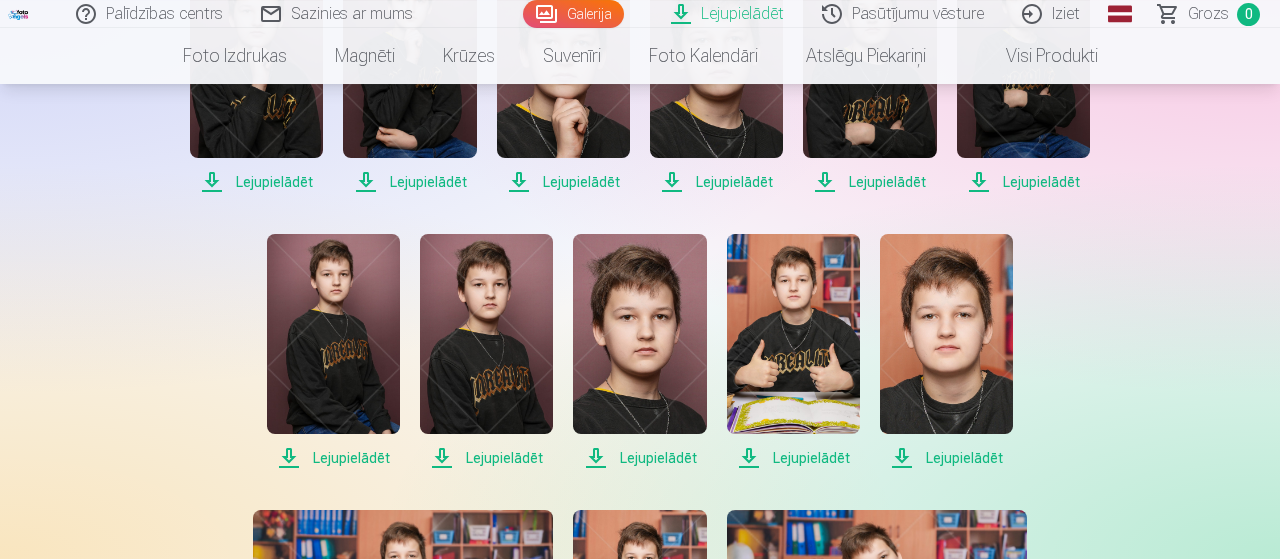 click on "Lejupielādēt" at bounding box center (333, 458) 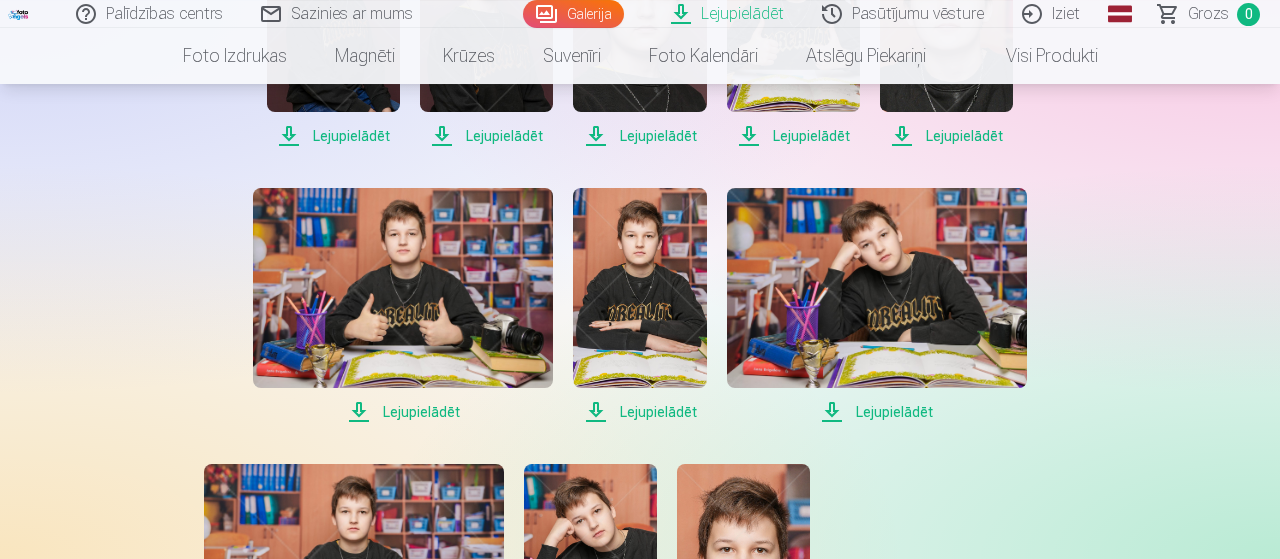 scroll, scrollTop: 1420, scrollLeft: 0, axis: vertical 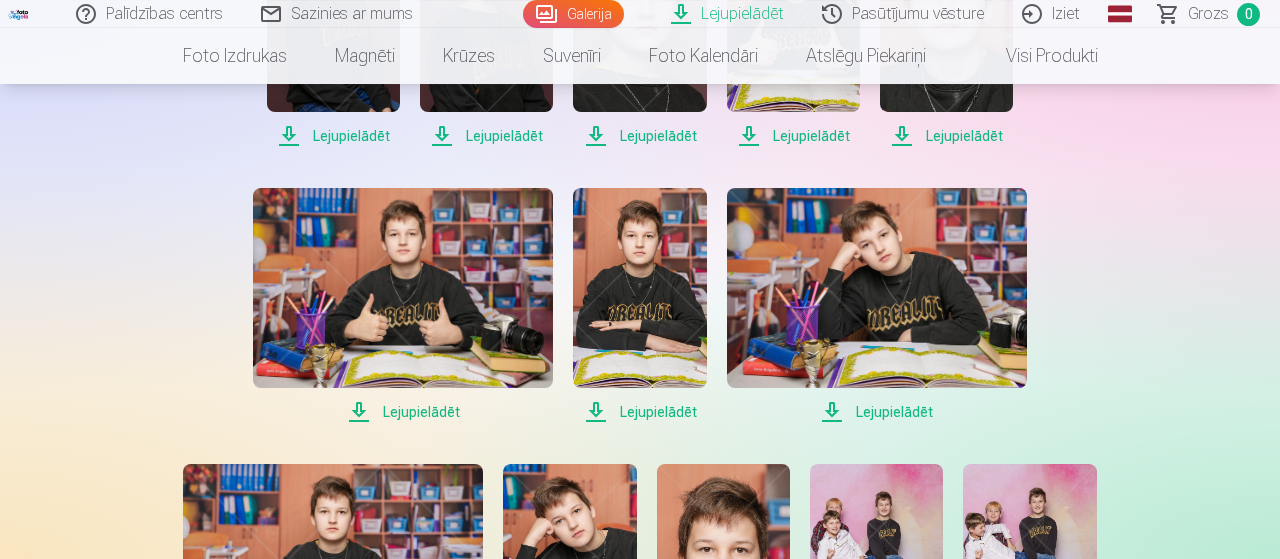 click on "Lejupielādēt" at bounding box center (403, 412) 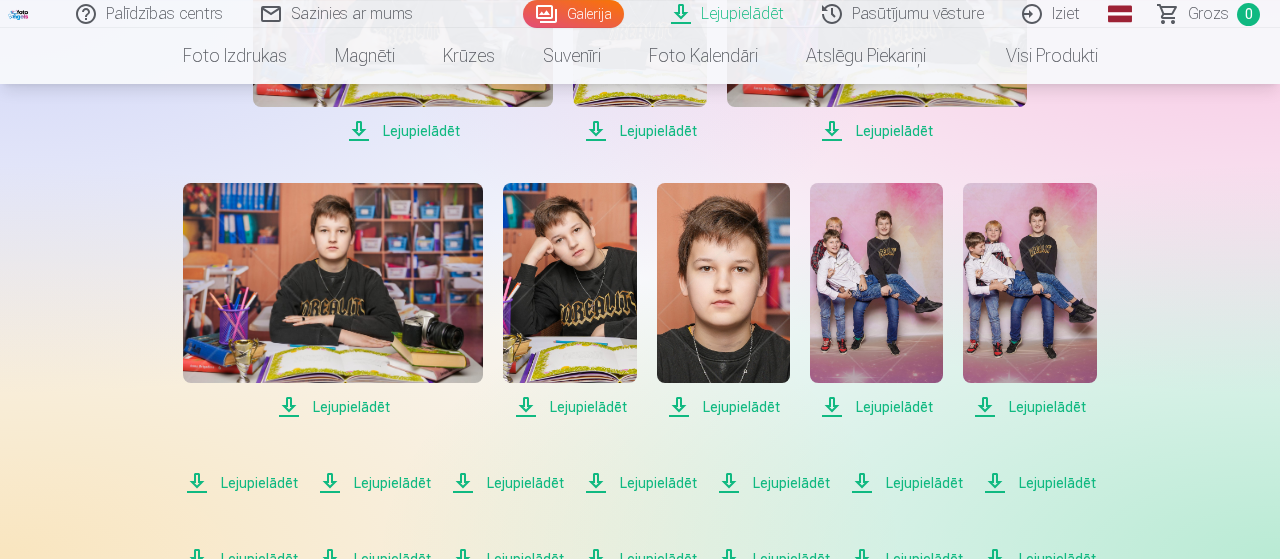 scroll, scrollTop: 1700, scrollLeft: 0, axis: vertical 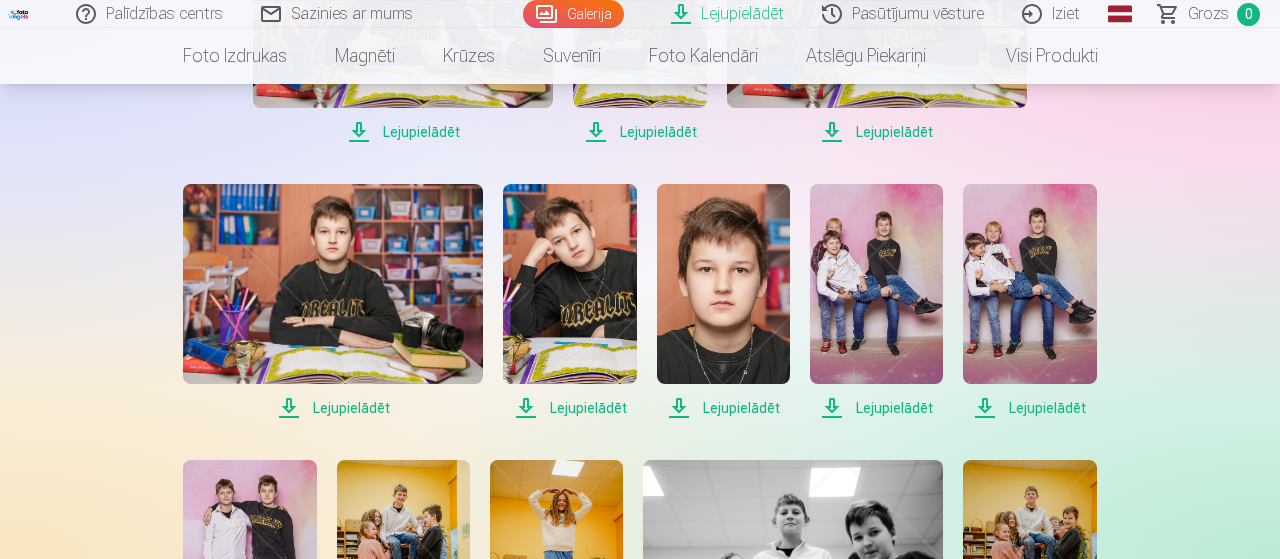 click on "Lejupielādēt" at bounding box center [333, 408] 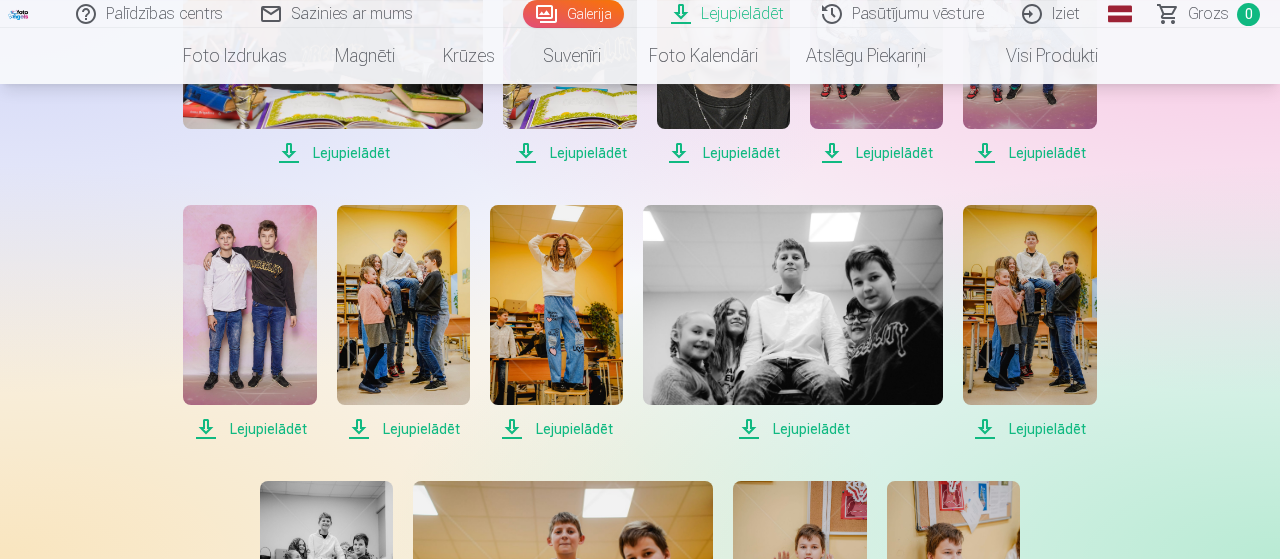 scroll, scrollTop: 1957, scrollLeft: 0, axis: vertical 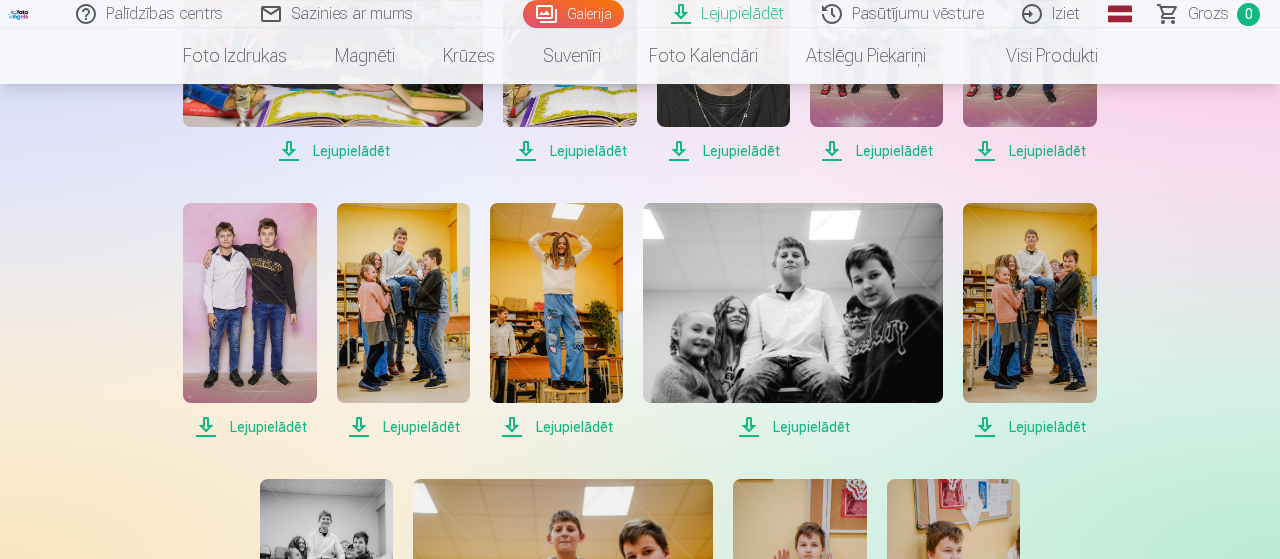 click on "Lejupielādēt" at bounding box center (249, 427) 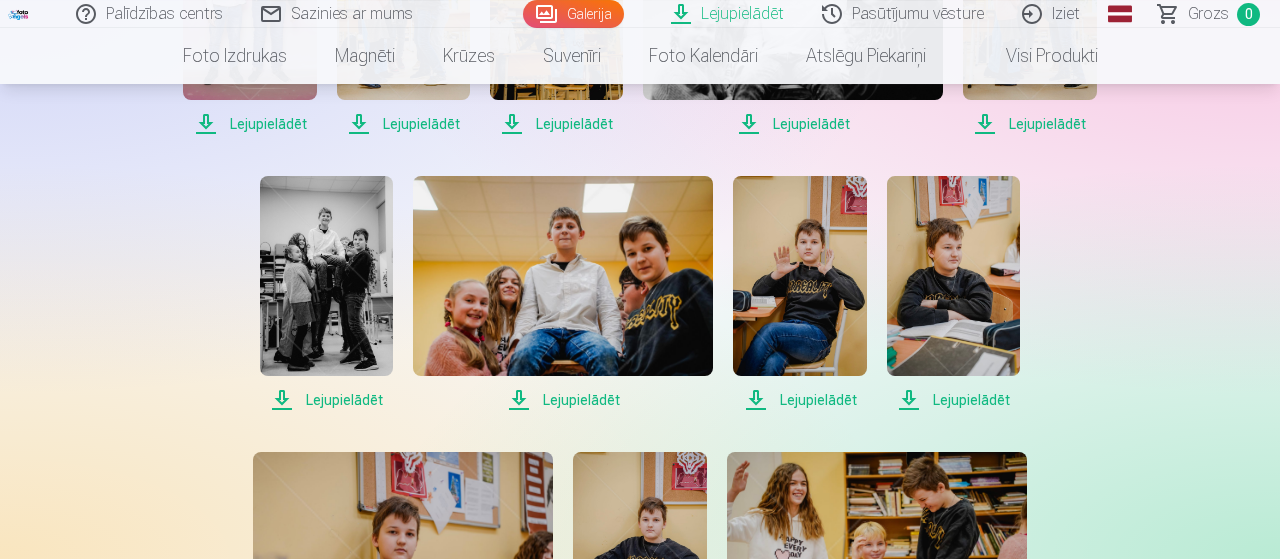 scroll, scrollTop: 2260, scrollLeft: 0, axis: vertical 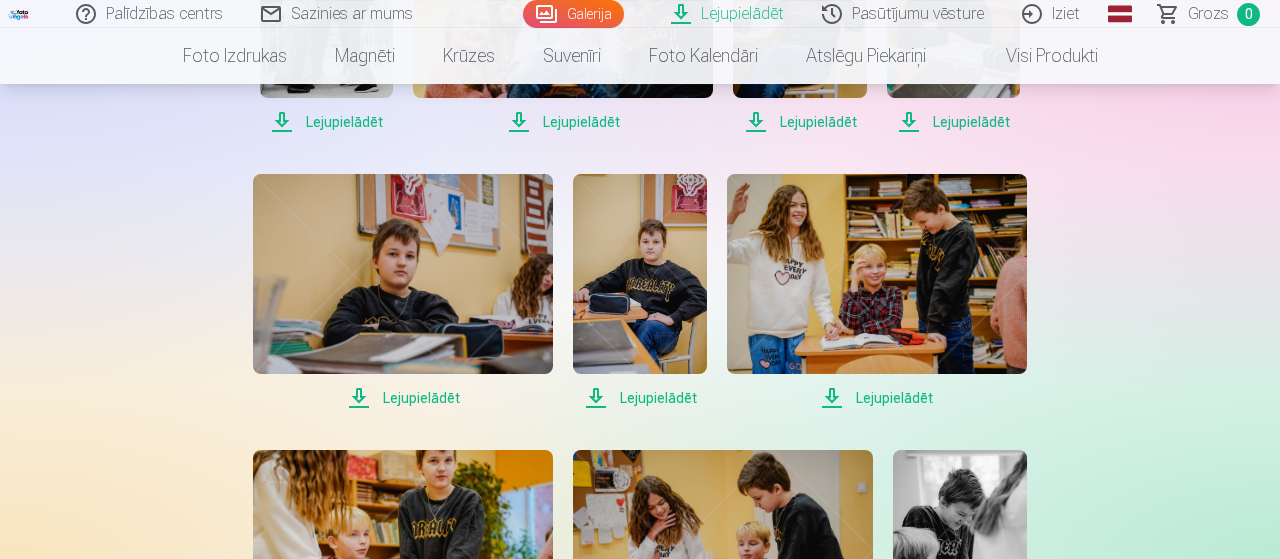 click on "Lejupielādēt" at bounding box center [403, 398] 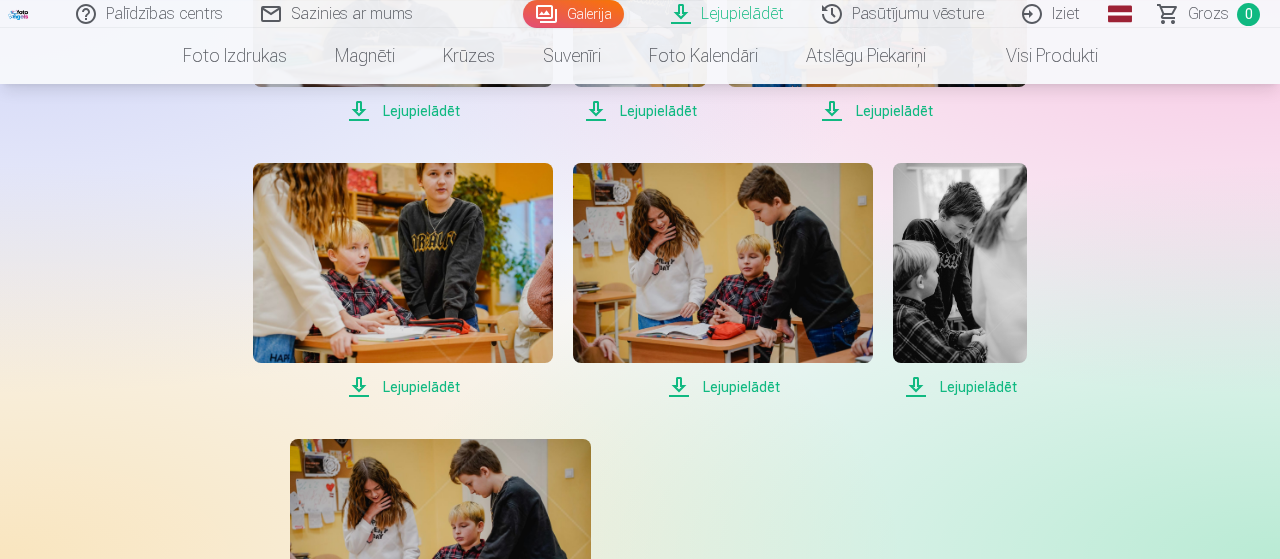 scroll, scrollTop: 2826, scrollLeft: 0, axis: vertical 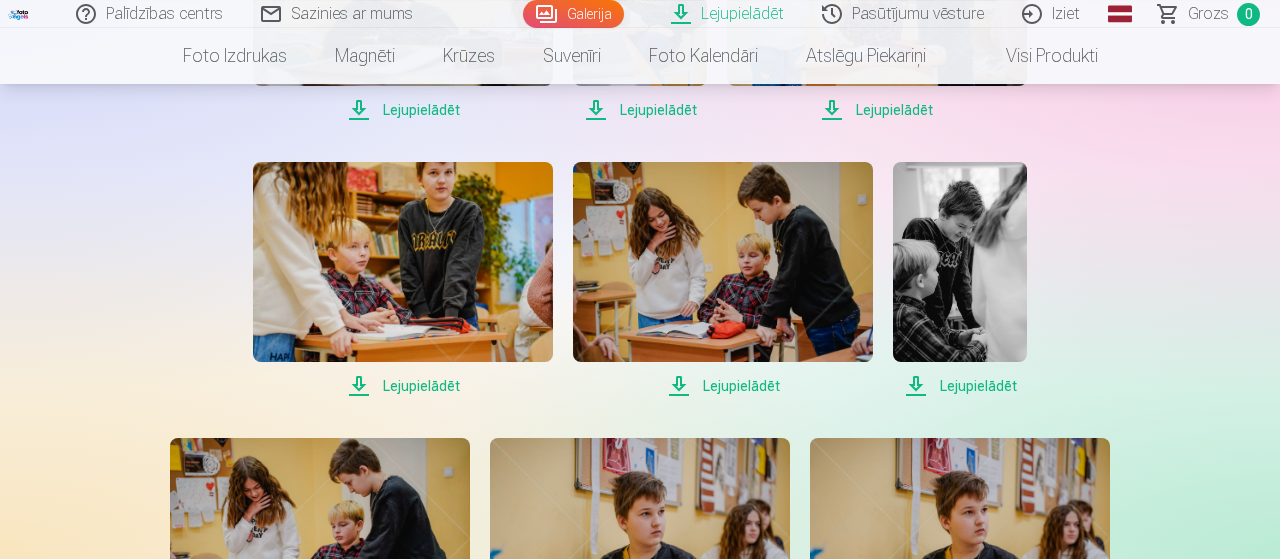 click on "Lejupielādēt" at bounding box center [403, 386] 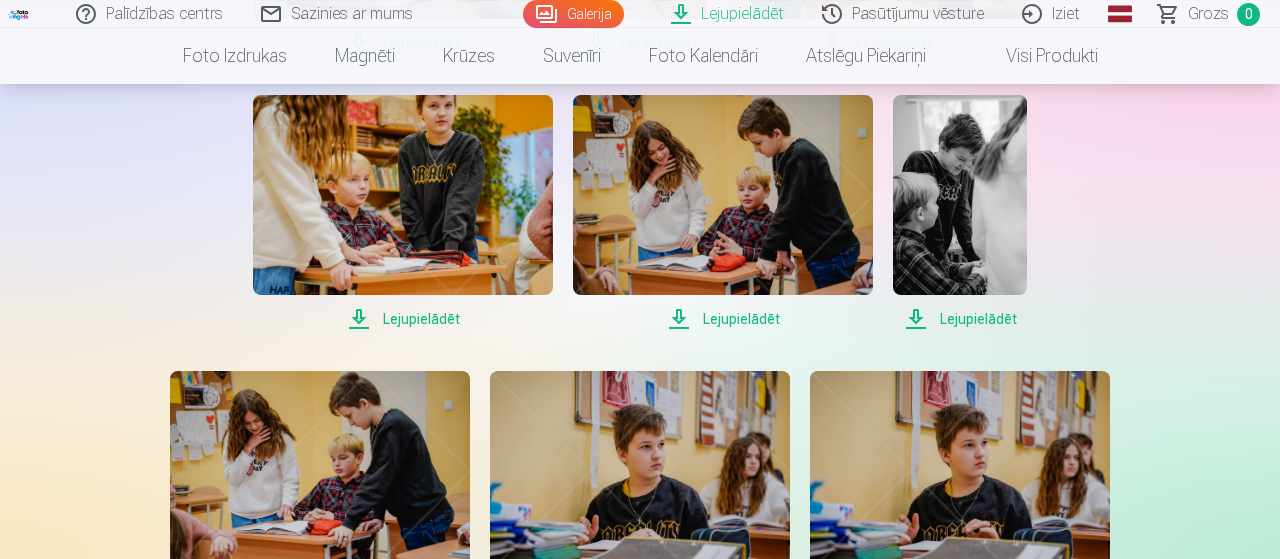 scroll, scrollTop: 2894, scrollLeft: 0, axis: vertical 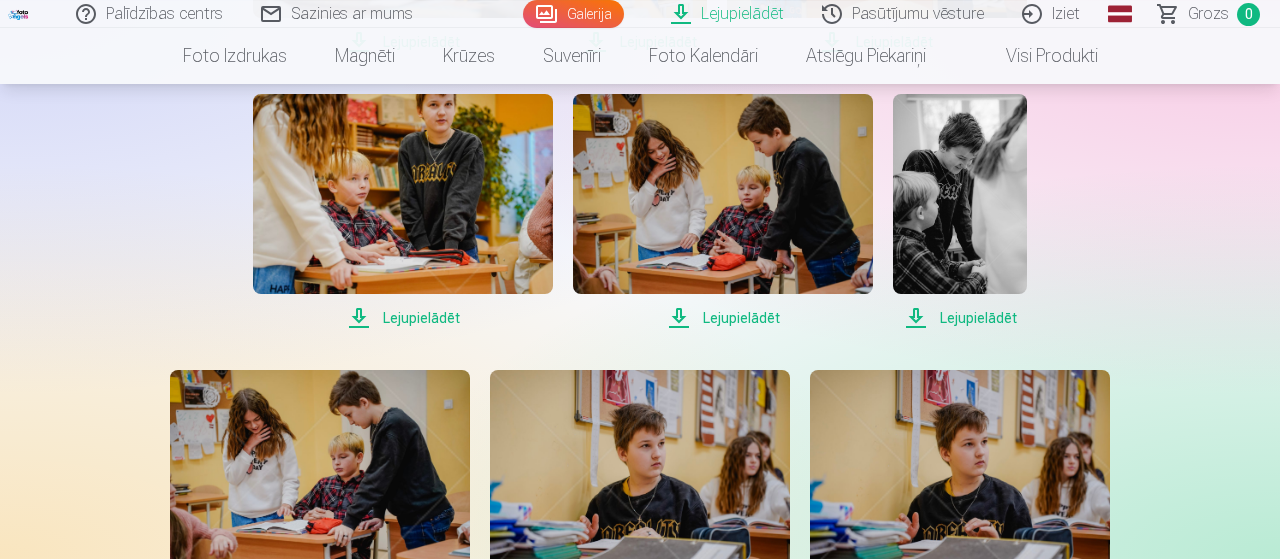 click at bounding box center (959, 194) 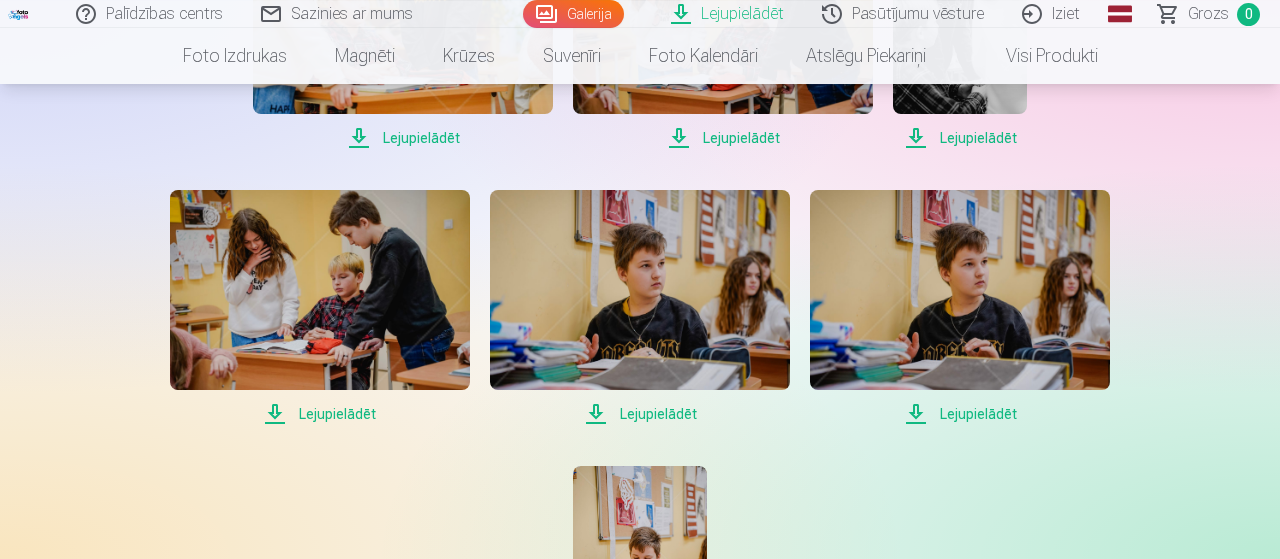 scroll, scrollTop: 3075, scrollLeft: 0, axis: vertical 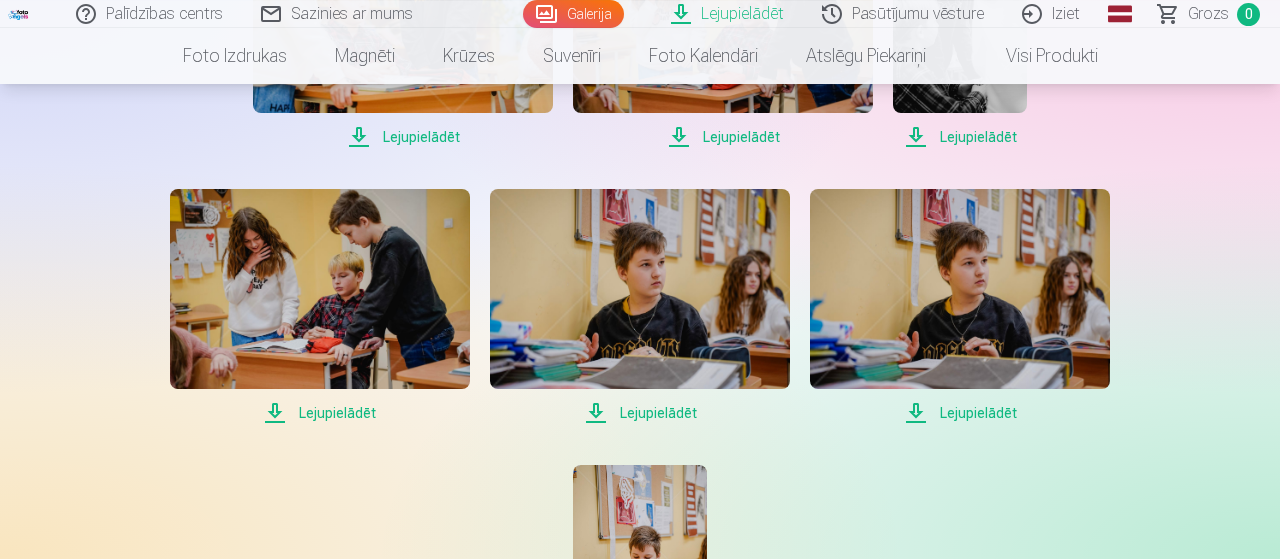 click on "Lejupielādēt" at bounding box center [640, 413] 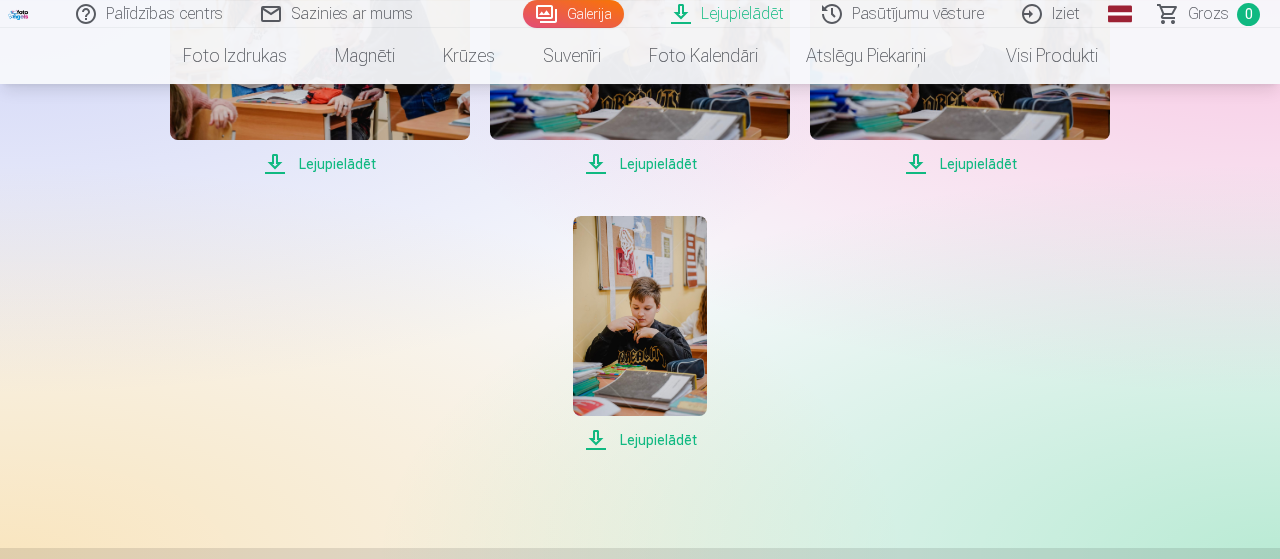 scroll, scrollTop: 3325, scrollLeft: 0, axis: vertical 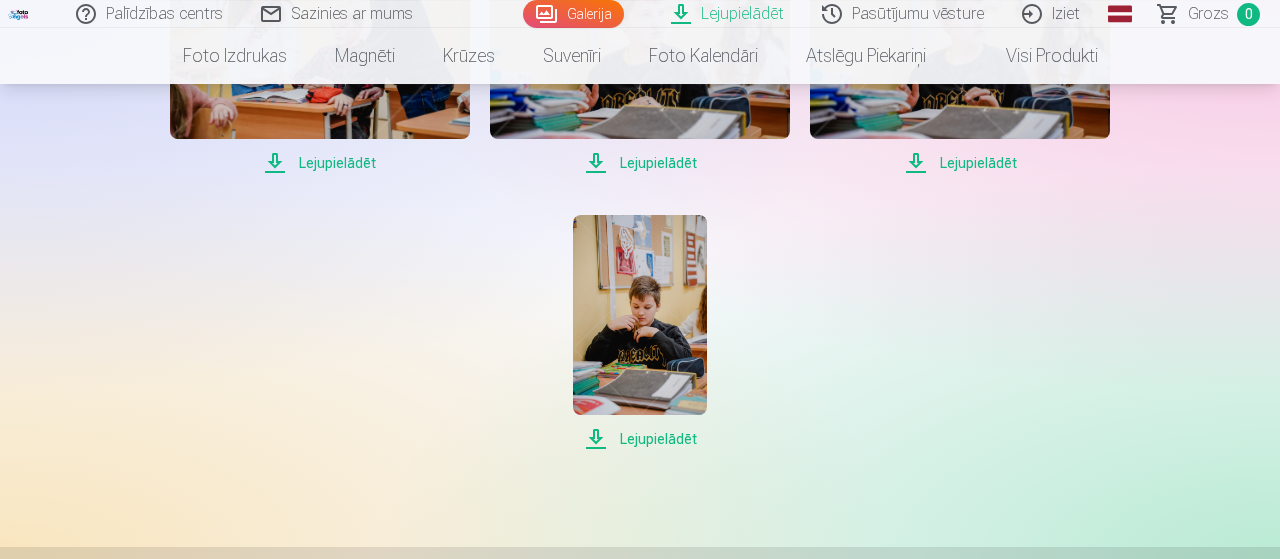 click on "Lejupielādēt" at bounding box center [639, 439] 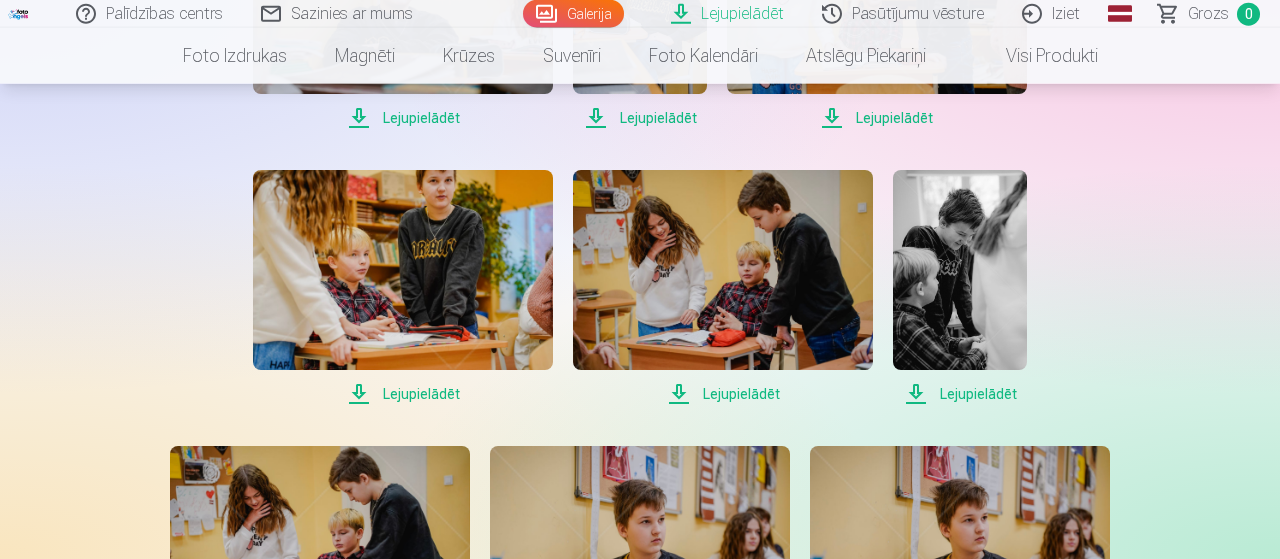 scroll, scrollTop: 2794, scrollLeft: 0, axis: vertical 